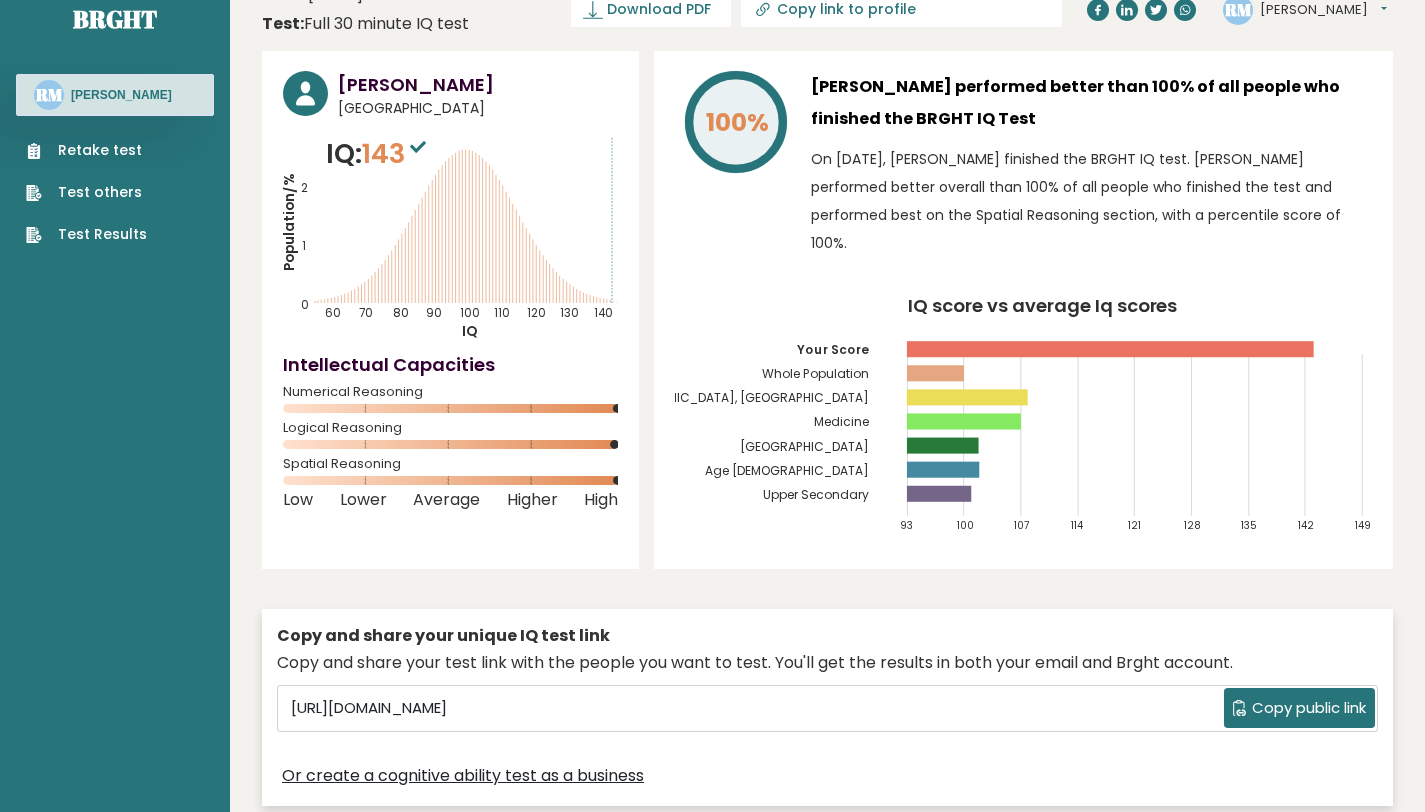scroll, scrollTop: 0, scrollLeft: 0, axis: both 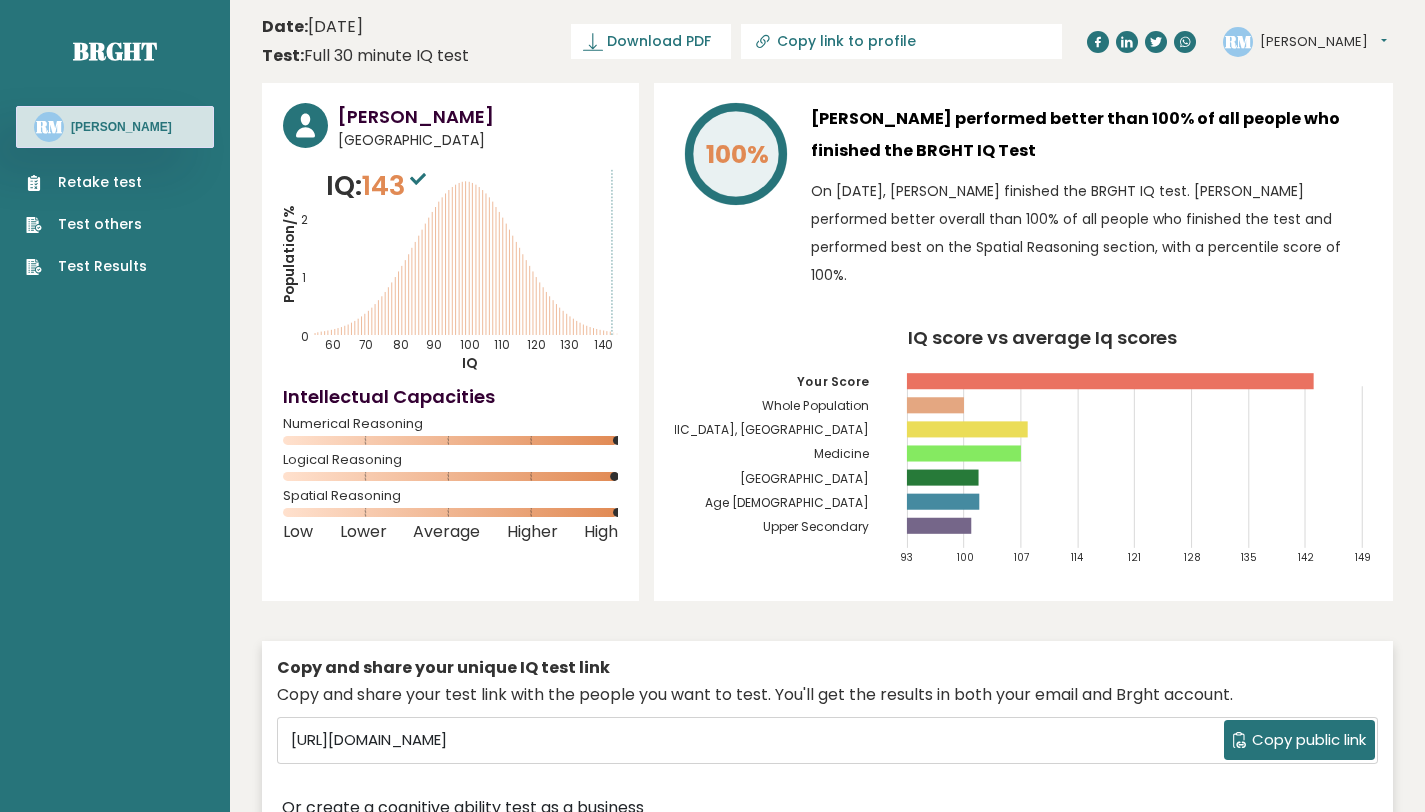 click on "[GEOGRAPHIC_DATA], [GEOGRAPHIC_DATA]" 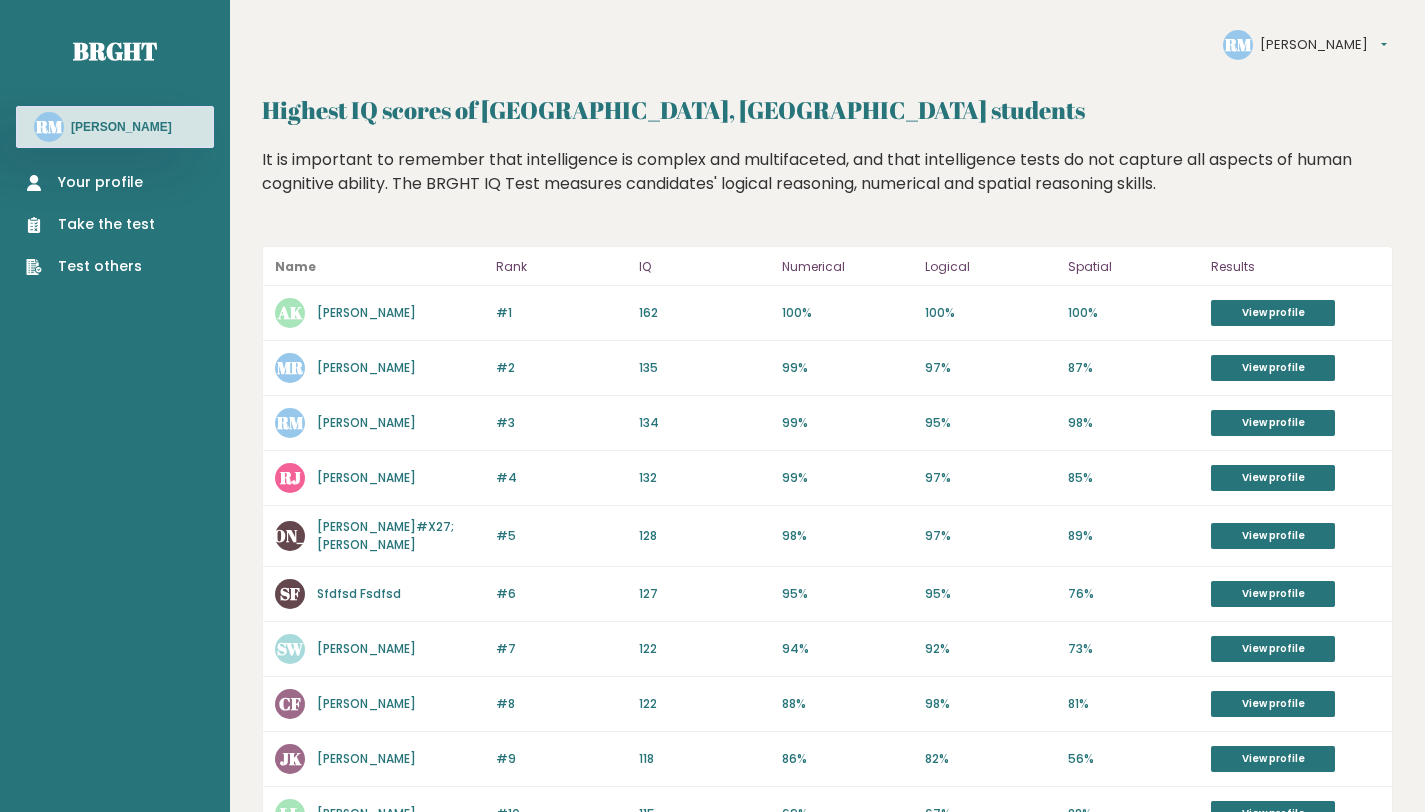 scroll, scrollTop: 0, scrollLeft: 0, axis: both 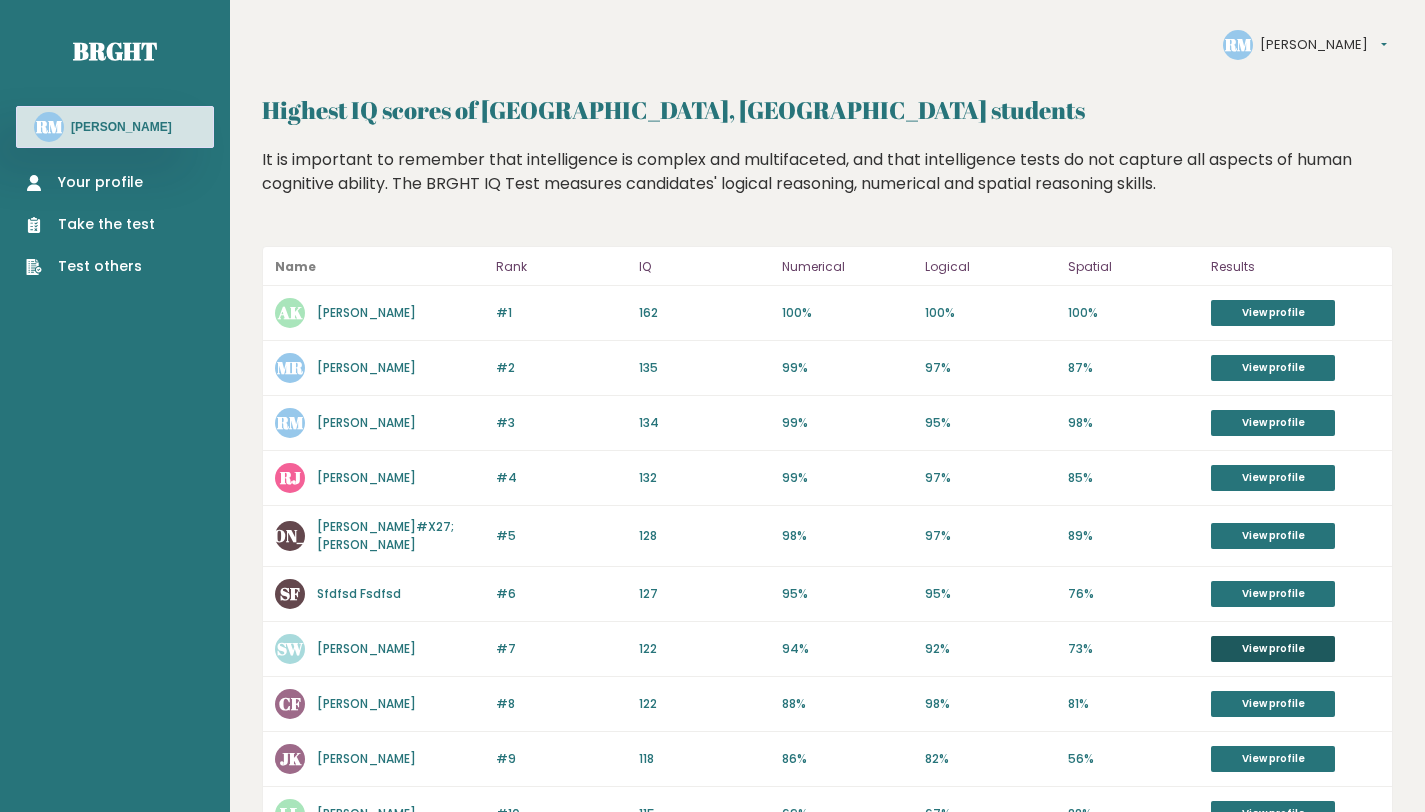 click on "View profile" at bounding box center [1273, 649] 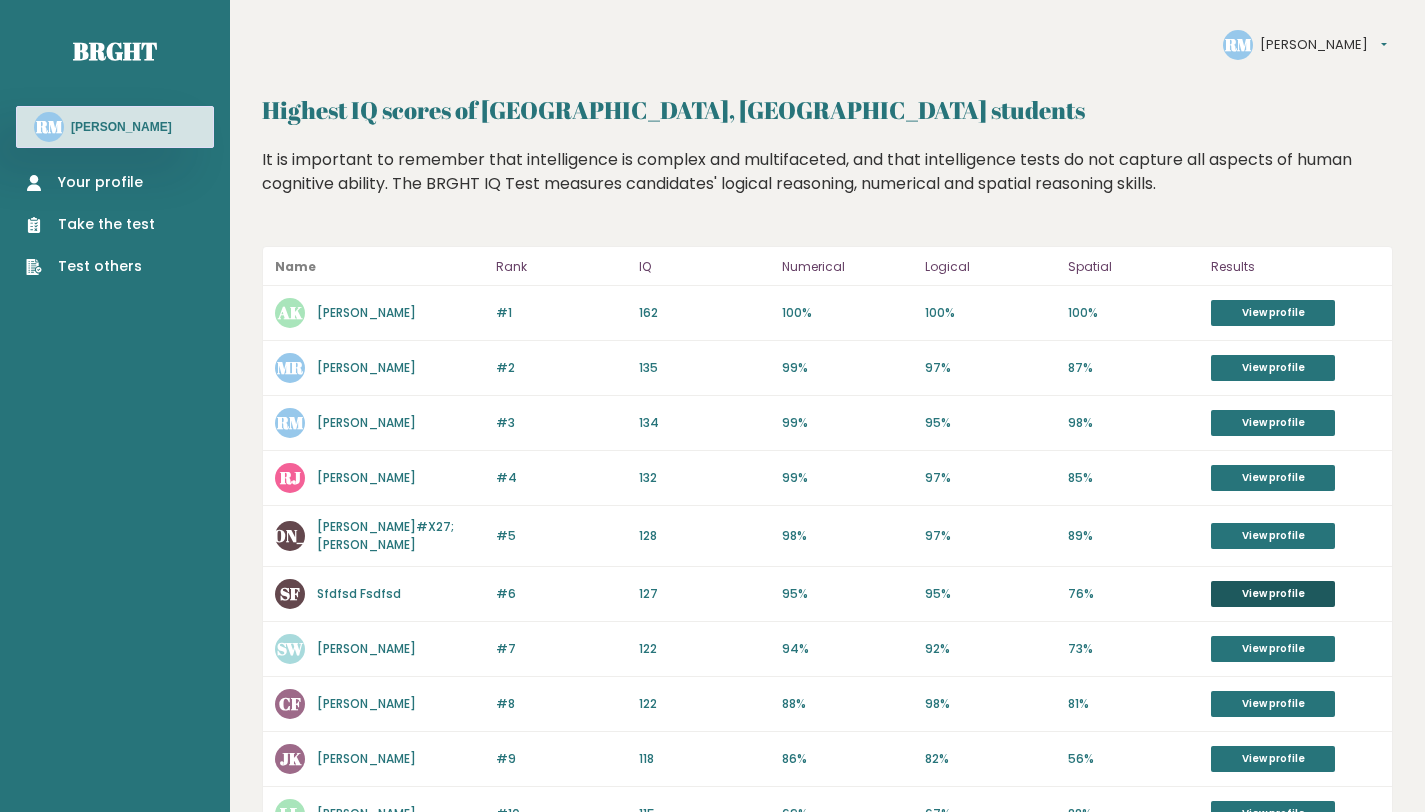 click on "View profile" at bounding box center (1273, 594) 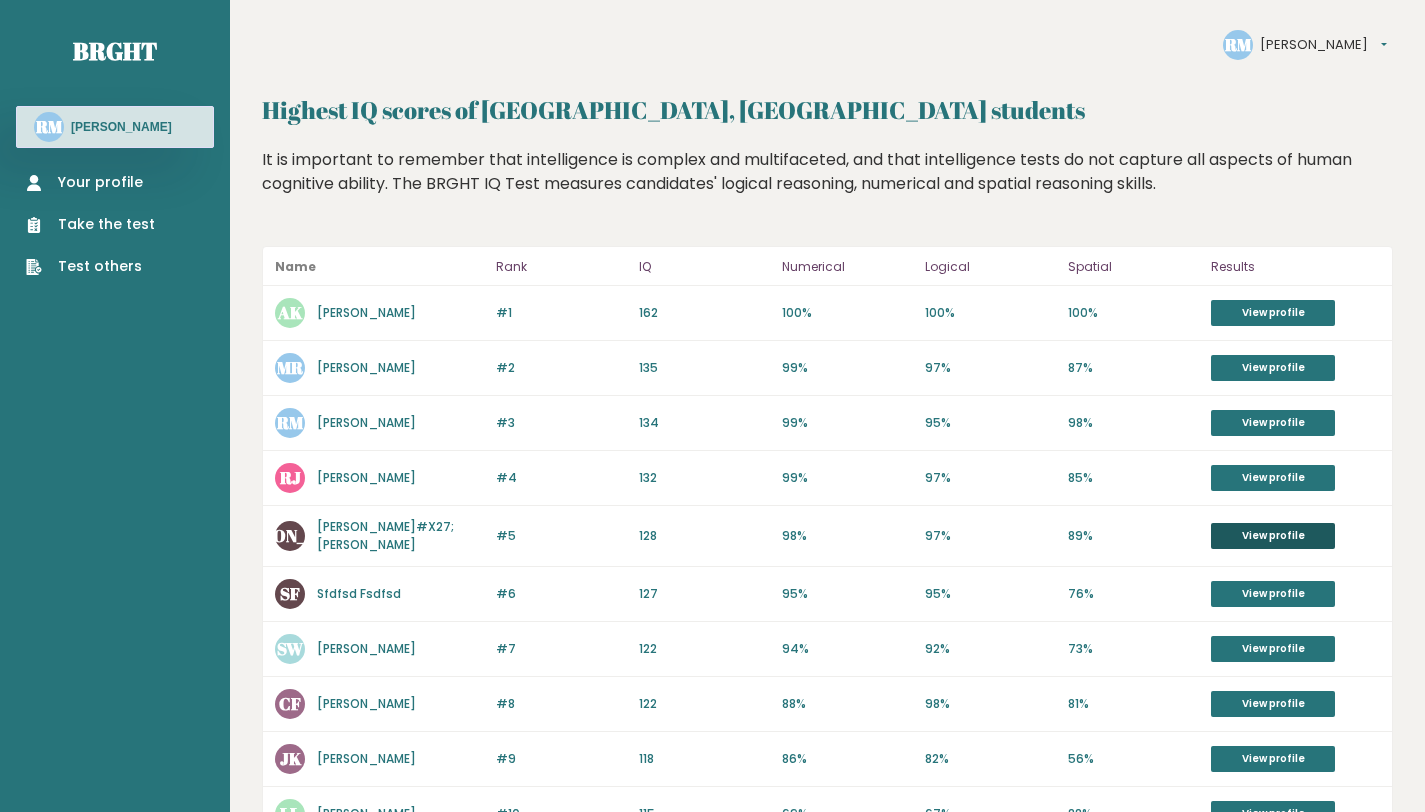 click on "View profile" at bounding box center [1273, 536] 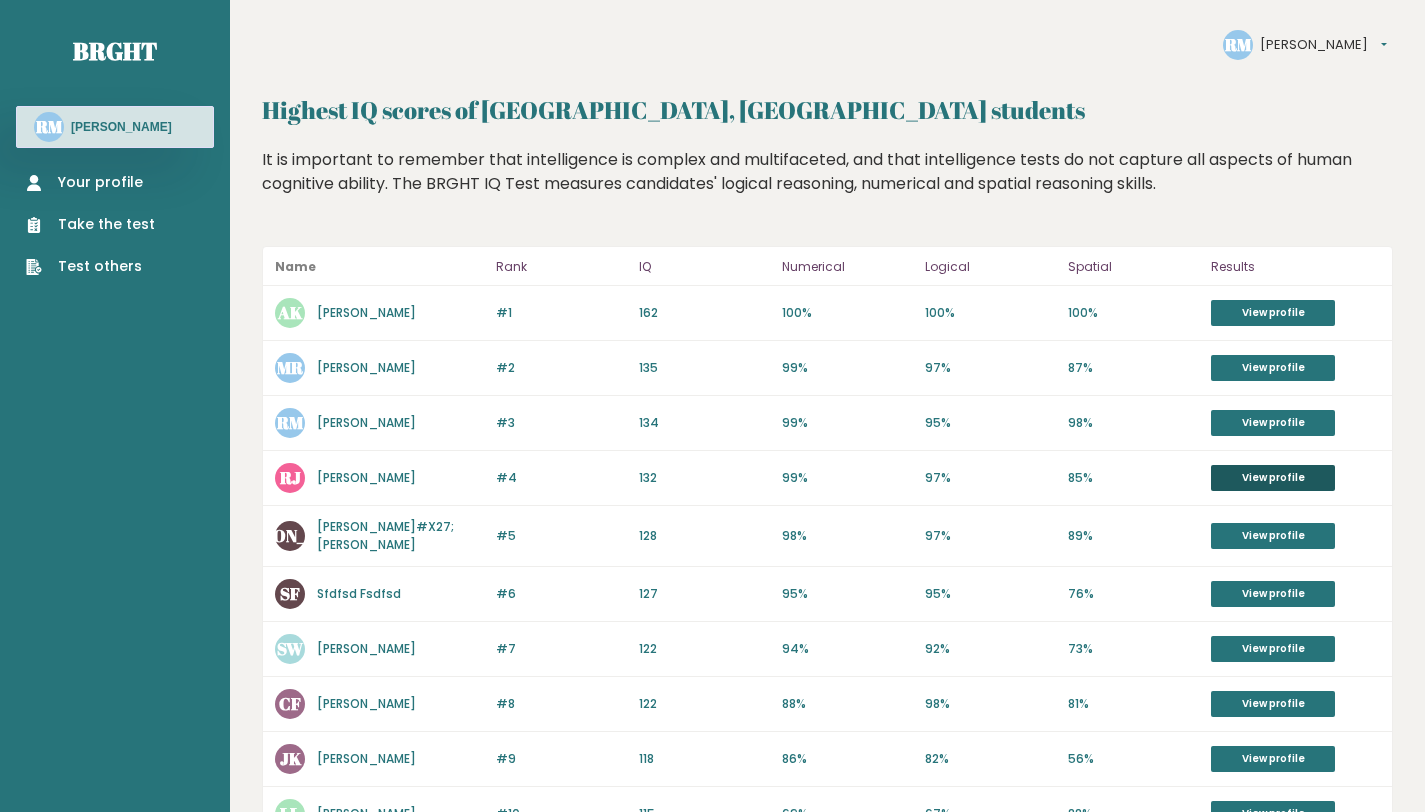 click on "View profile" at bounding box center [1273, 478] 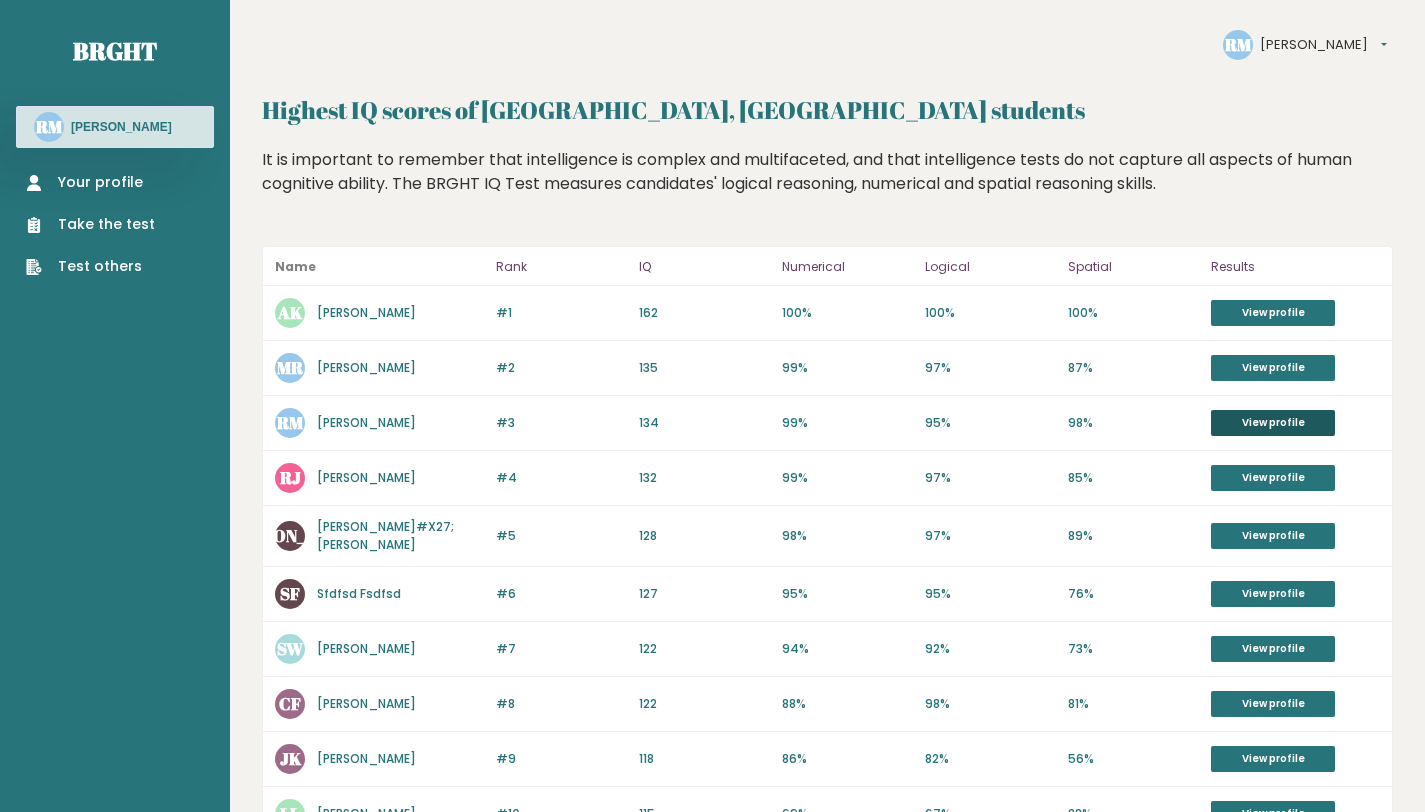 click on "View profile" at bounding box center [1273, 423] 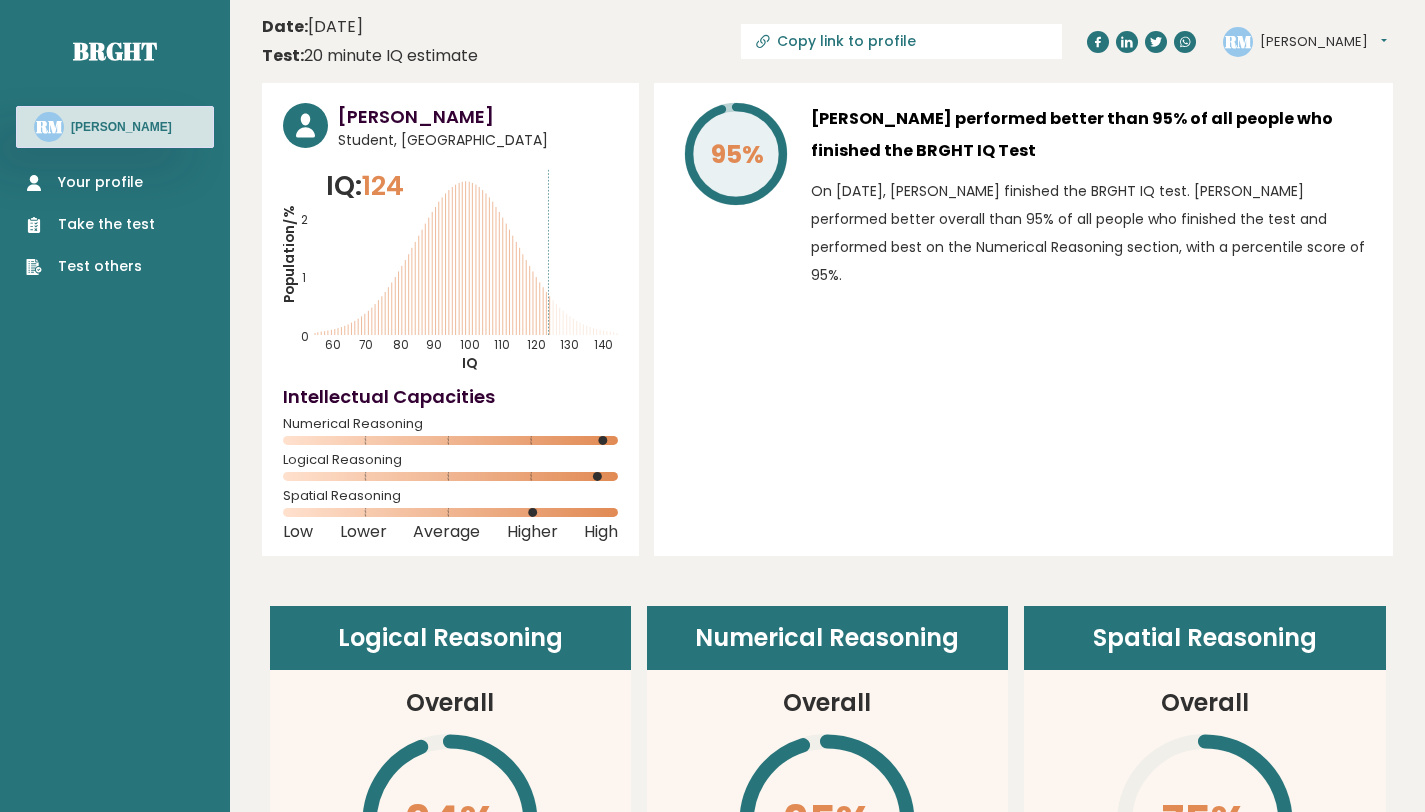scroll, scrollTop: 0, scrollLeft: 0, axis: both 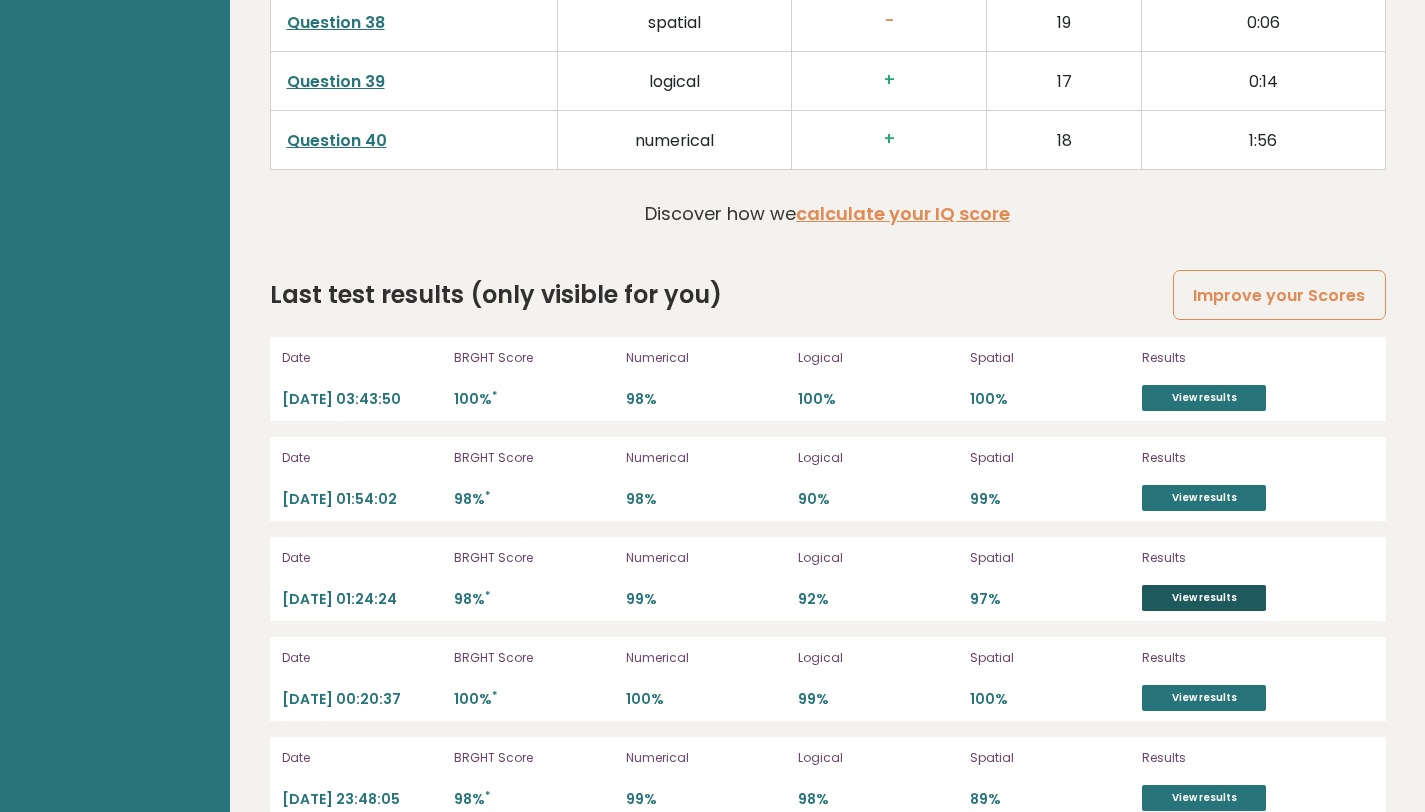 click on "View results" at bounding box center (1204, 598) 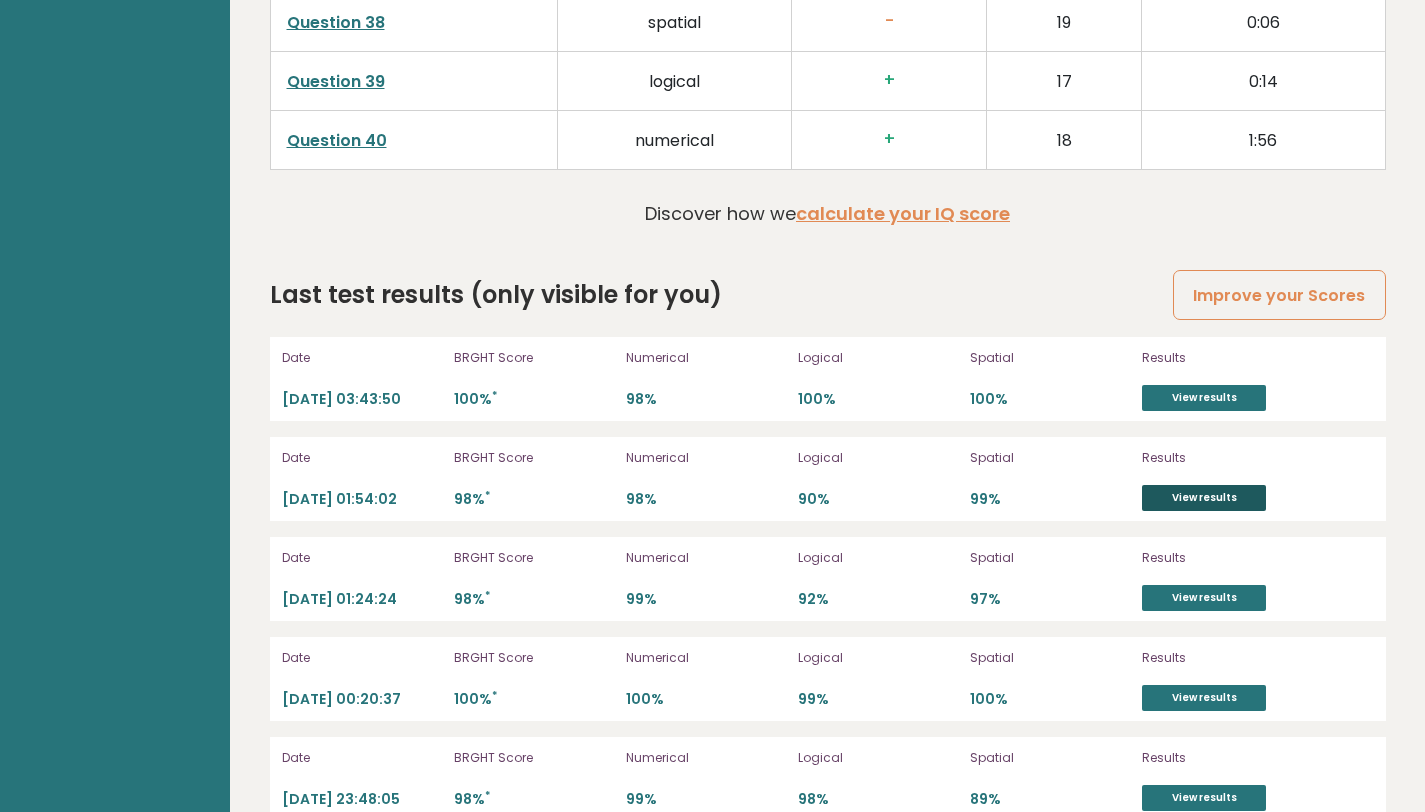 click on "View results" at bounding box center (1204, 498) 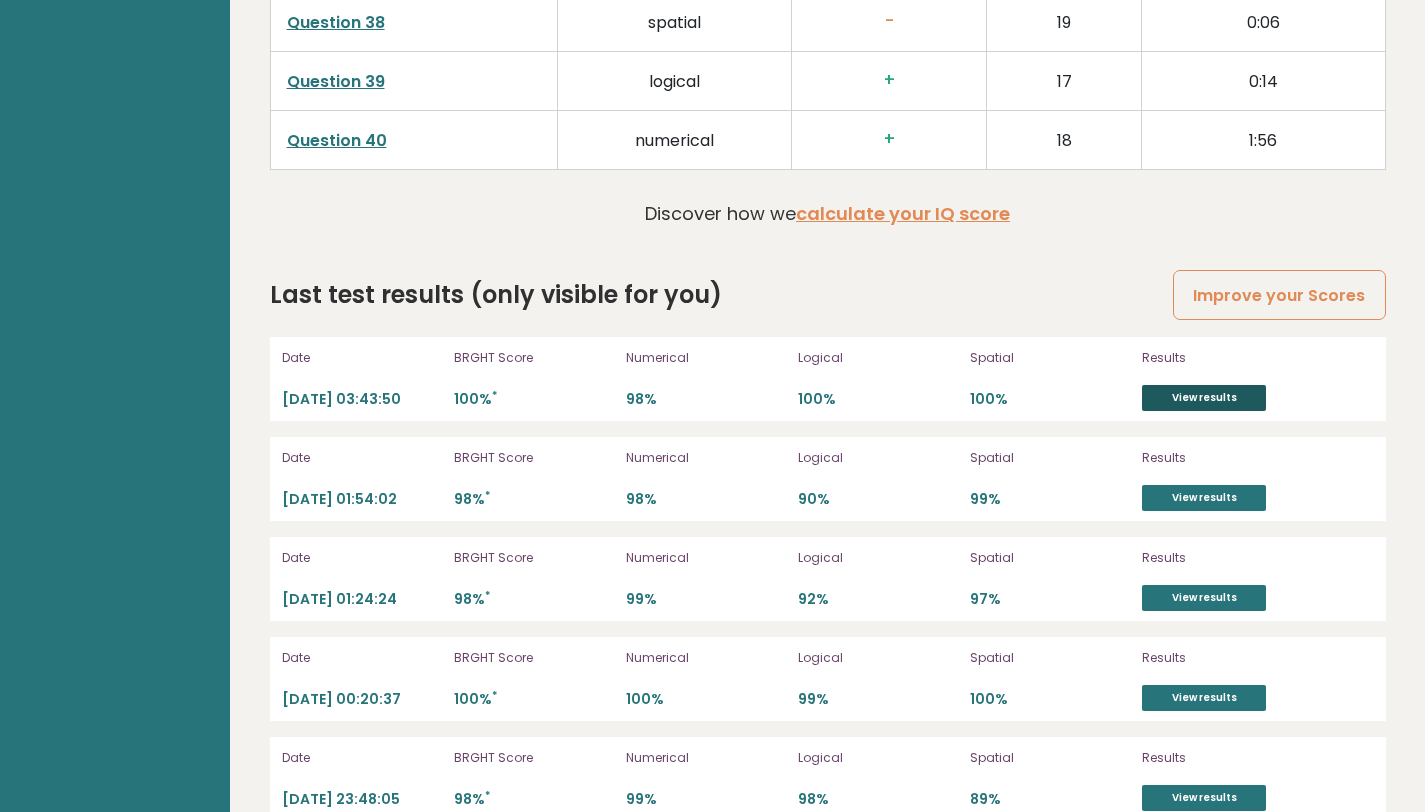 click on "View results" at bounding box center [1204, 398] 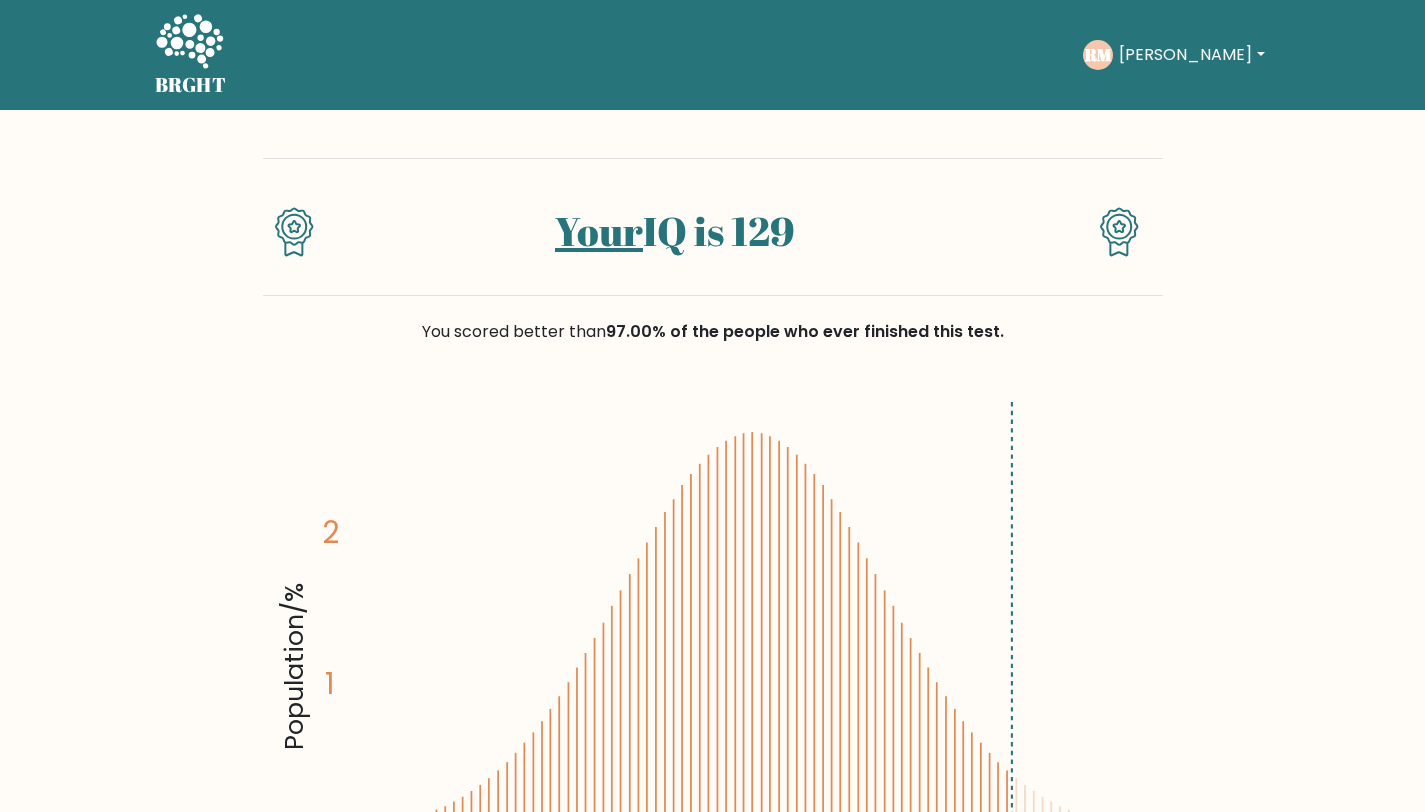 scroll, scrollTop: 0, scrollLeft: 0, axis: both 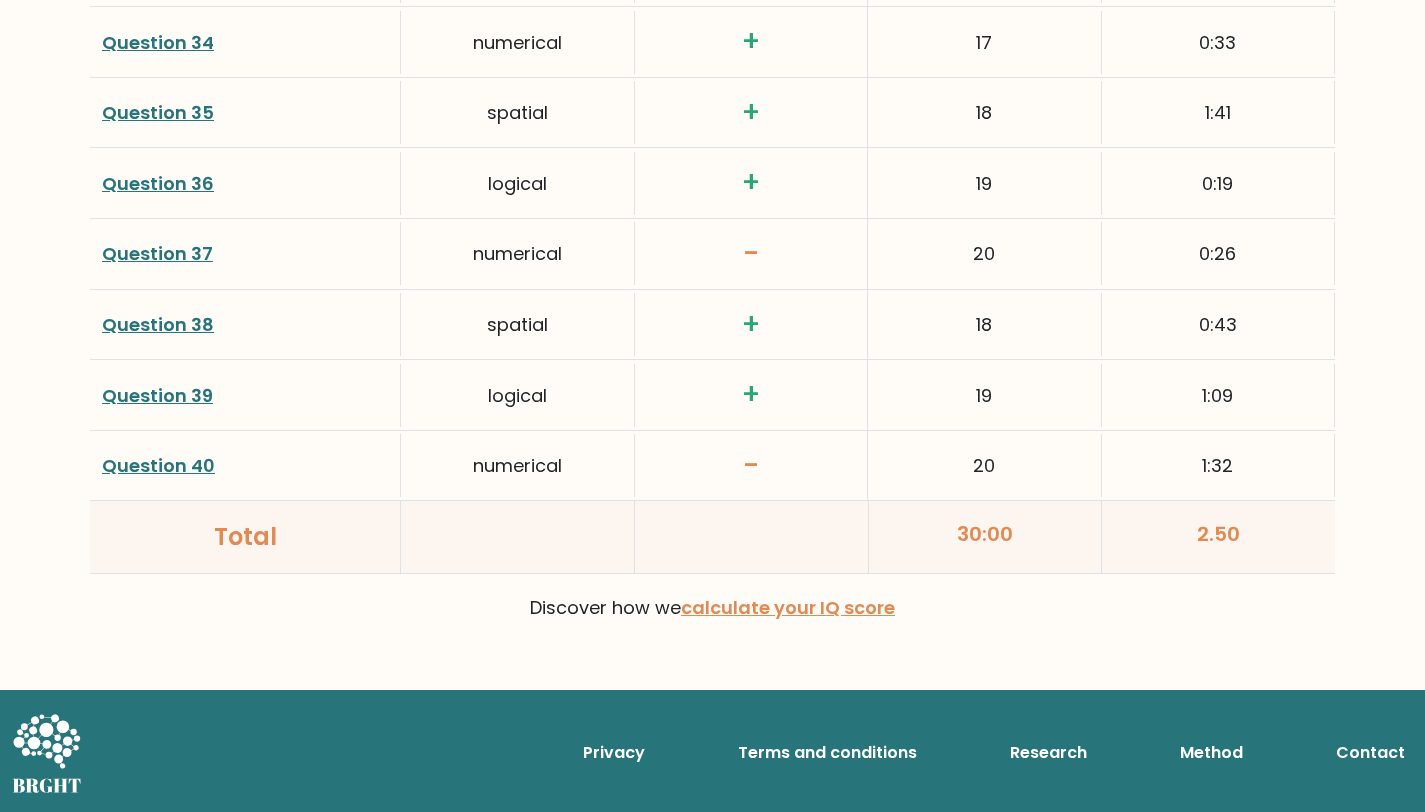 click on "Question 40" at bounding box center [158, 465] 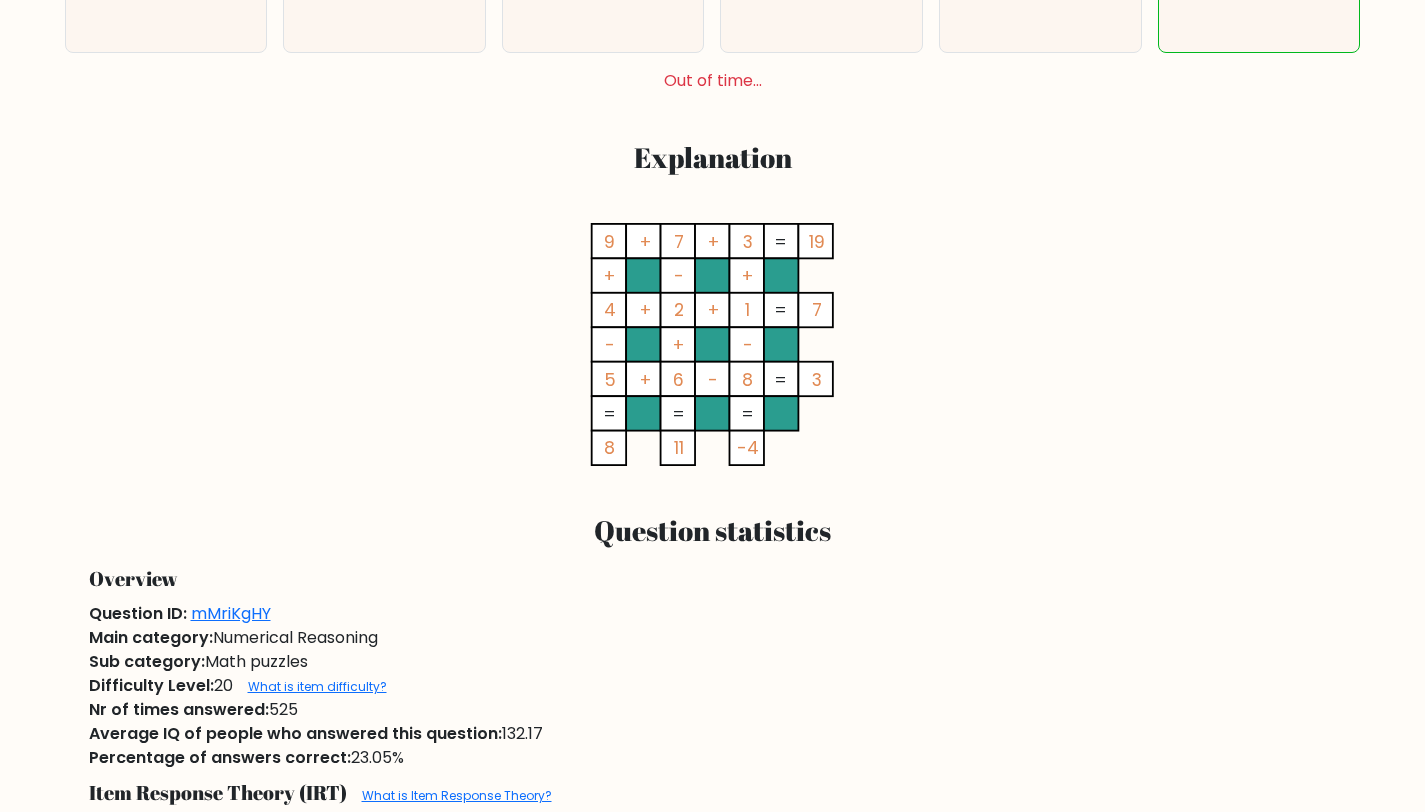 scroll, scrollTop: 0, scrollLeft: 0, axis: both 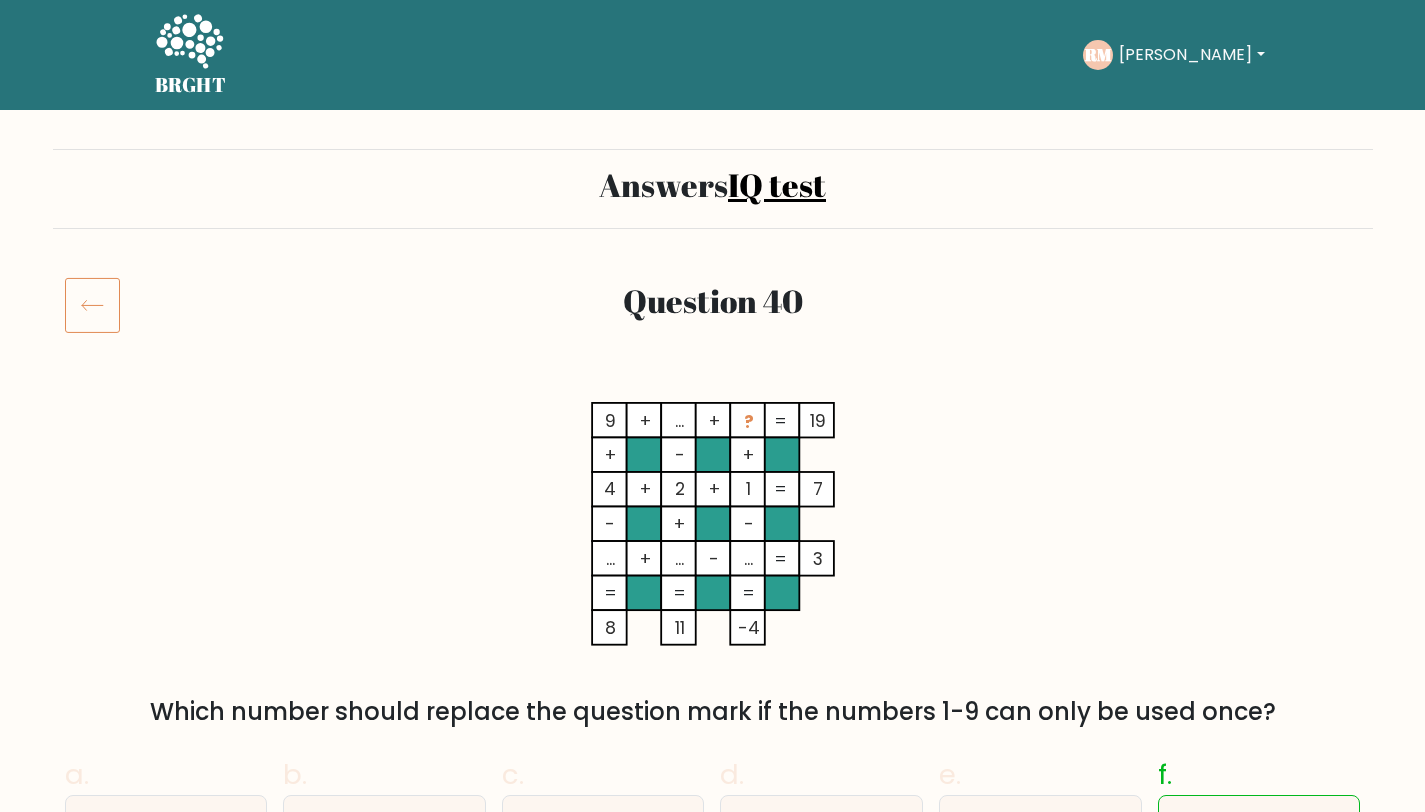 click 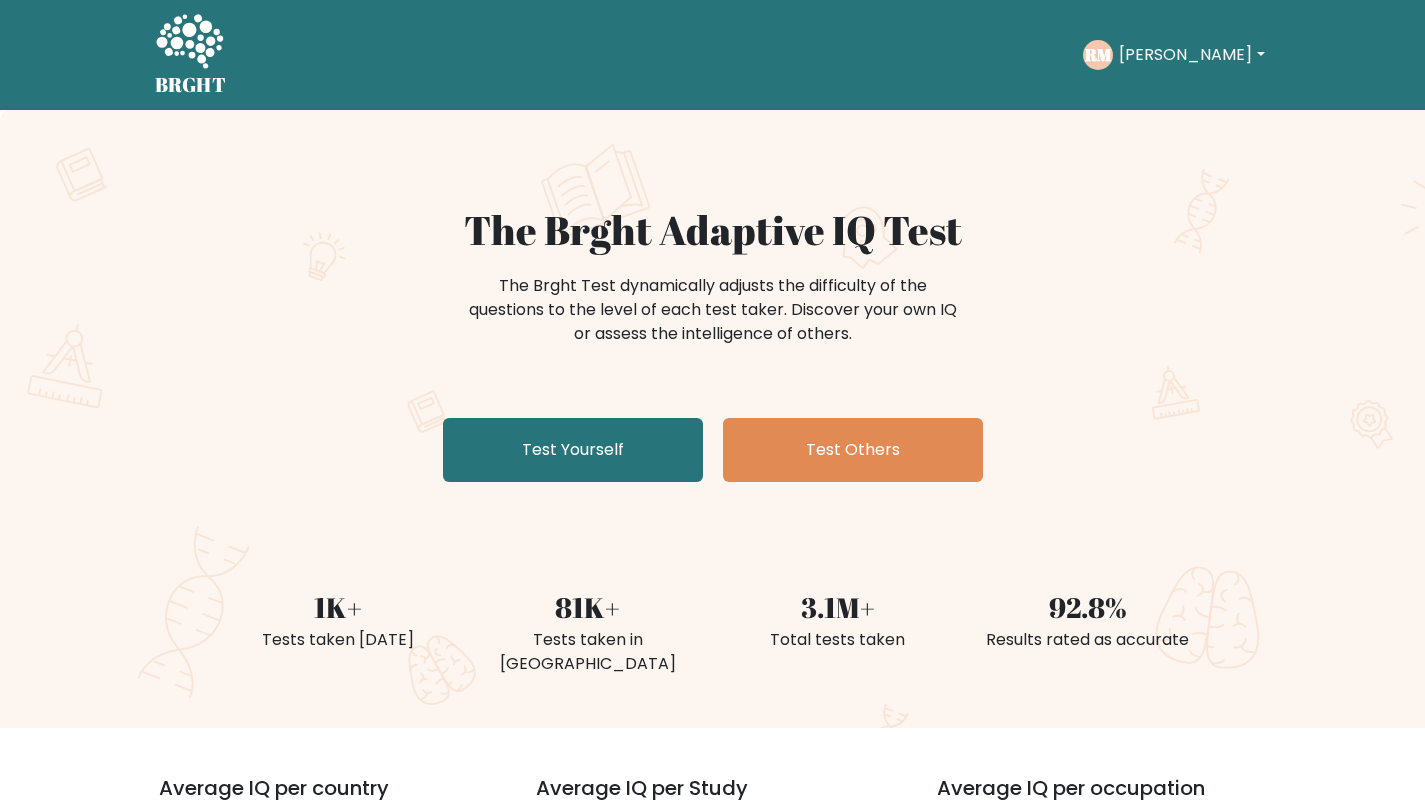 scroll, scrollTop: 0, scrollLeft: 0, axis: both 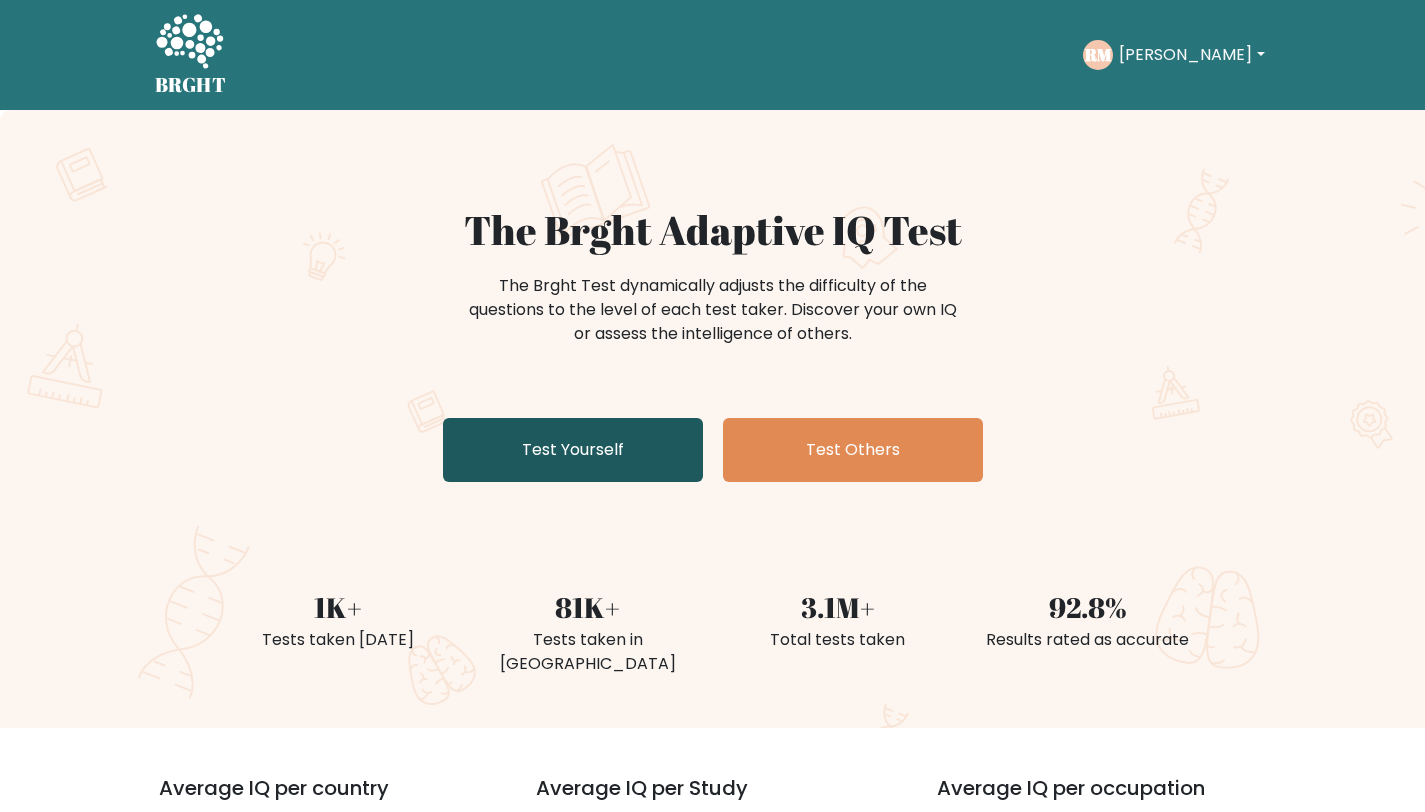 click on "Test Yourself" at bounding box center (573, 450) 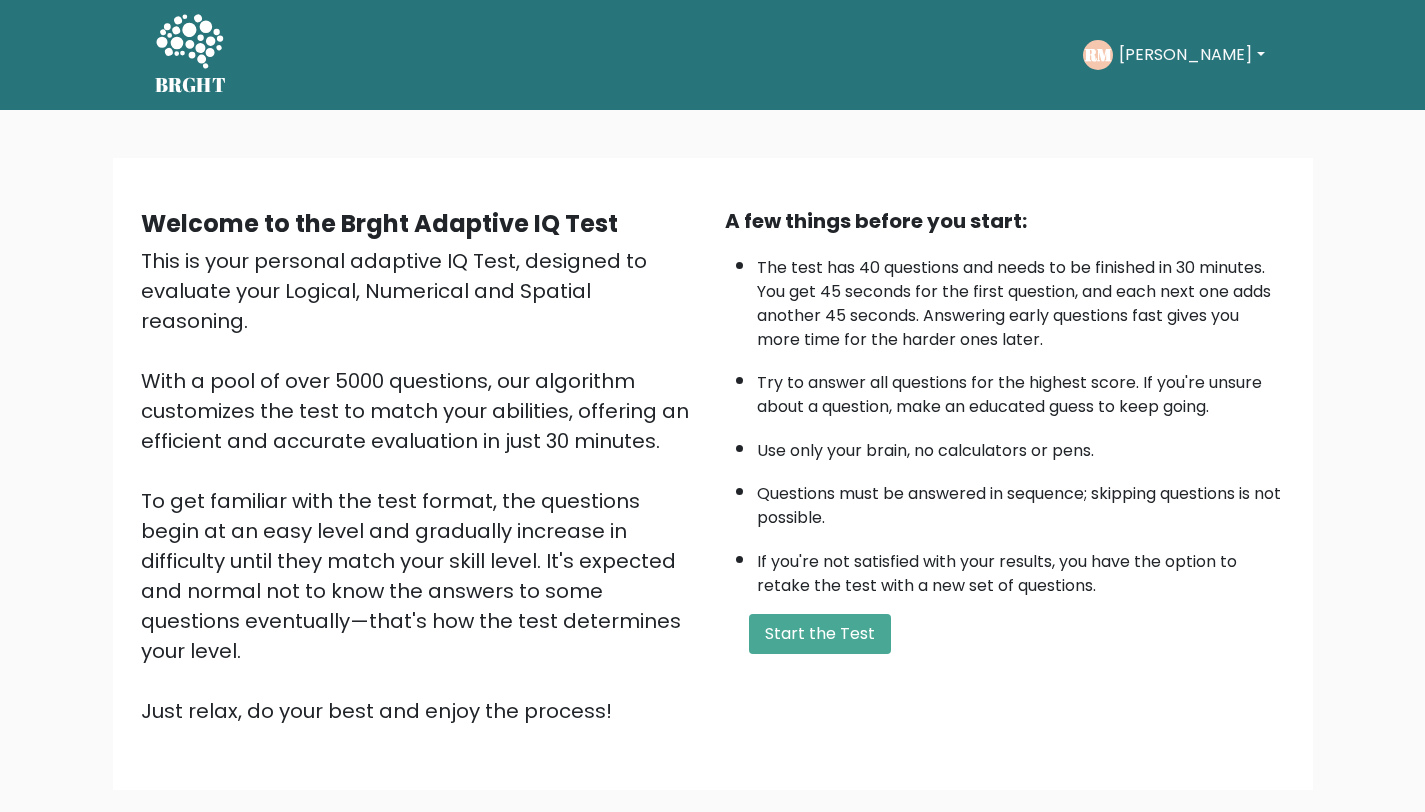 scroll, scrollTop: 0, scrollLeft: 0, axis: both 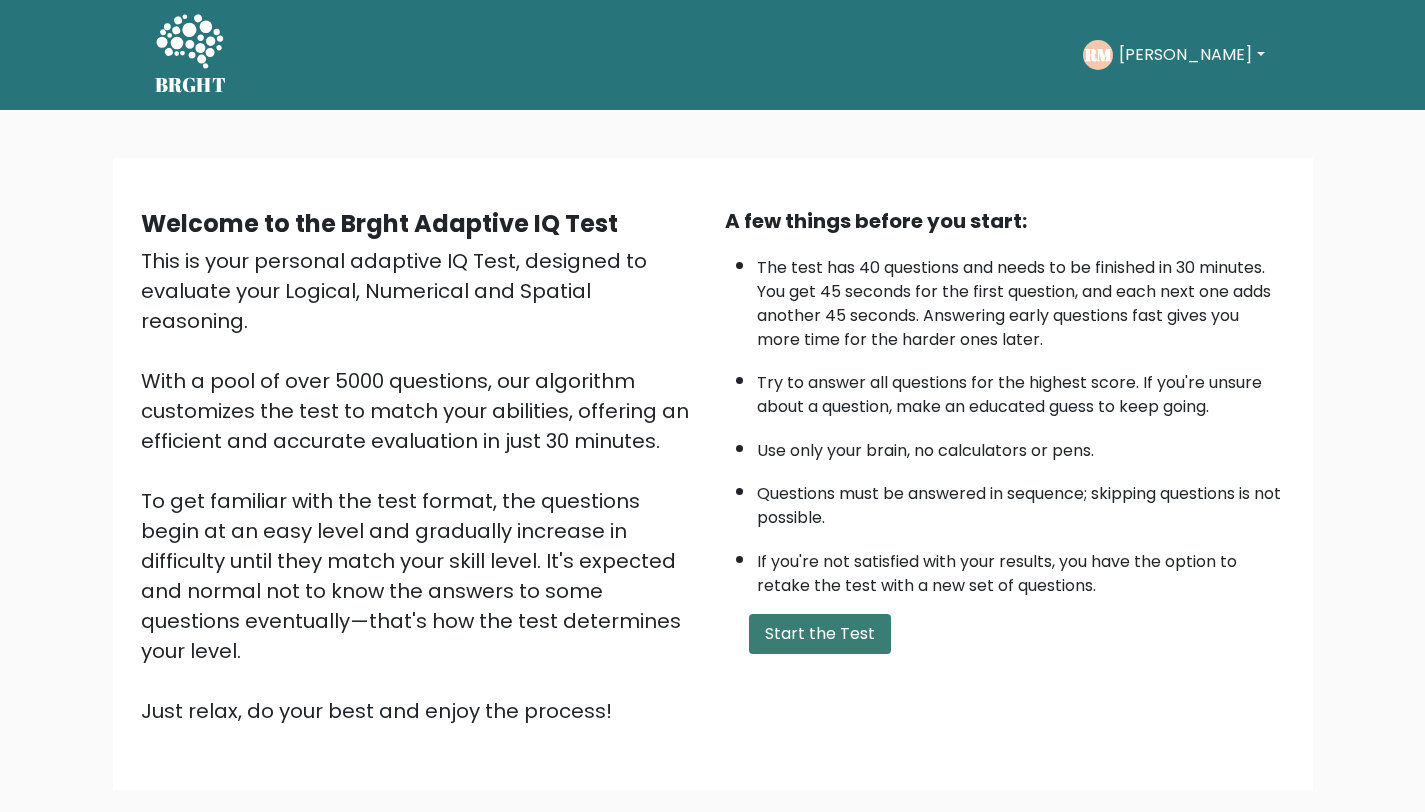 click on "Start the Test" at bounding box center [820, 634] 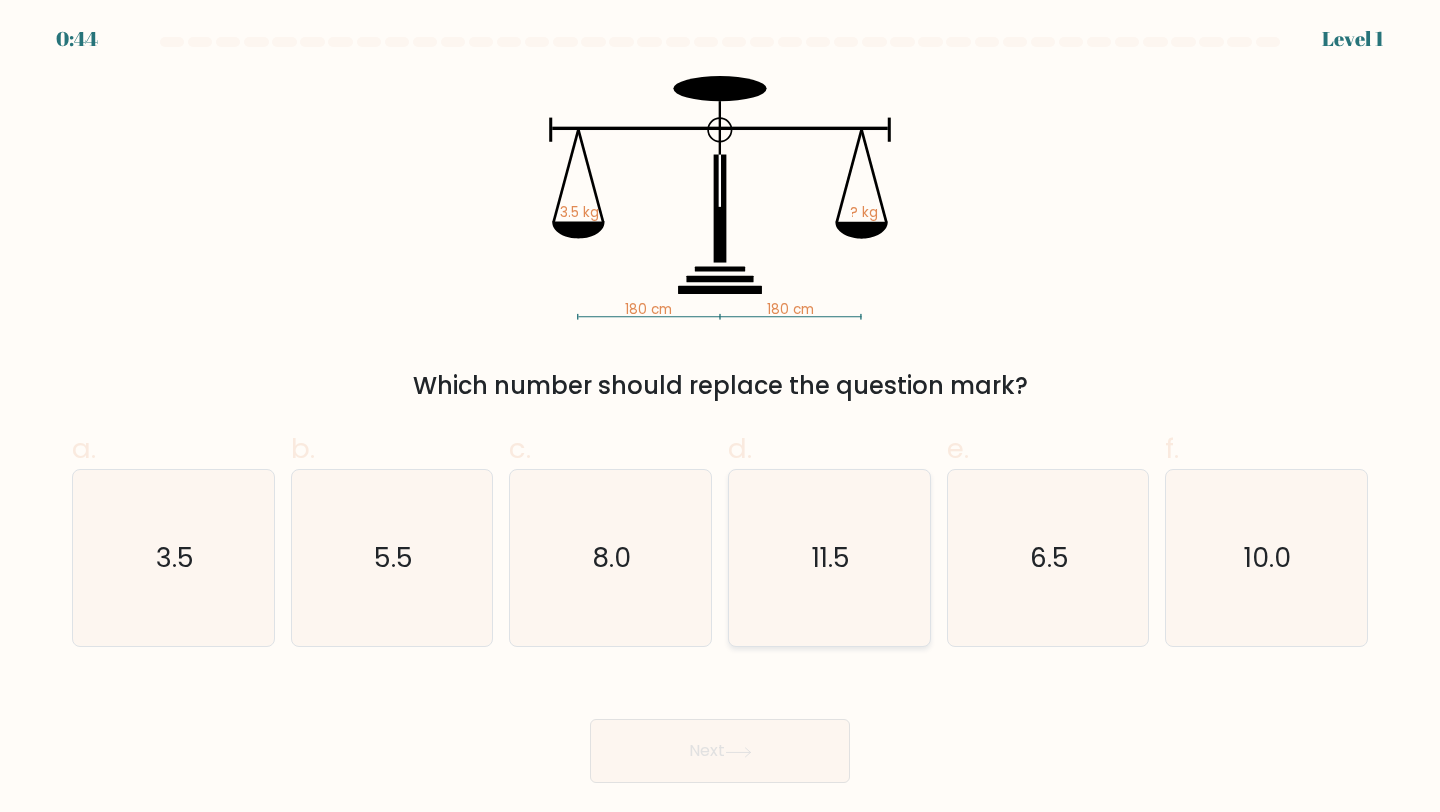 scroll, scrollTop: 0, scrollLeft: 0, axis: both 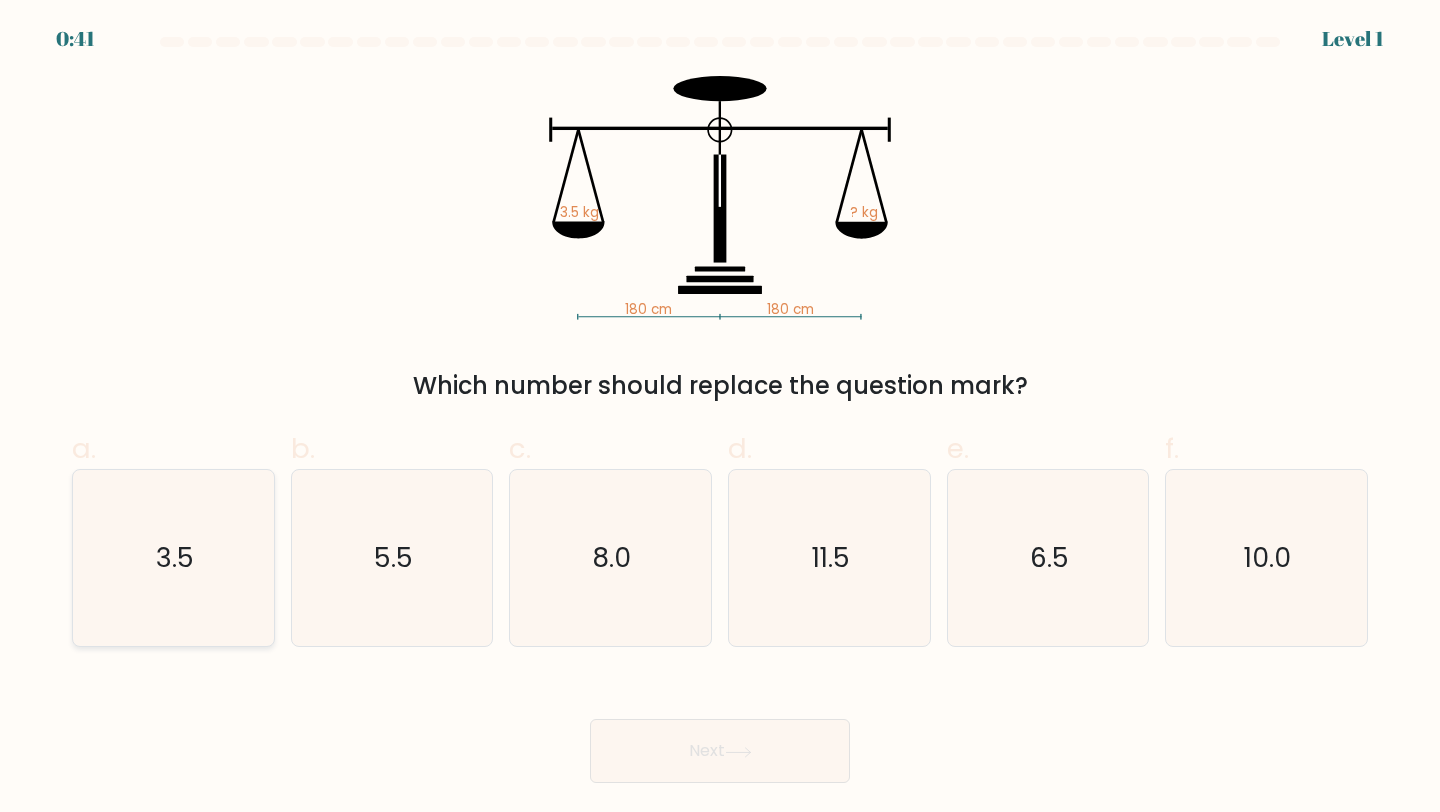 click on "3.5" 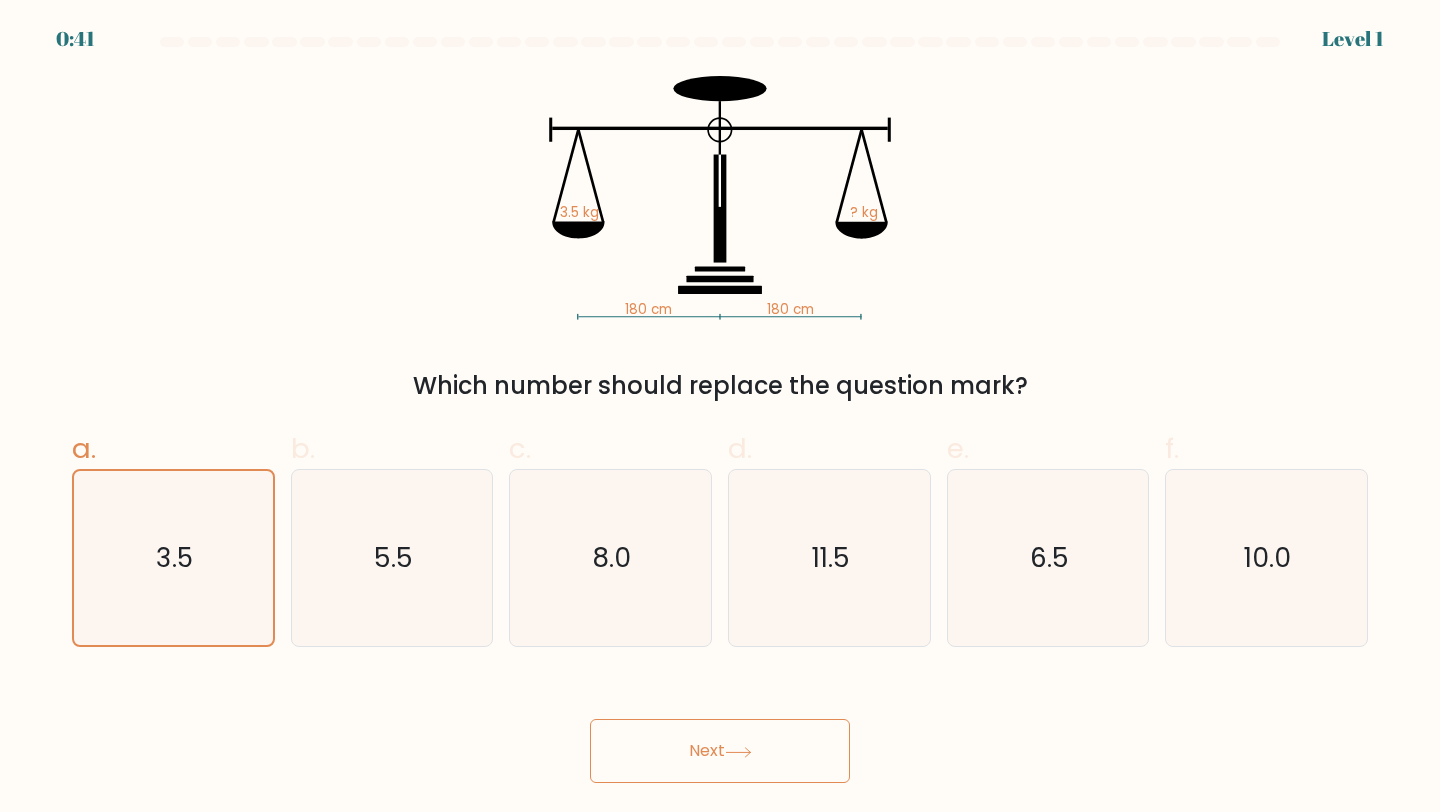 click on "Next" at bounding box center (720, 751) 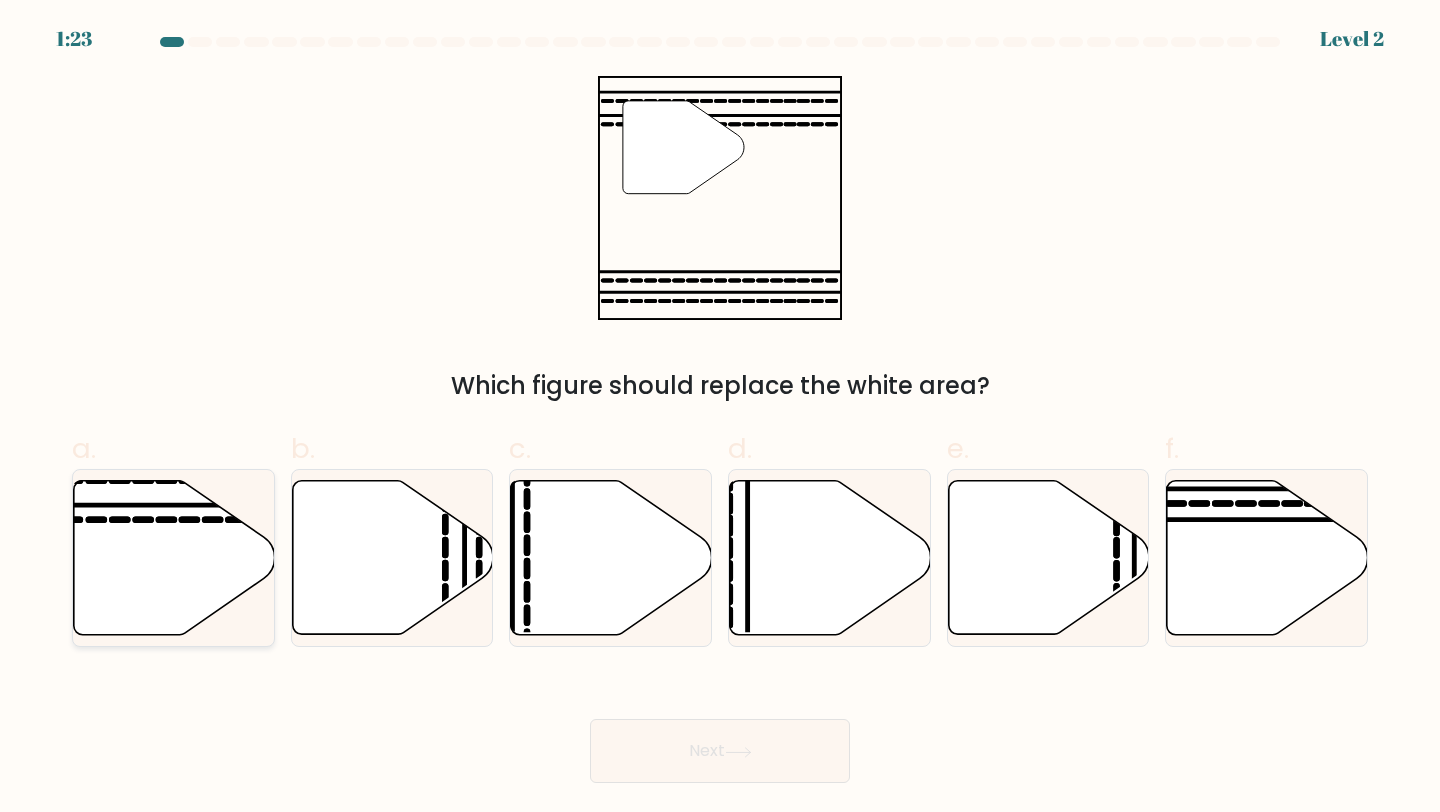 click 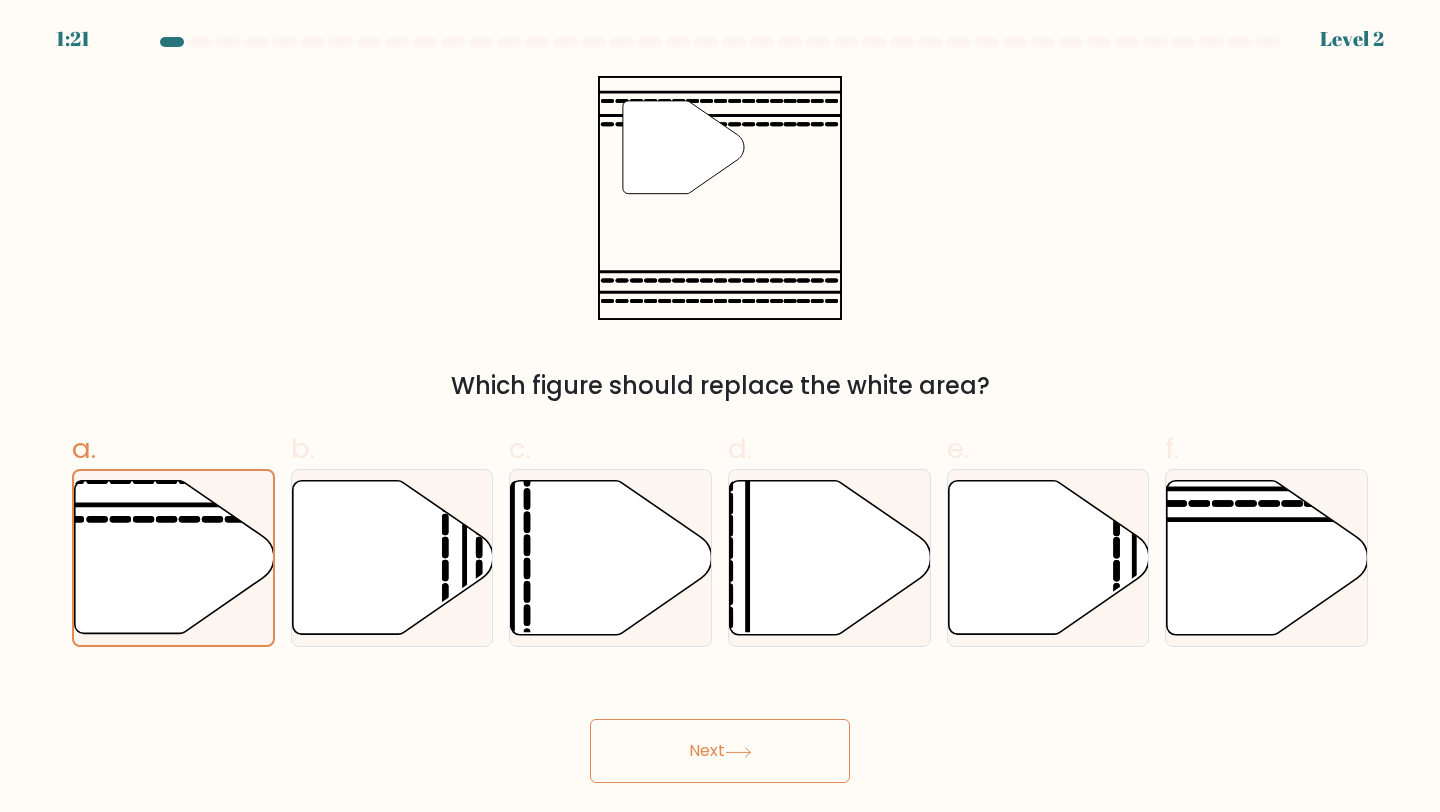 click on "Next" at bounding box center (720, 751) 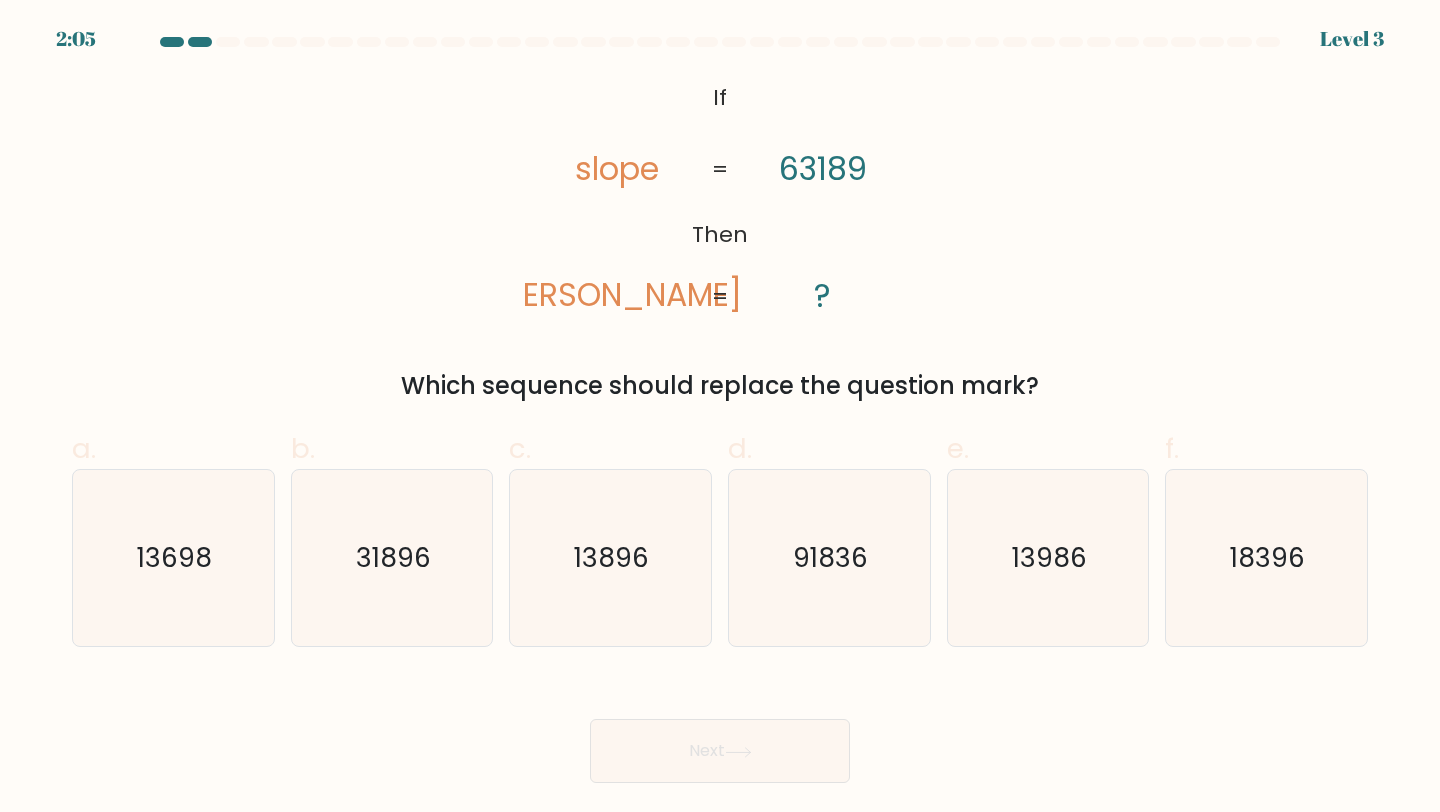 click on "Next" at bounding box center (720, 727) 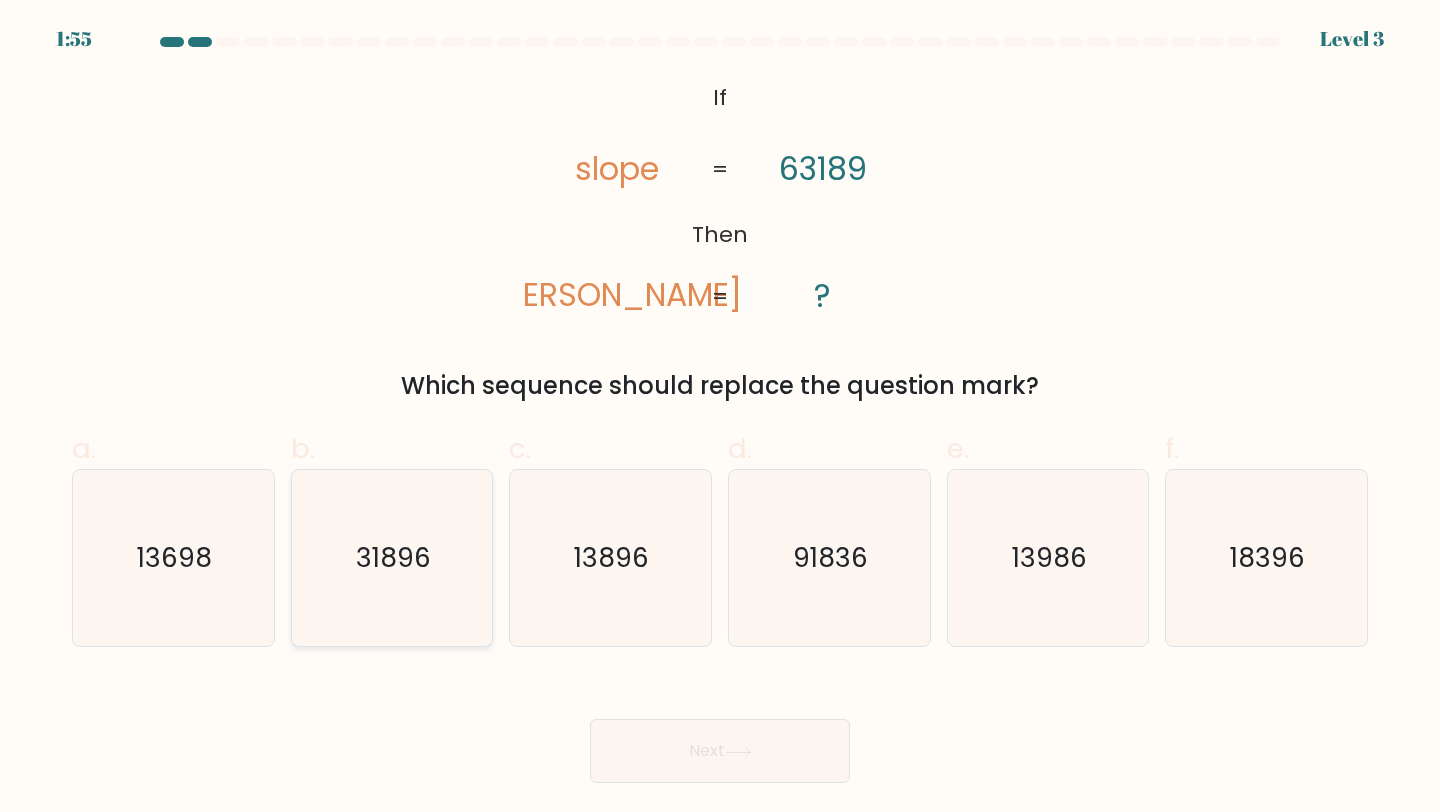 click on "31896" 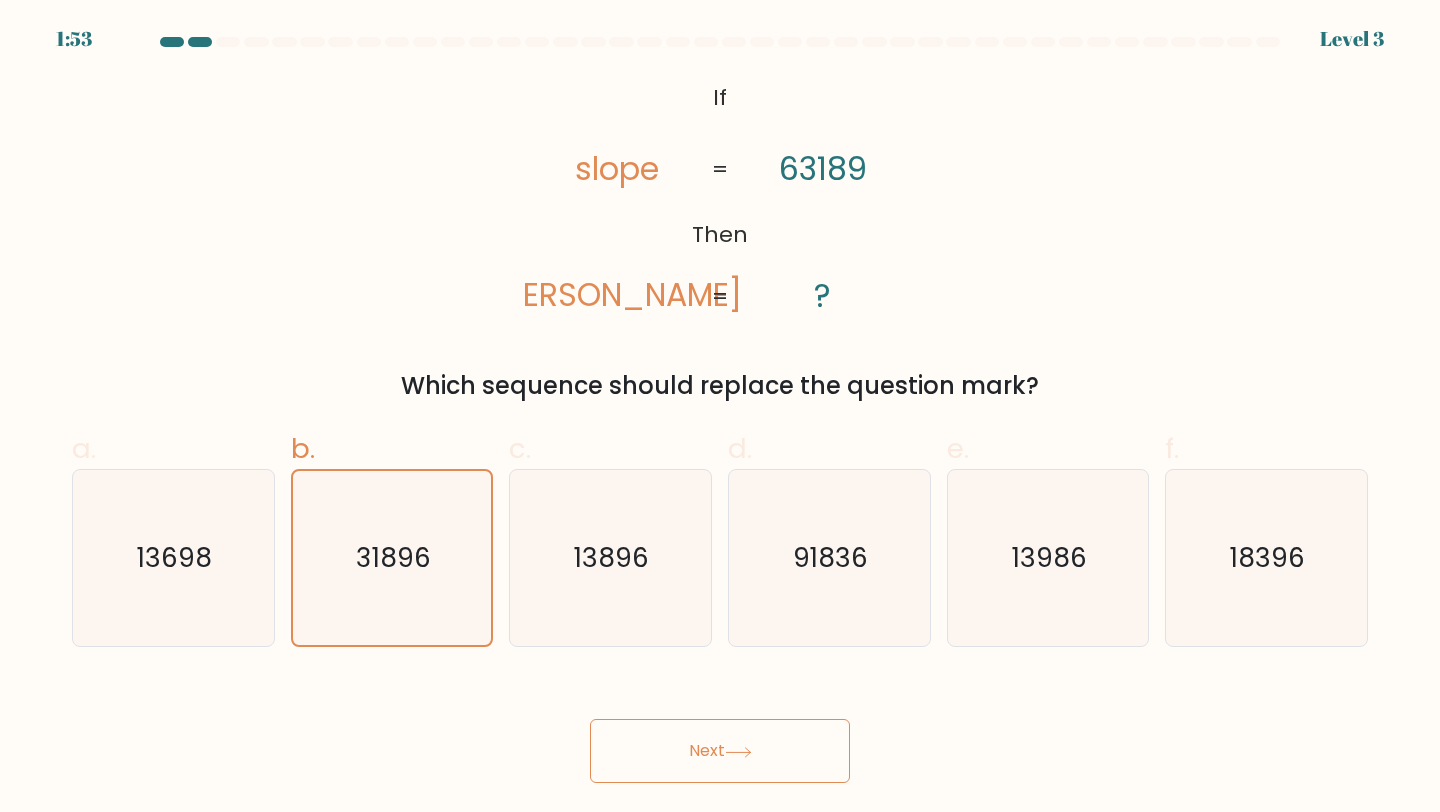 click on "Next" at bounding box center [720, 751] 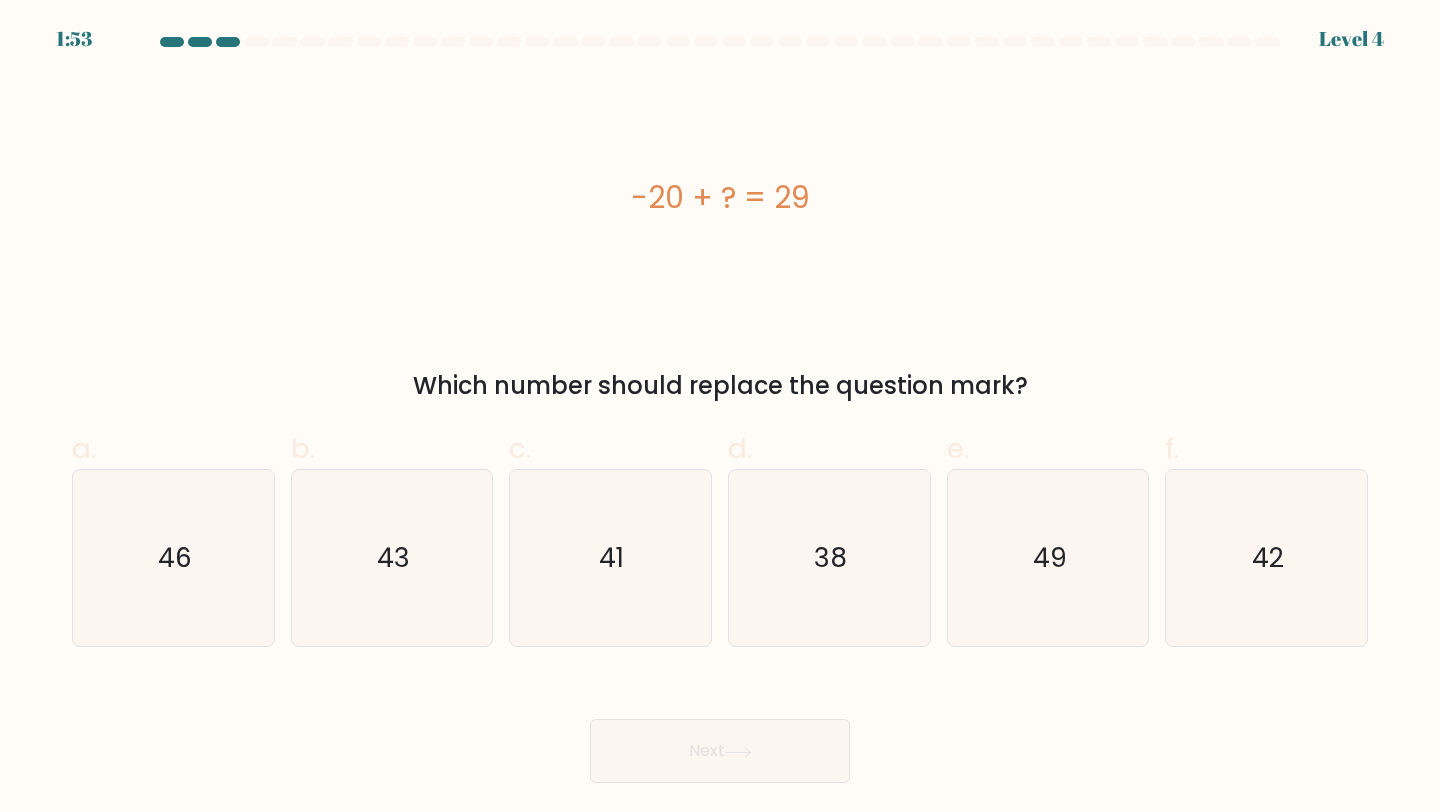 click on "Next" at bounding box center [720, 727] 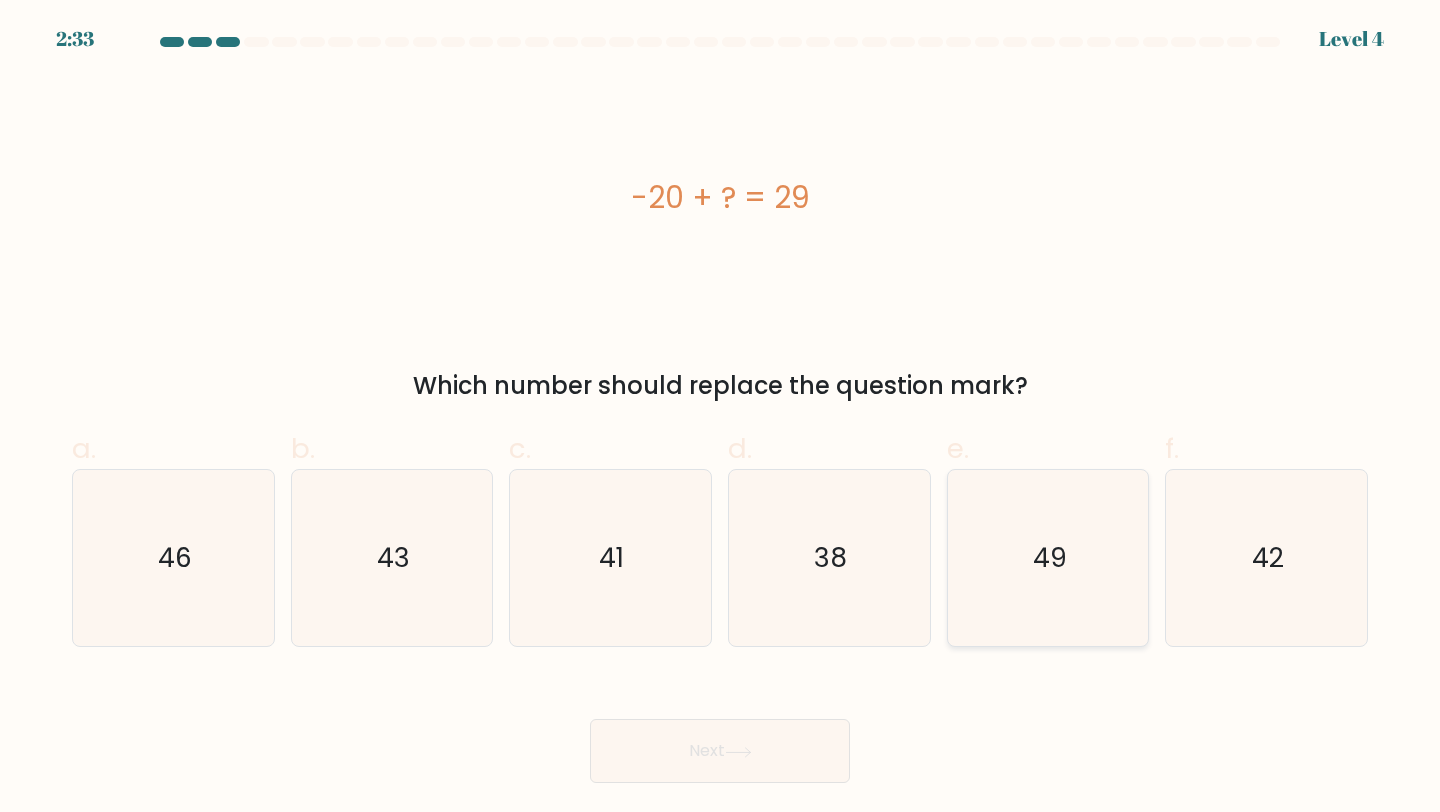 click on "49" 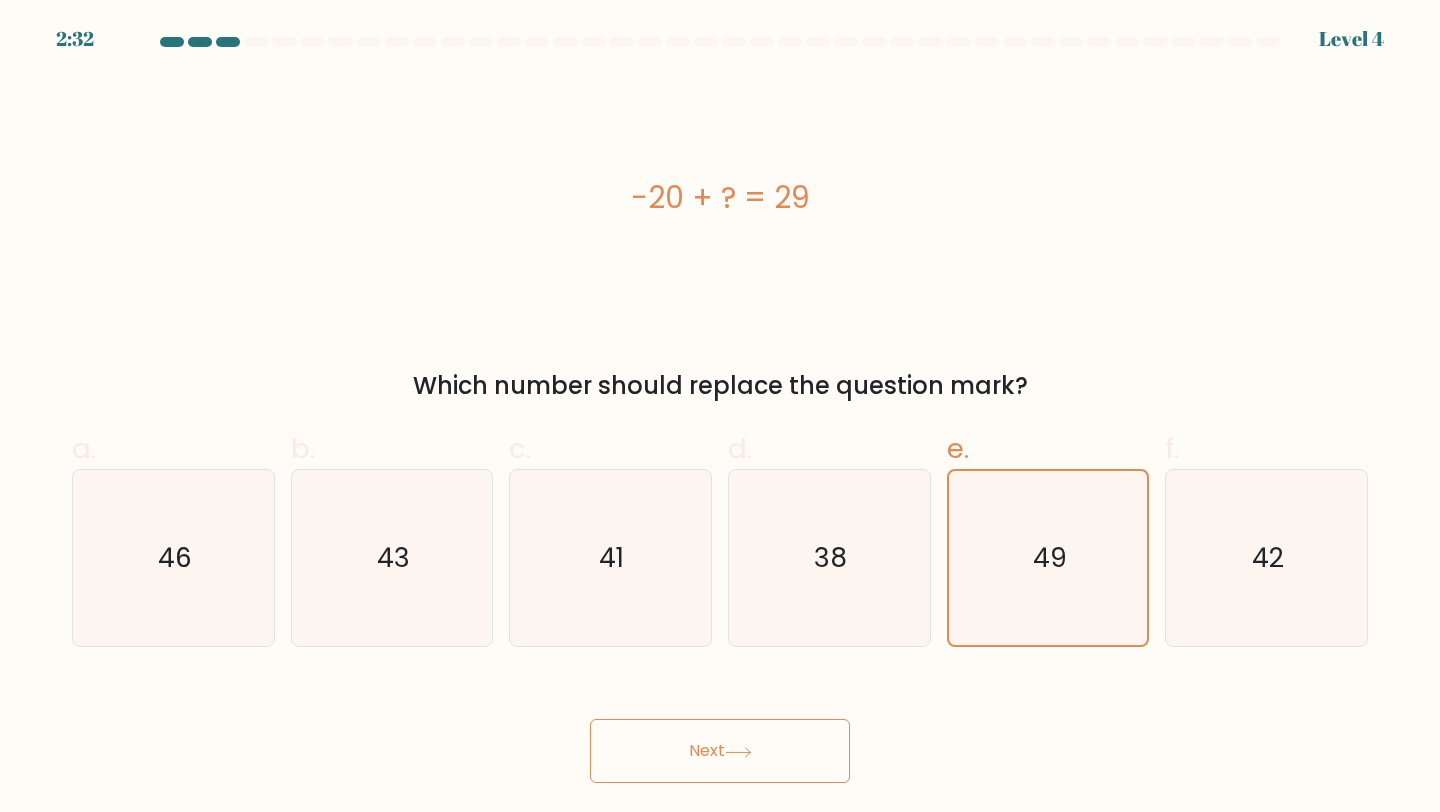 click on "Next" at bounding box center (720, 751) 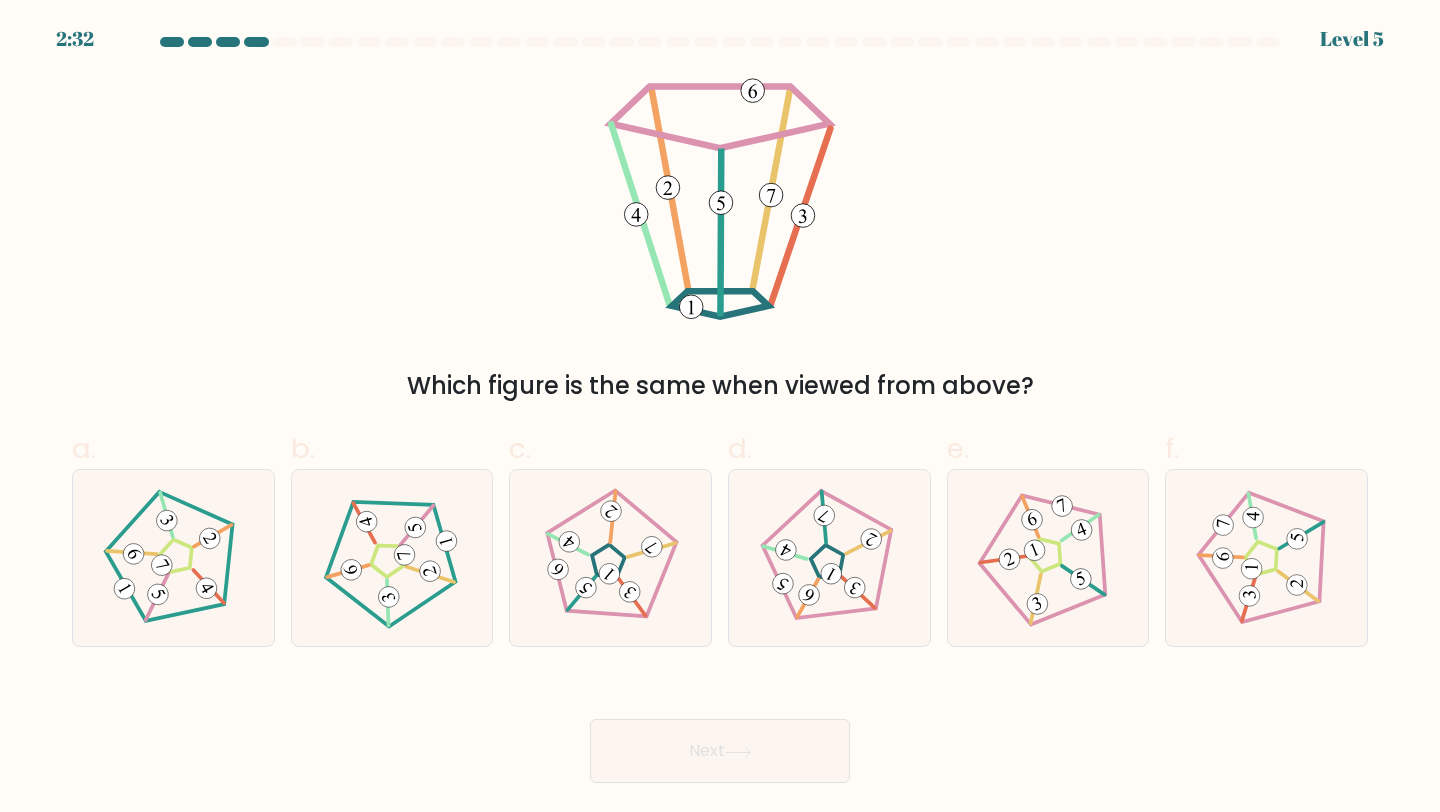 click on "Next" at bounding box center [720, 727] 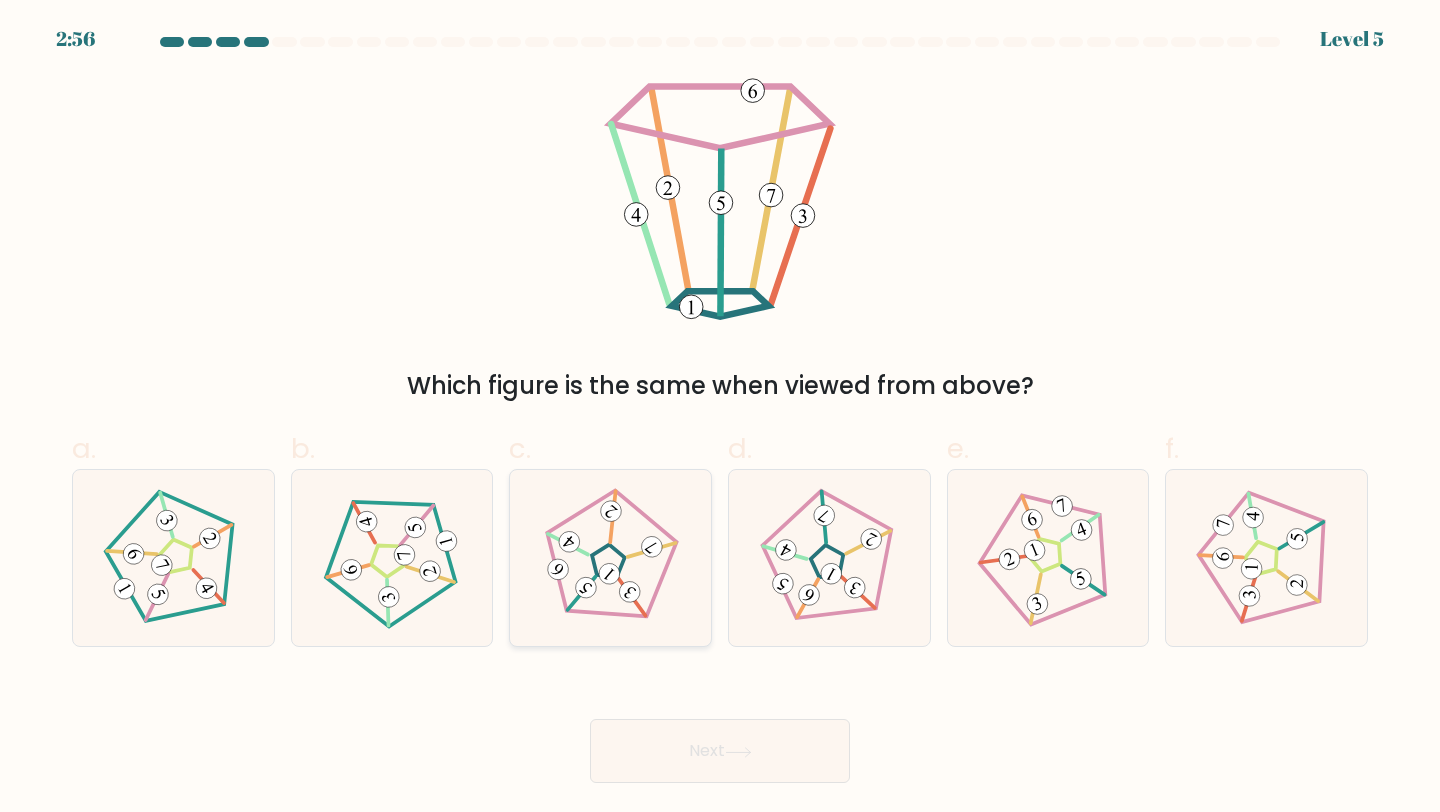 click 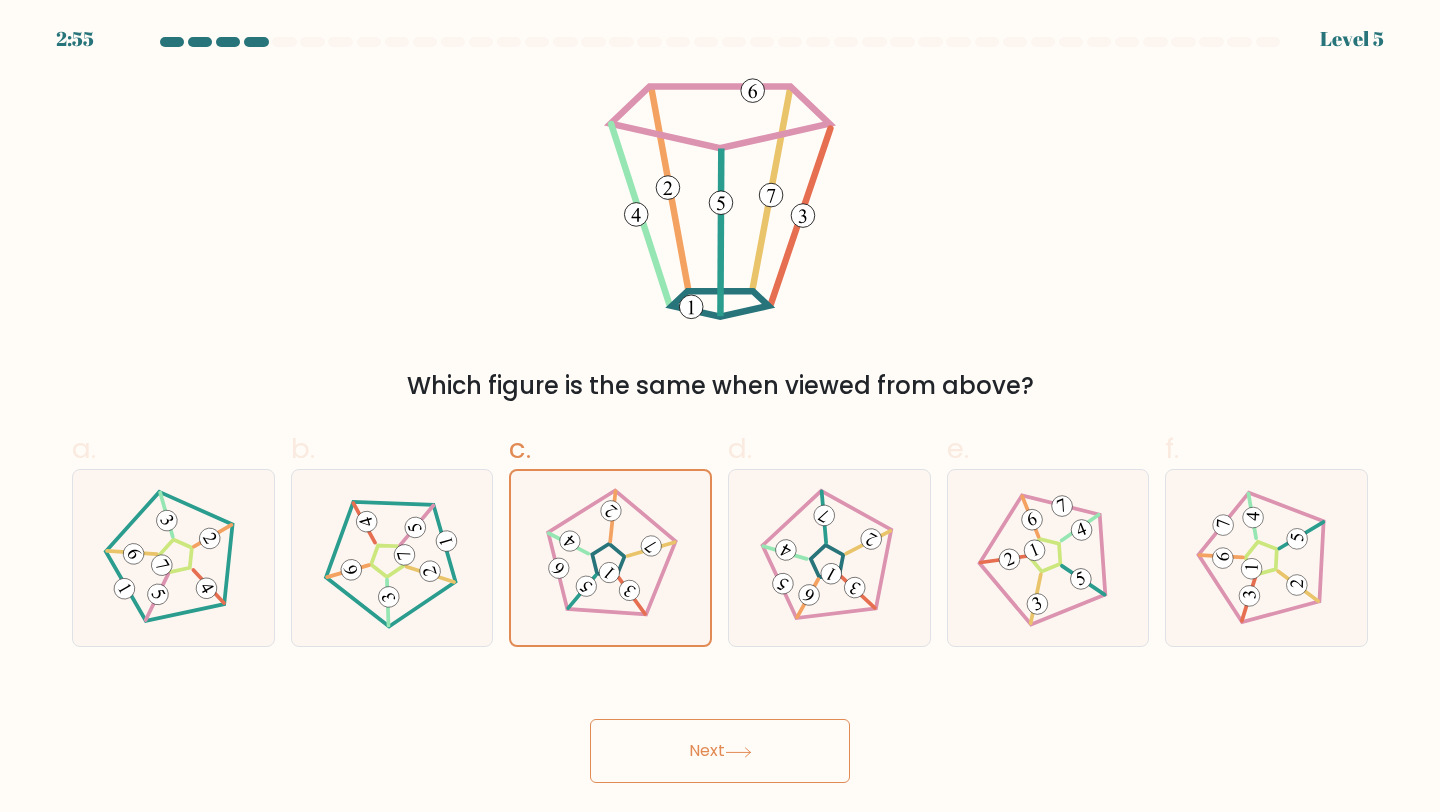 click on "Next" at bounding box center (720, 727) 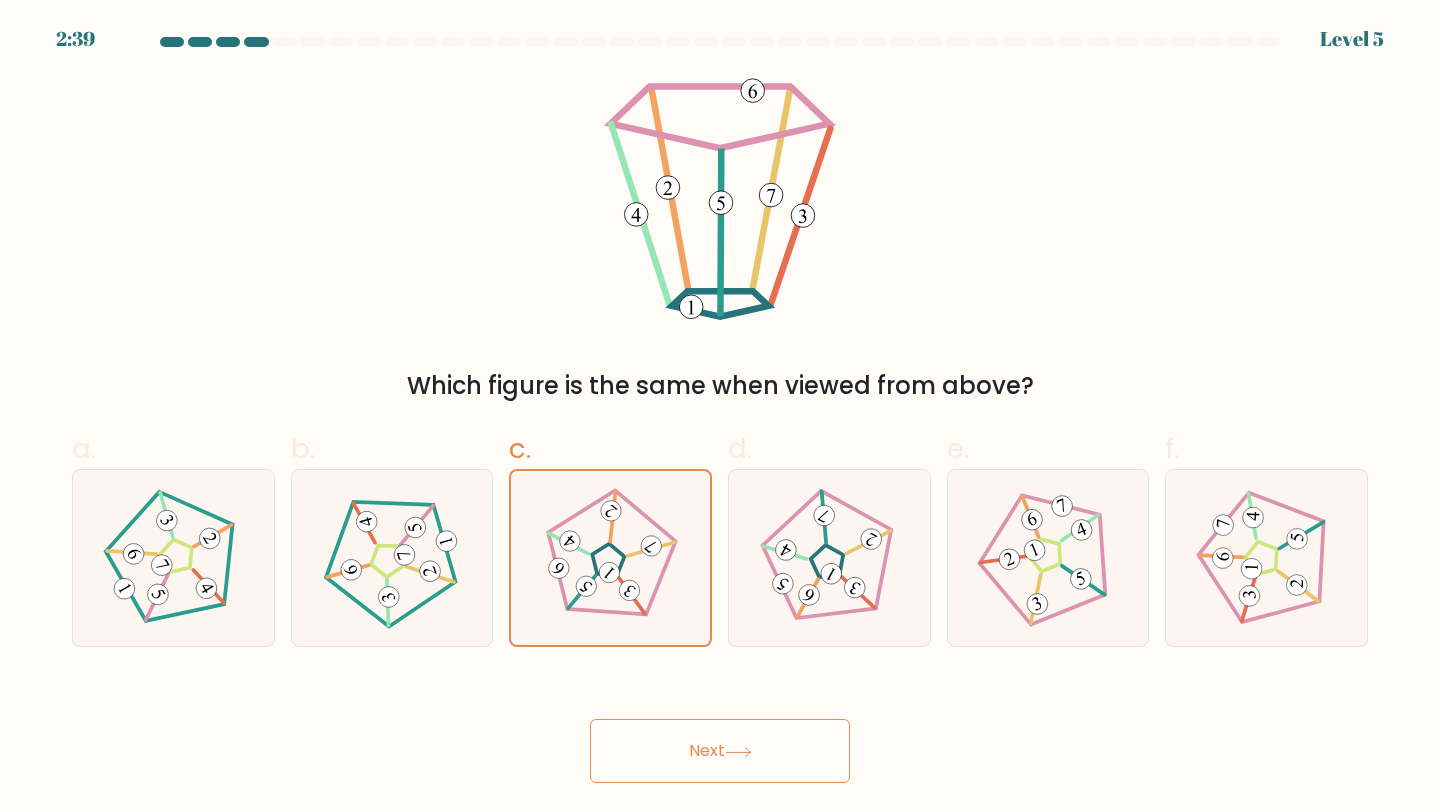 click on "Next" at bounding box center [720, 751] 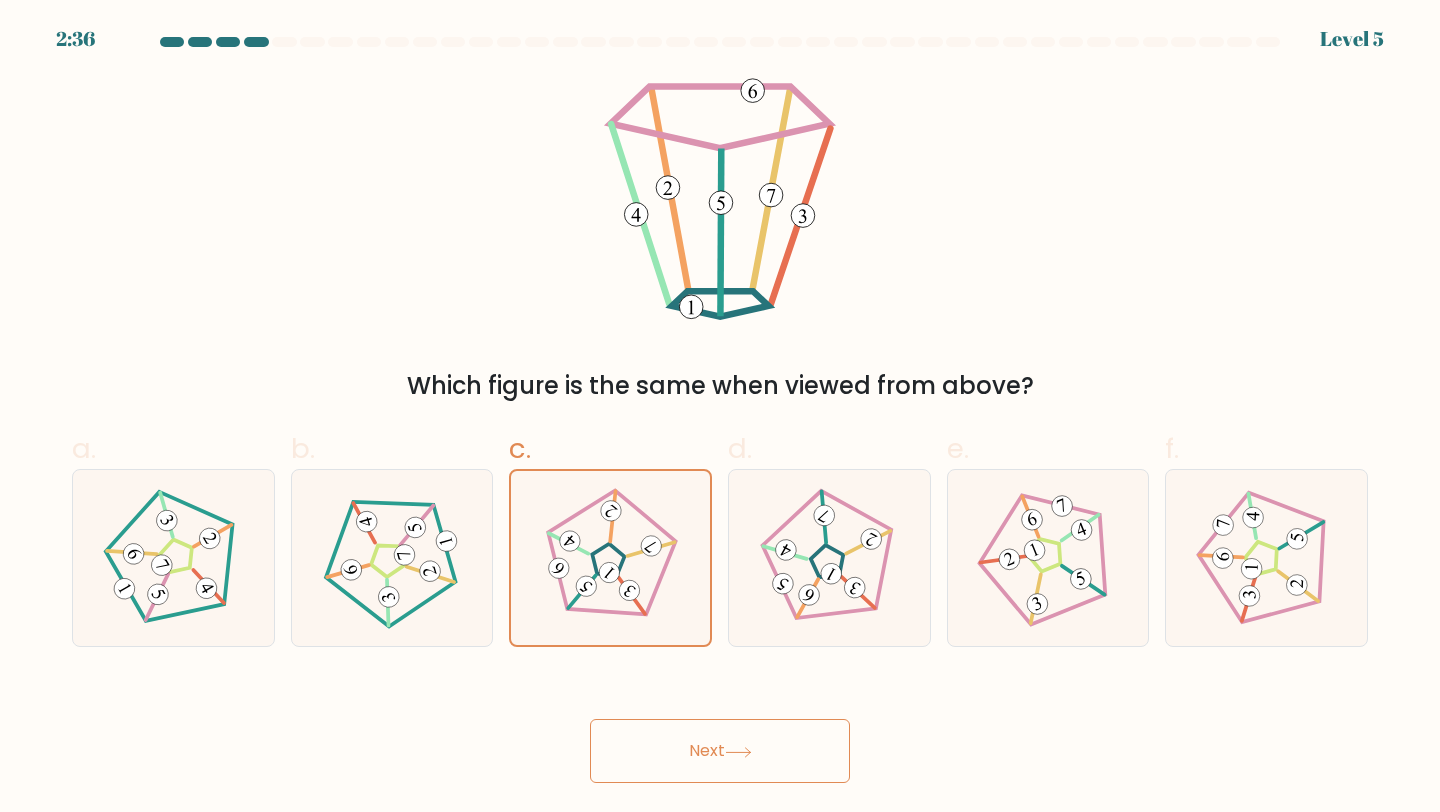 click on "Next" at bounding box center [720, 727] 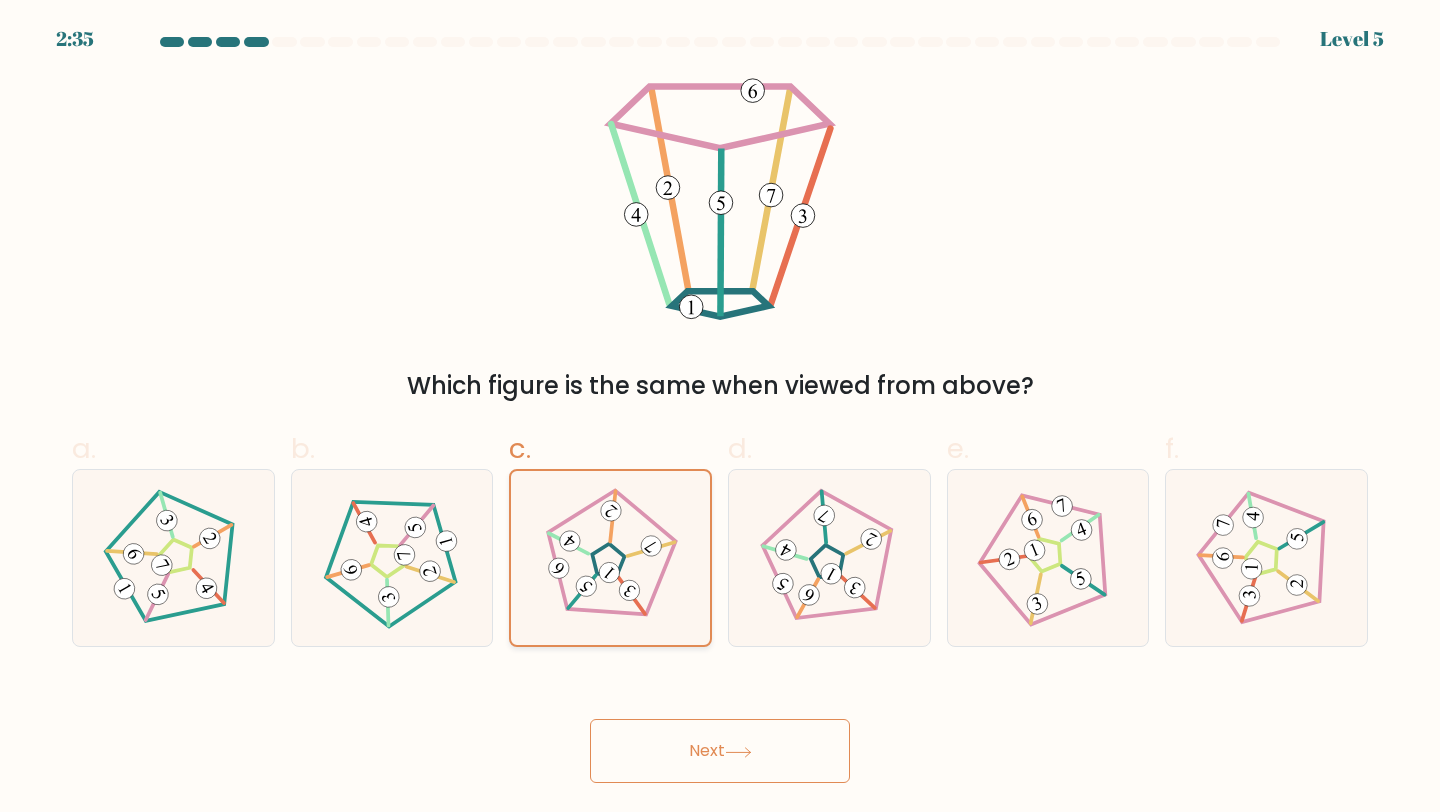 click 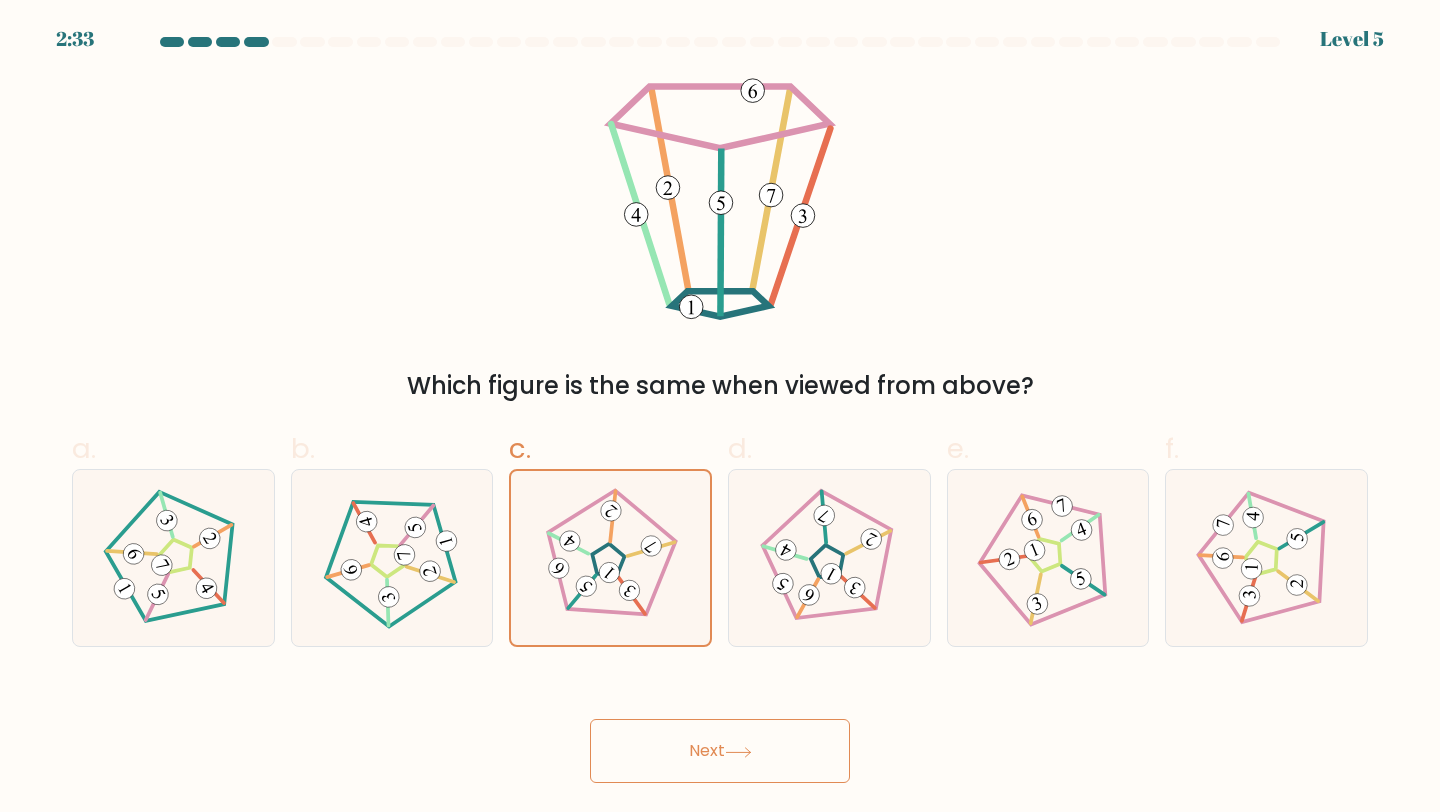 click on "Next" at bounding box center [720, 751] 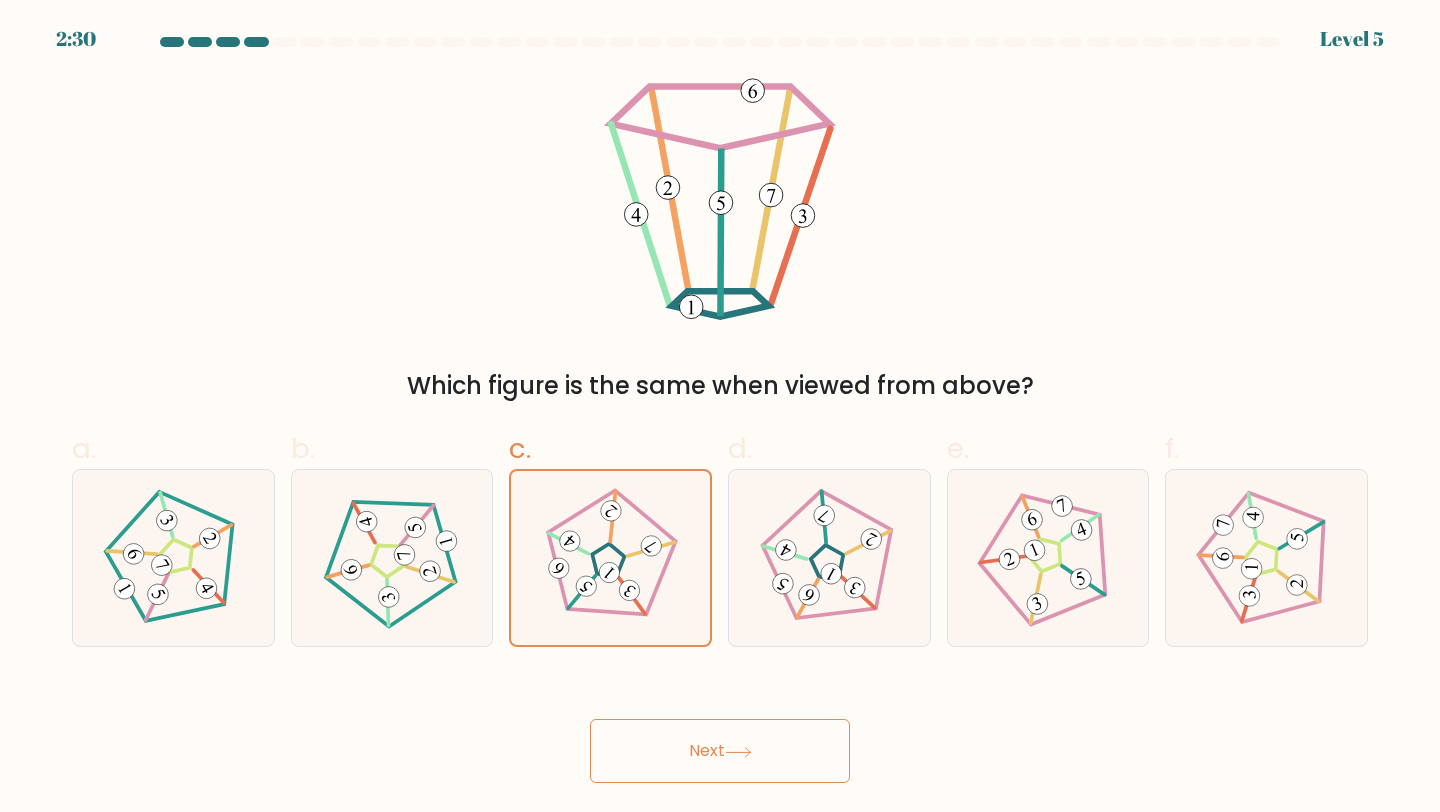type 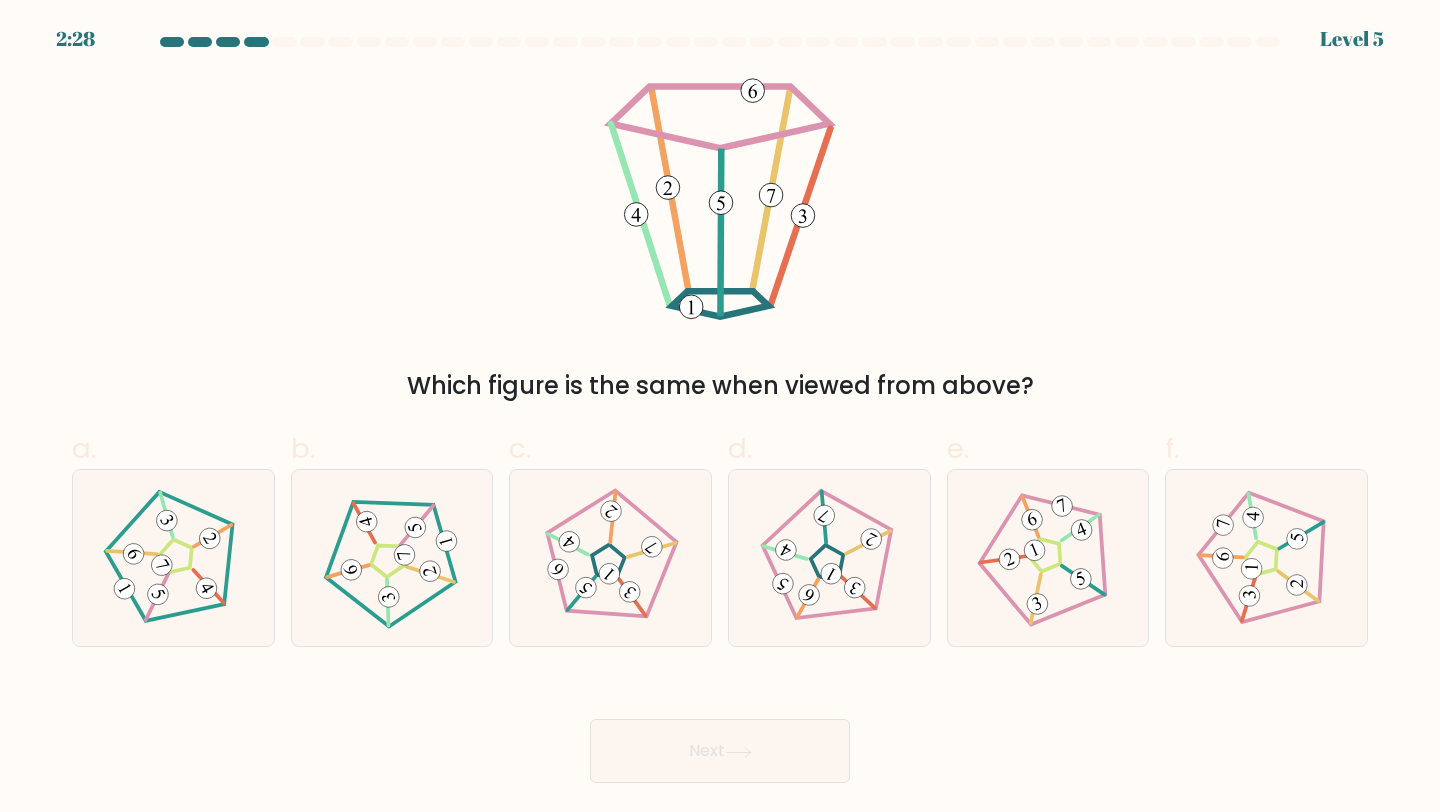 scroll, scrollTop: 0, scrollLeft: 0, axis: both 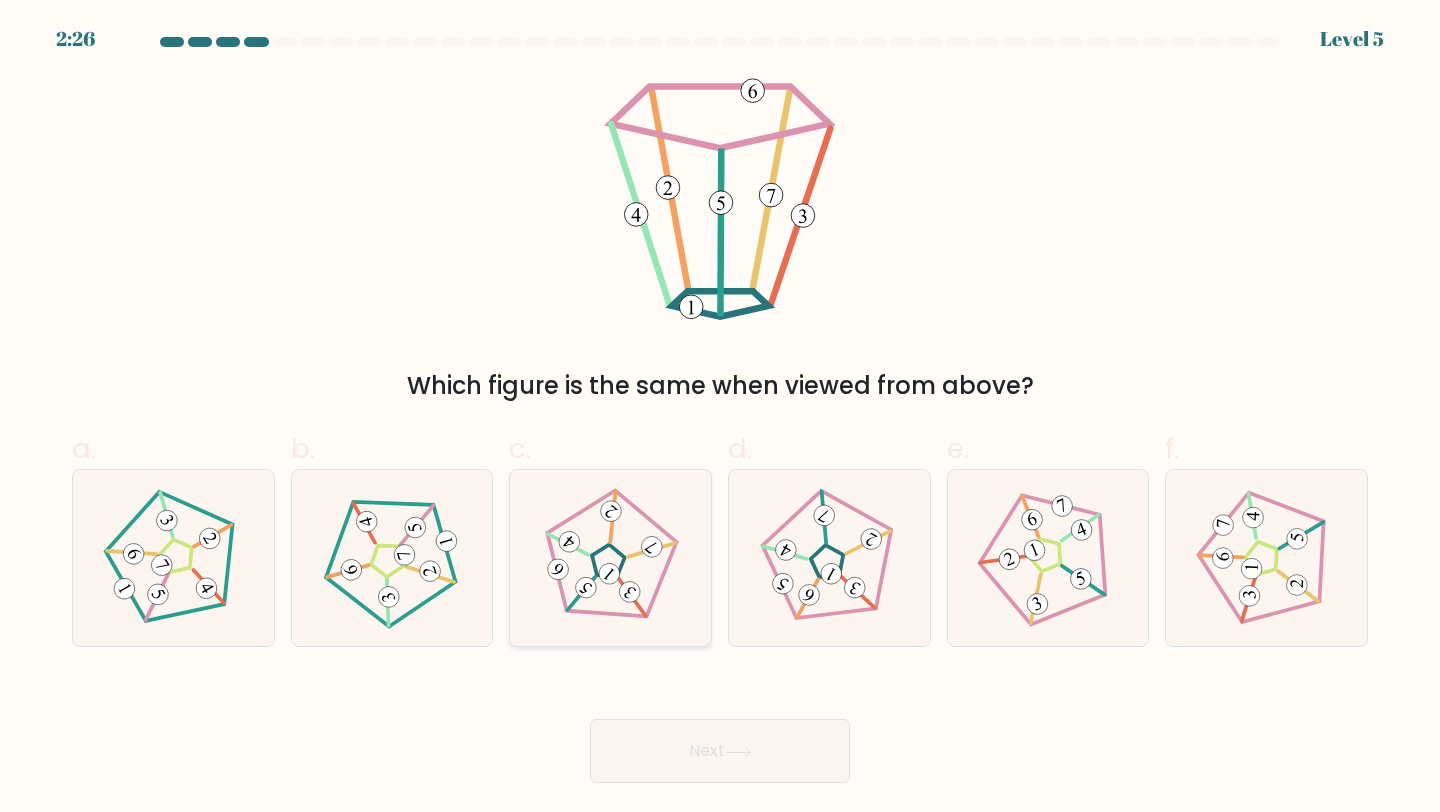 click 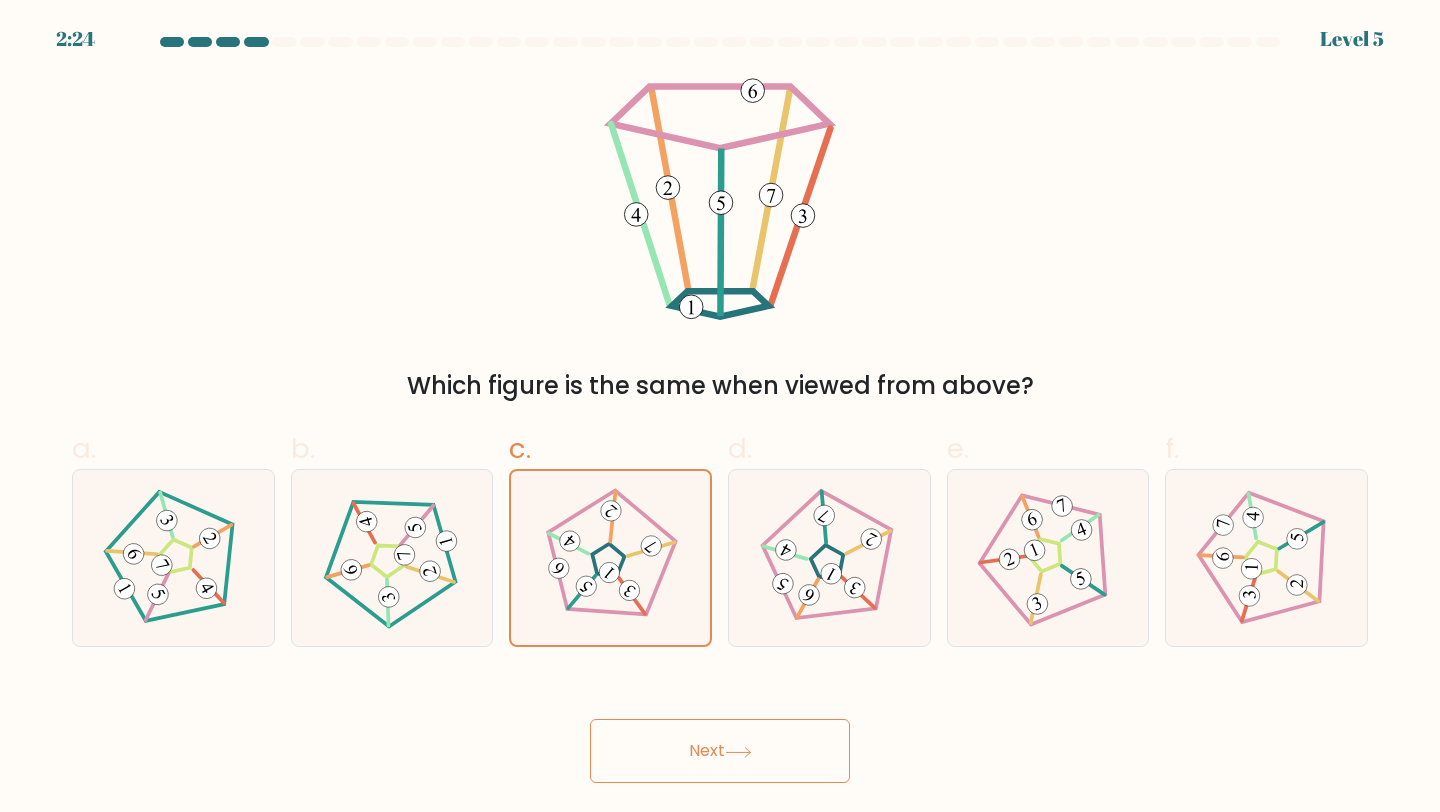 click on "Next" at bounding box center [720, 751] 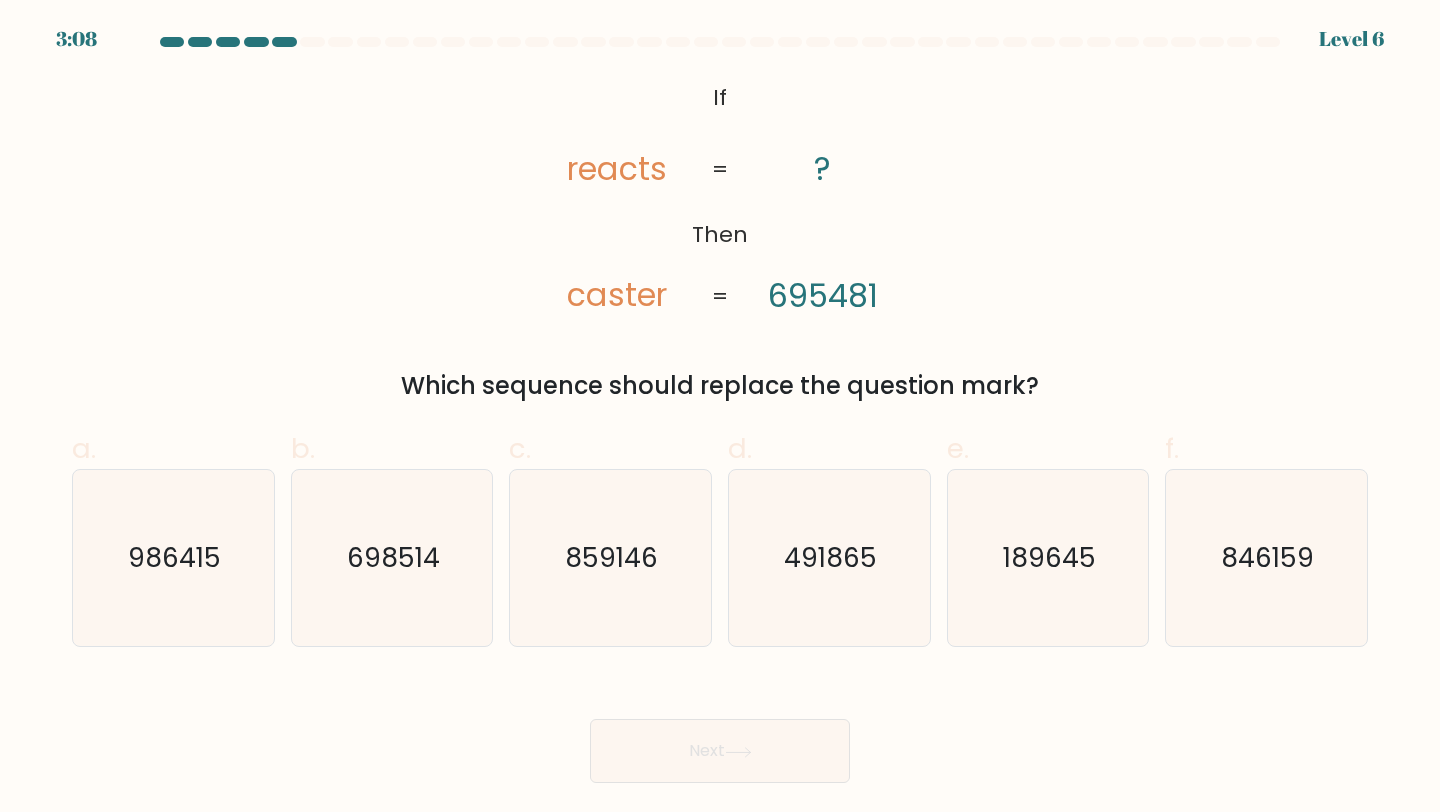click on "Next" at bounding box center [720, 727] 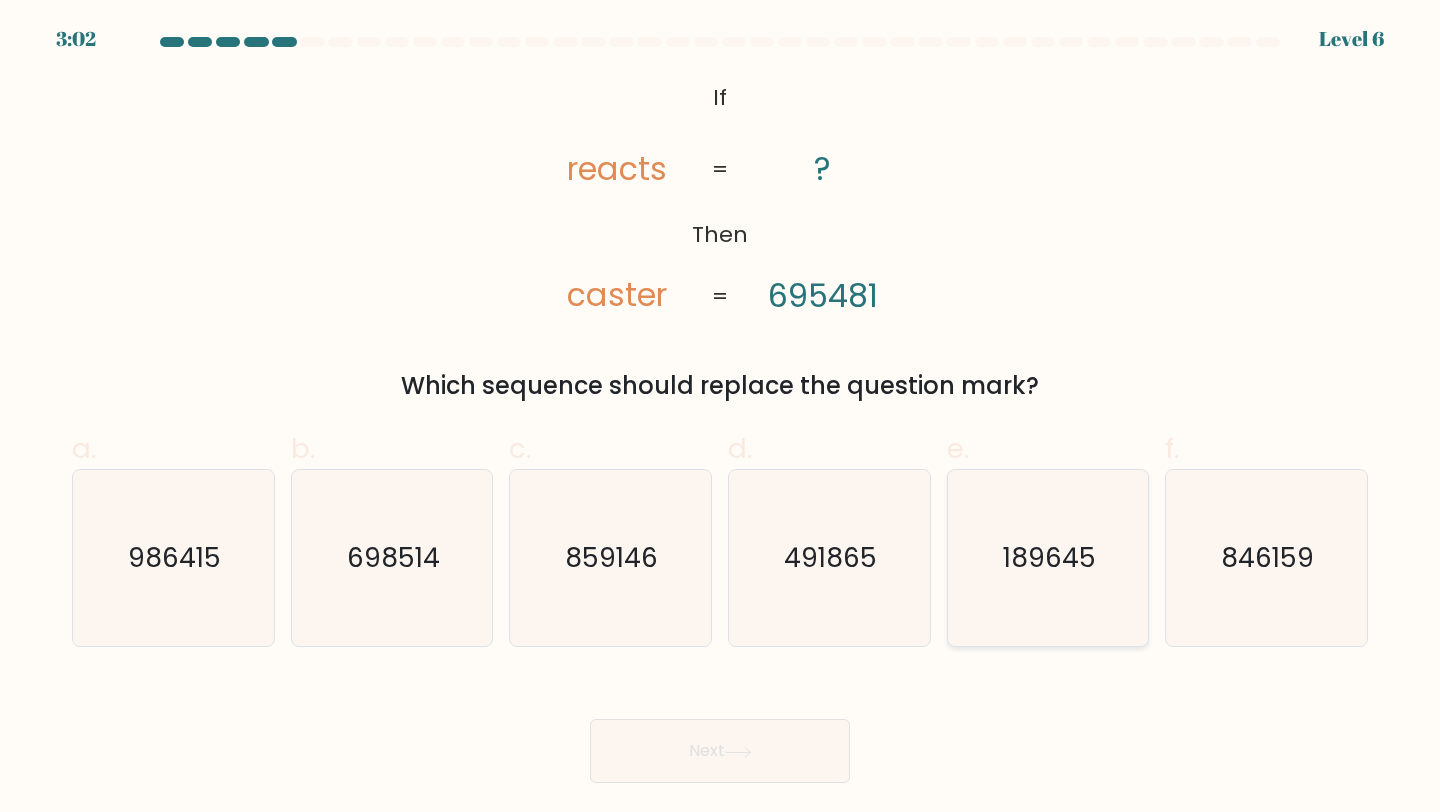 click on "189645" 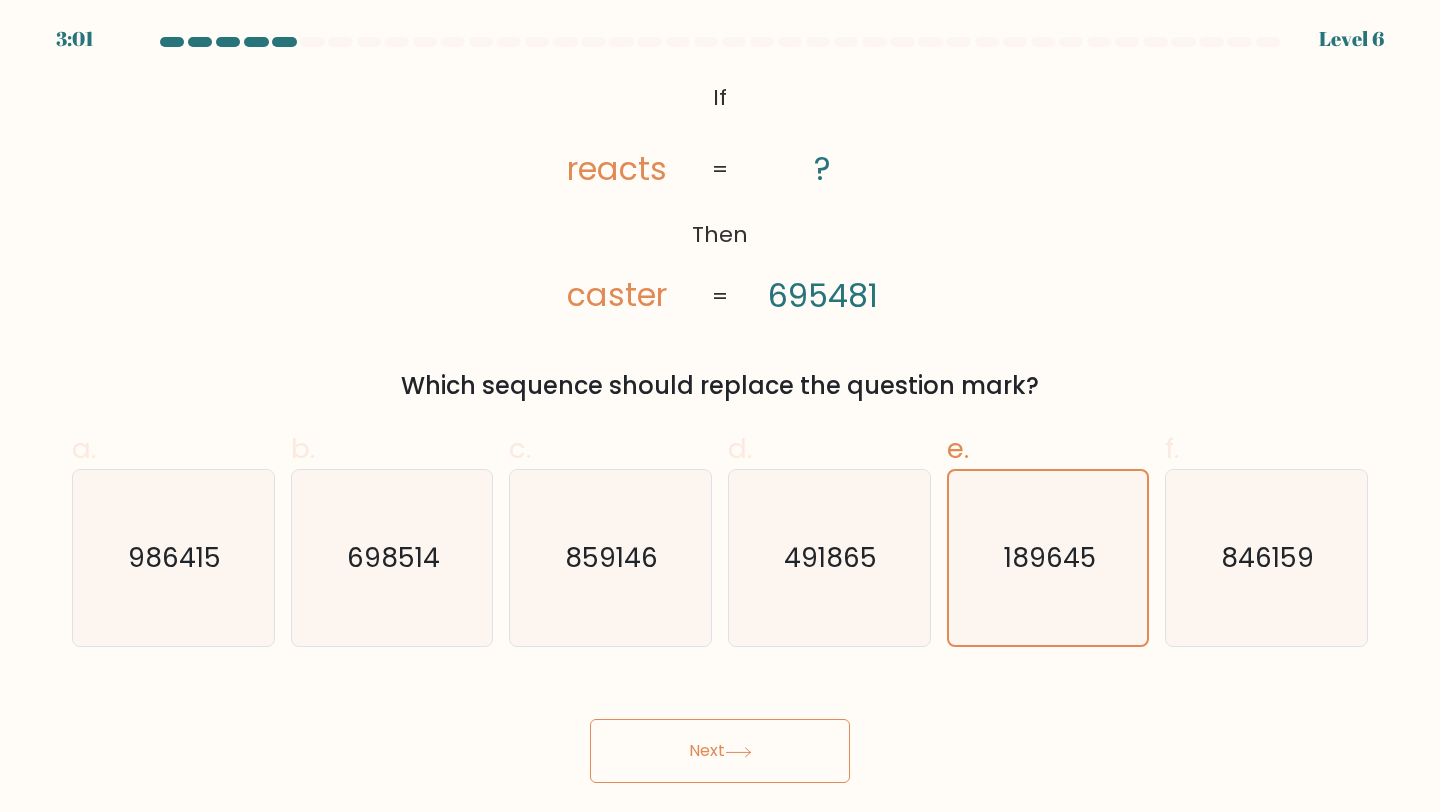 click on "Next" at bounding box center (720, 751) 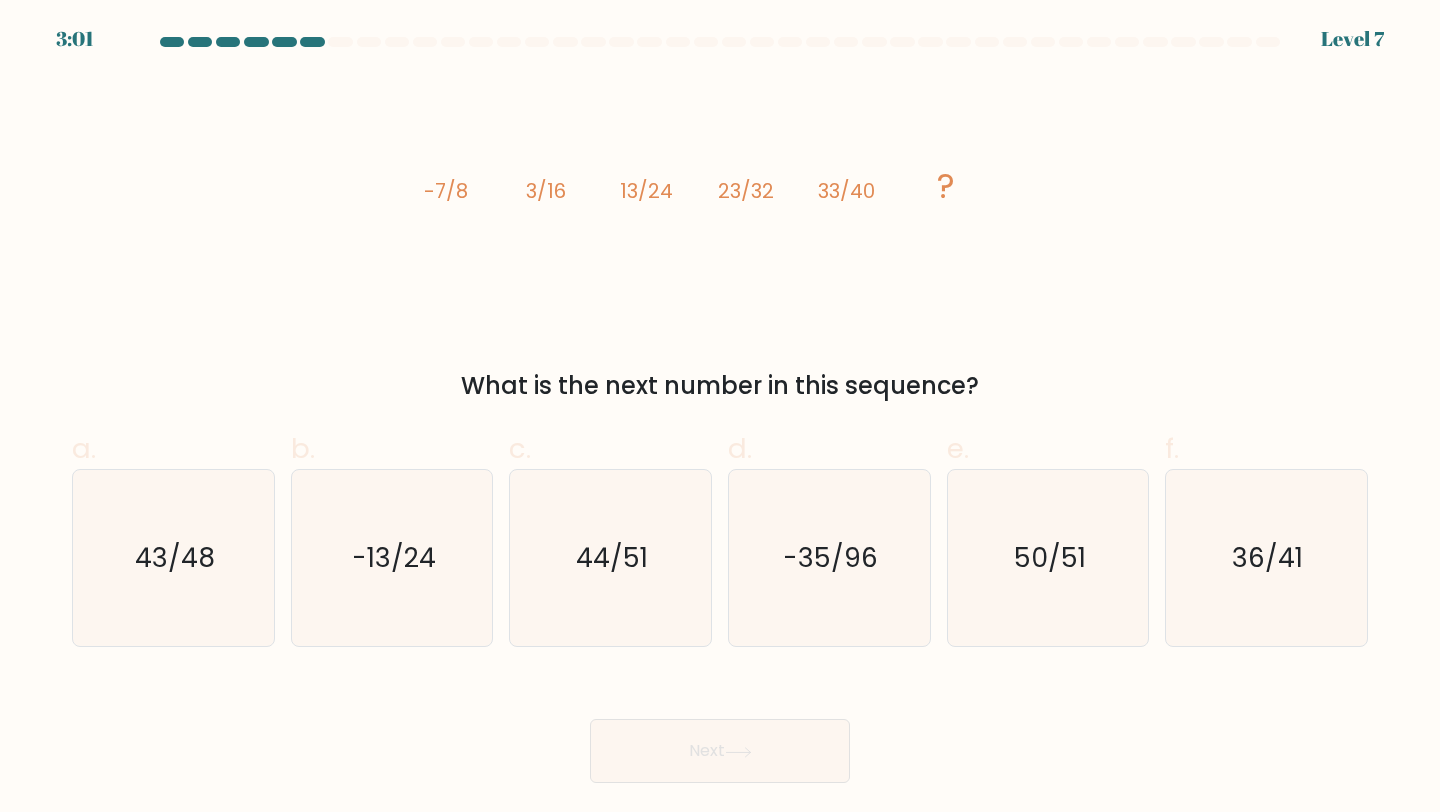 click on "Next" at bounding box center (720, 727) 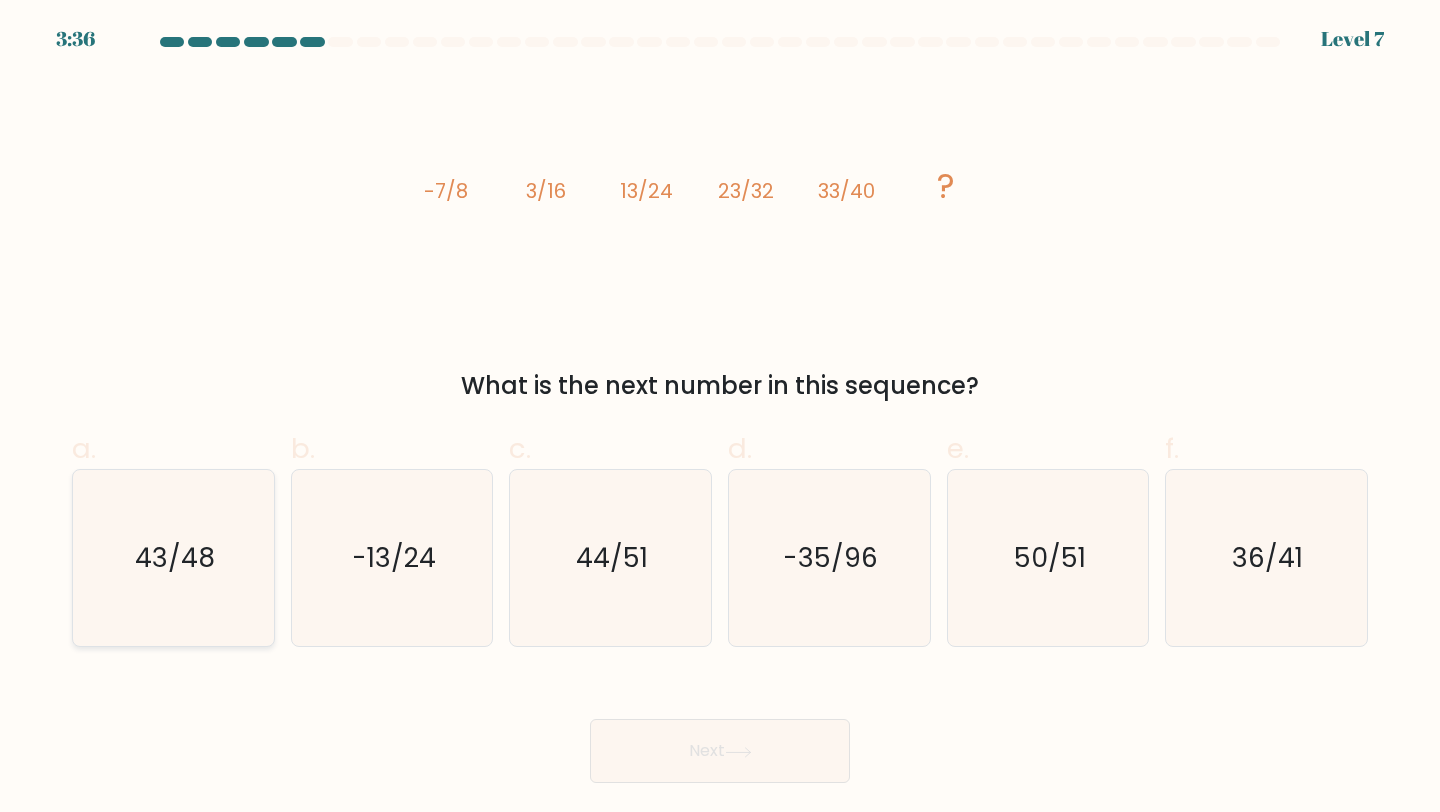 click on "43/48" 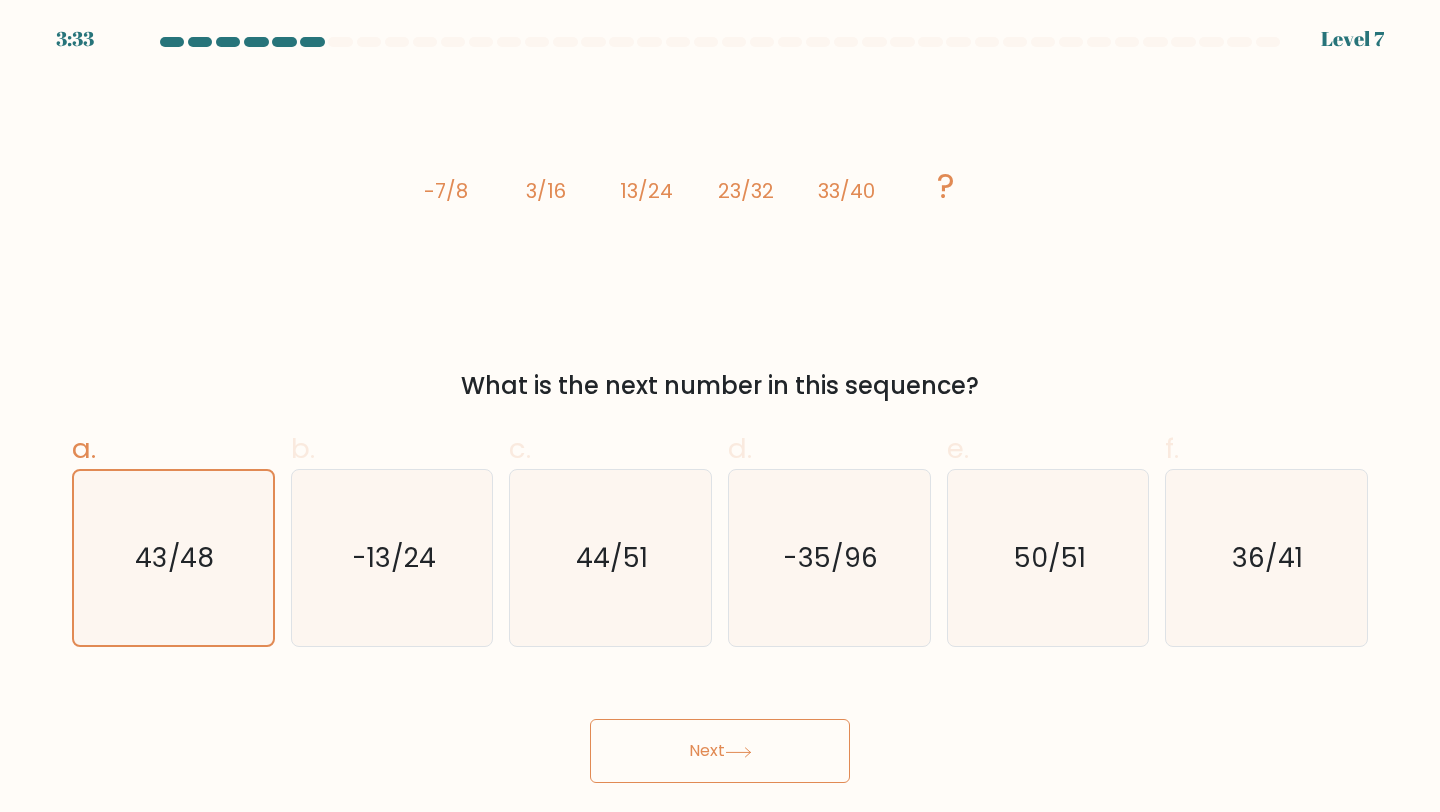 click on "Next" at bounding box center [720, 751] 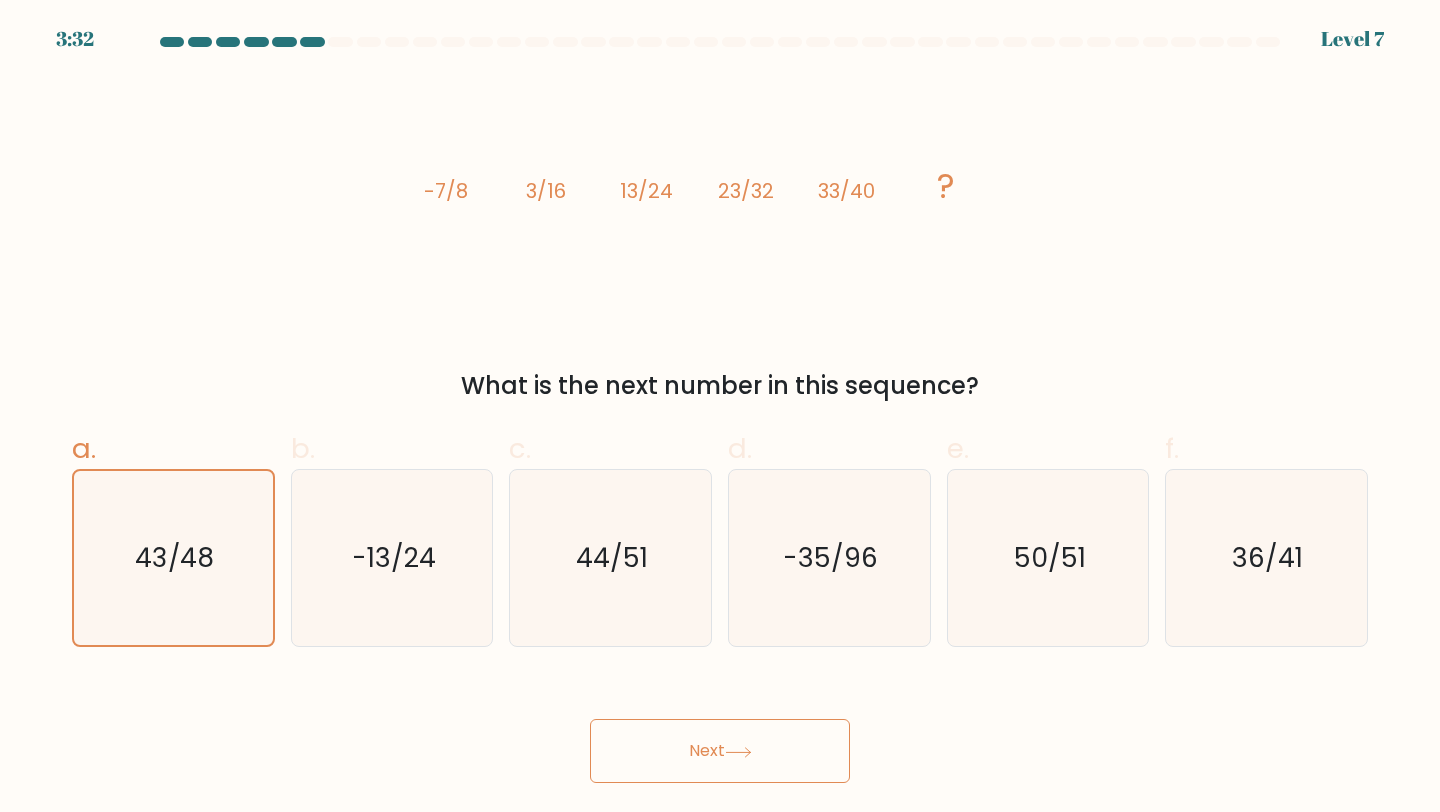 click on "Next" at bounding box center [720, 727] 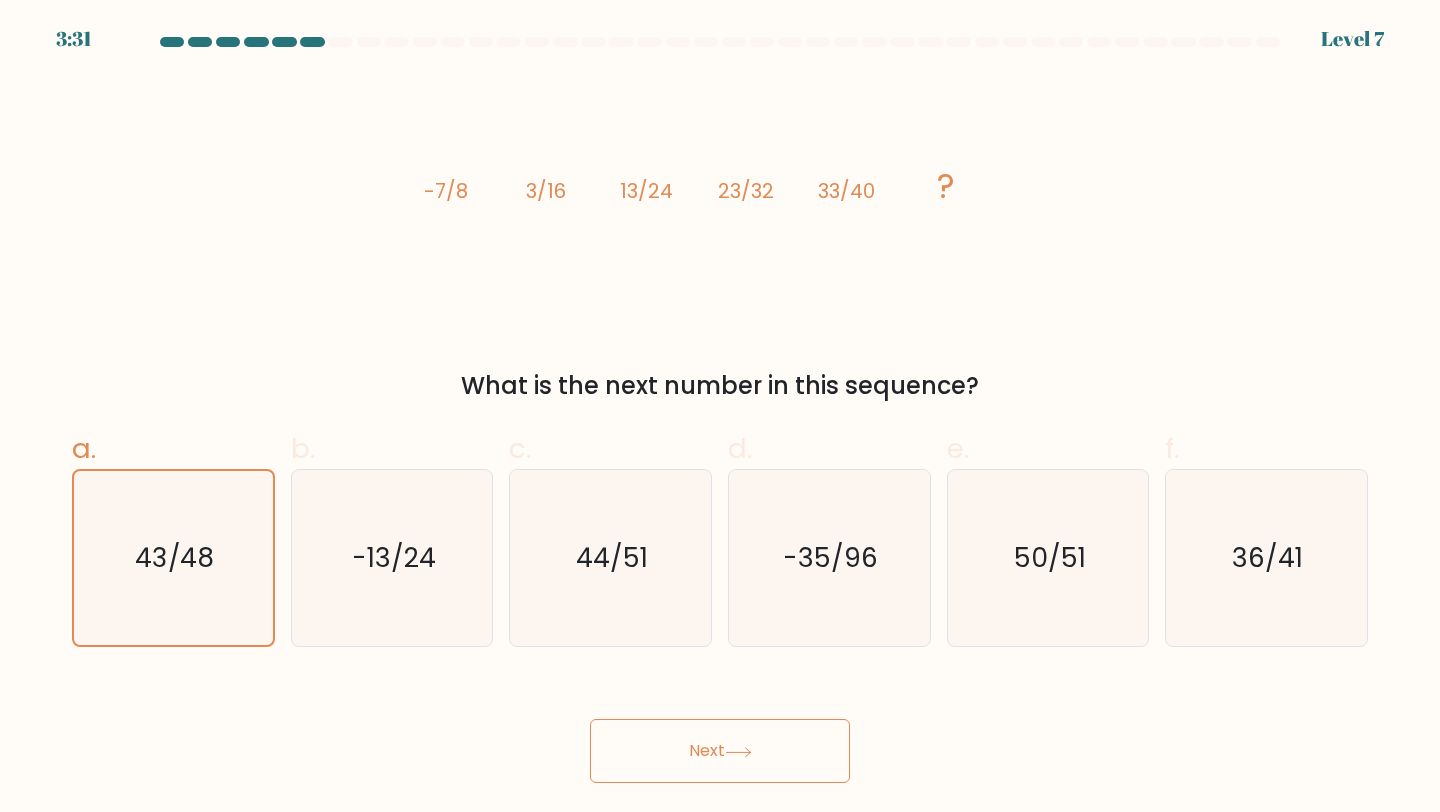 type 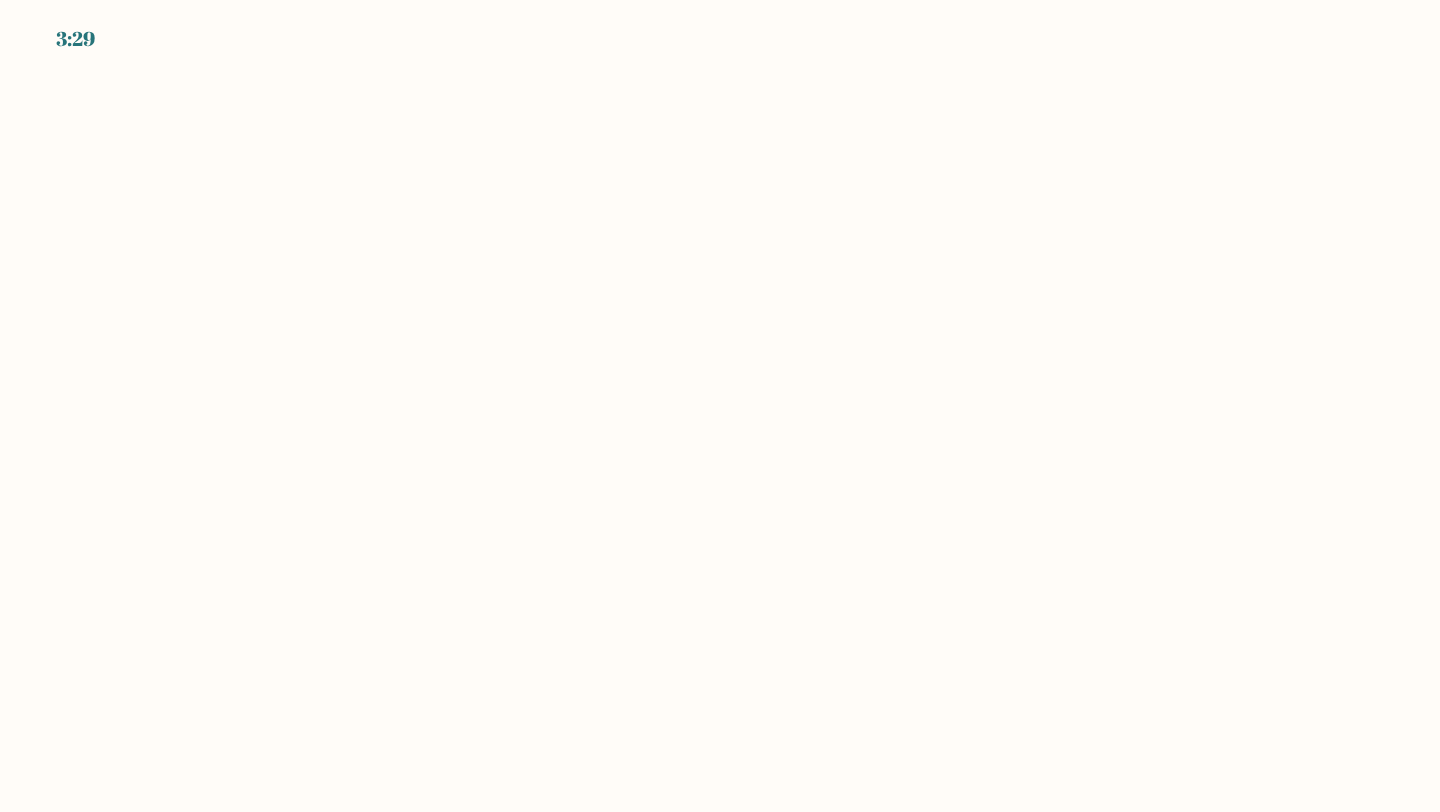 scroll, scrollTop: 0, scrollLeft: 0, axis: both 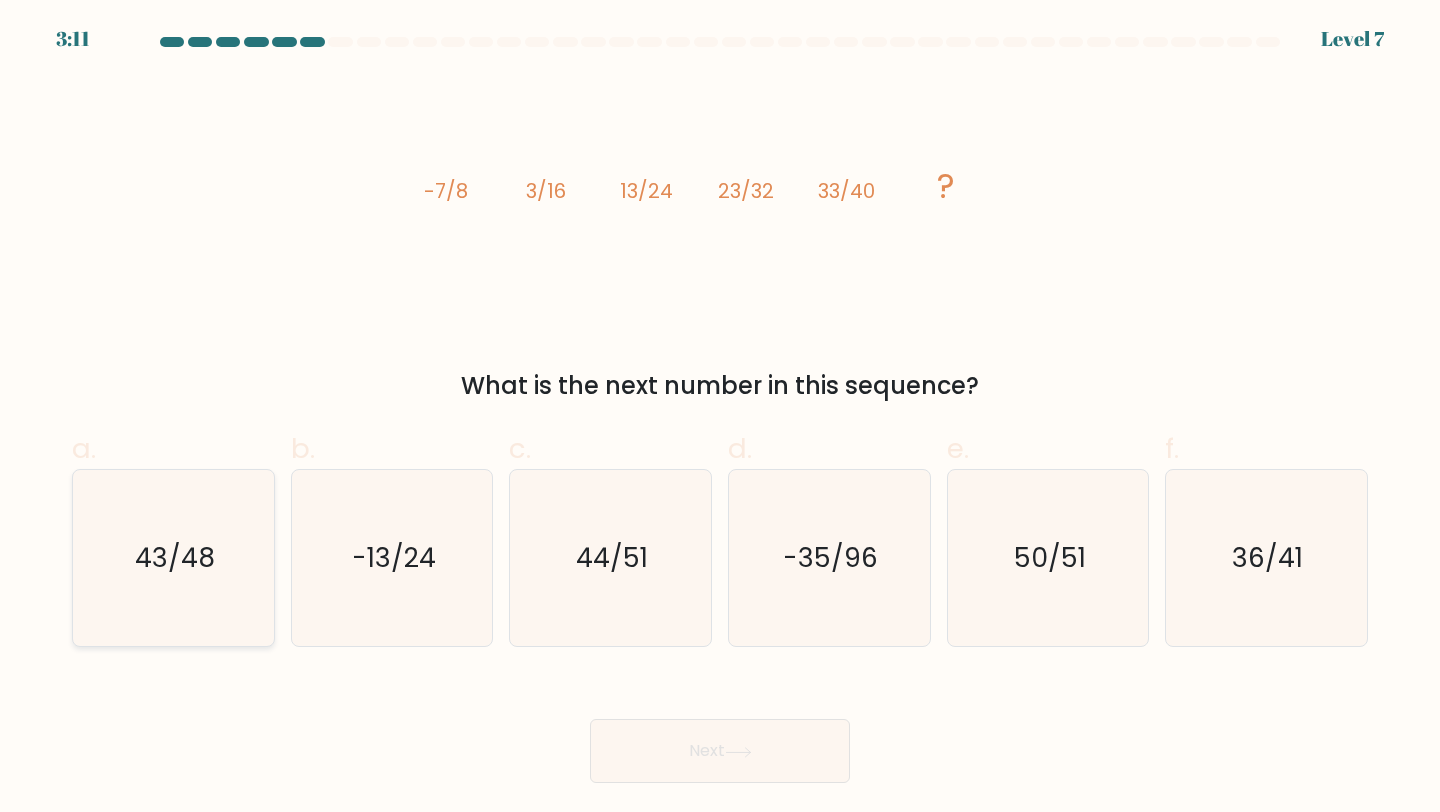 click on "43/48" 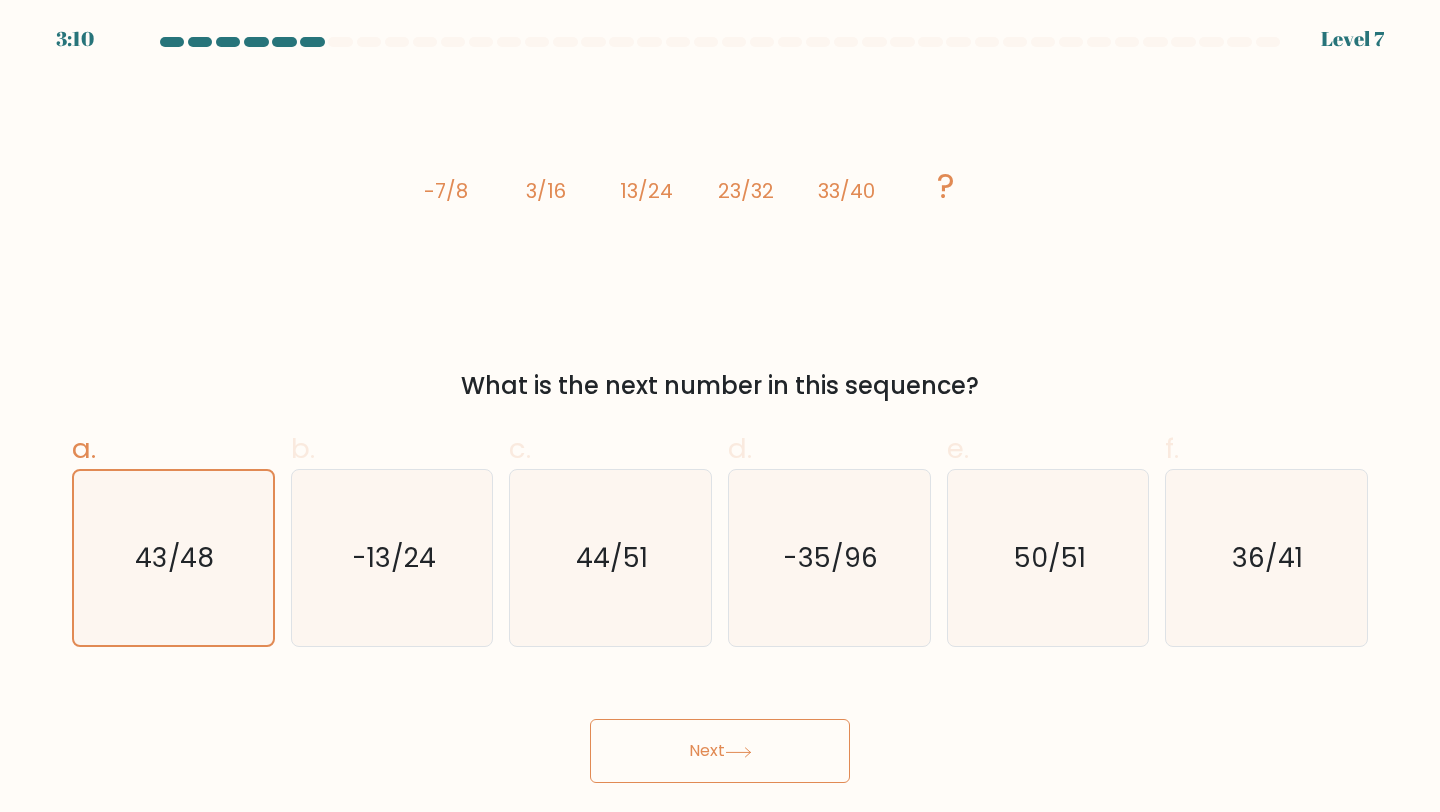click 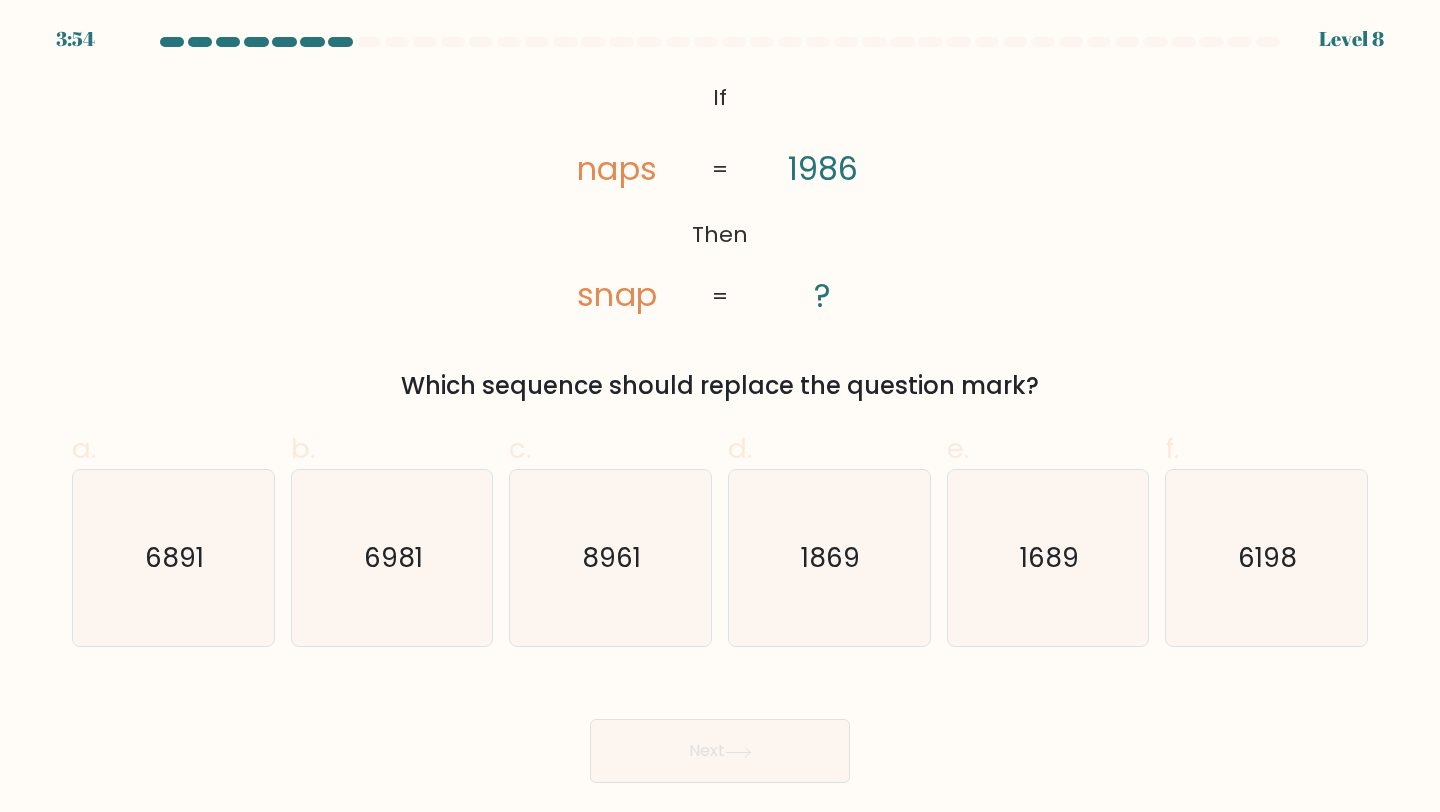 click on "Next" at bounding box center (720, 727) 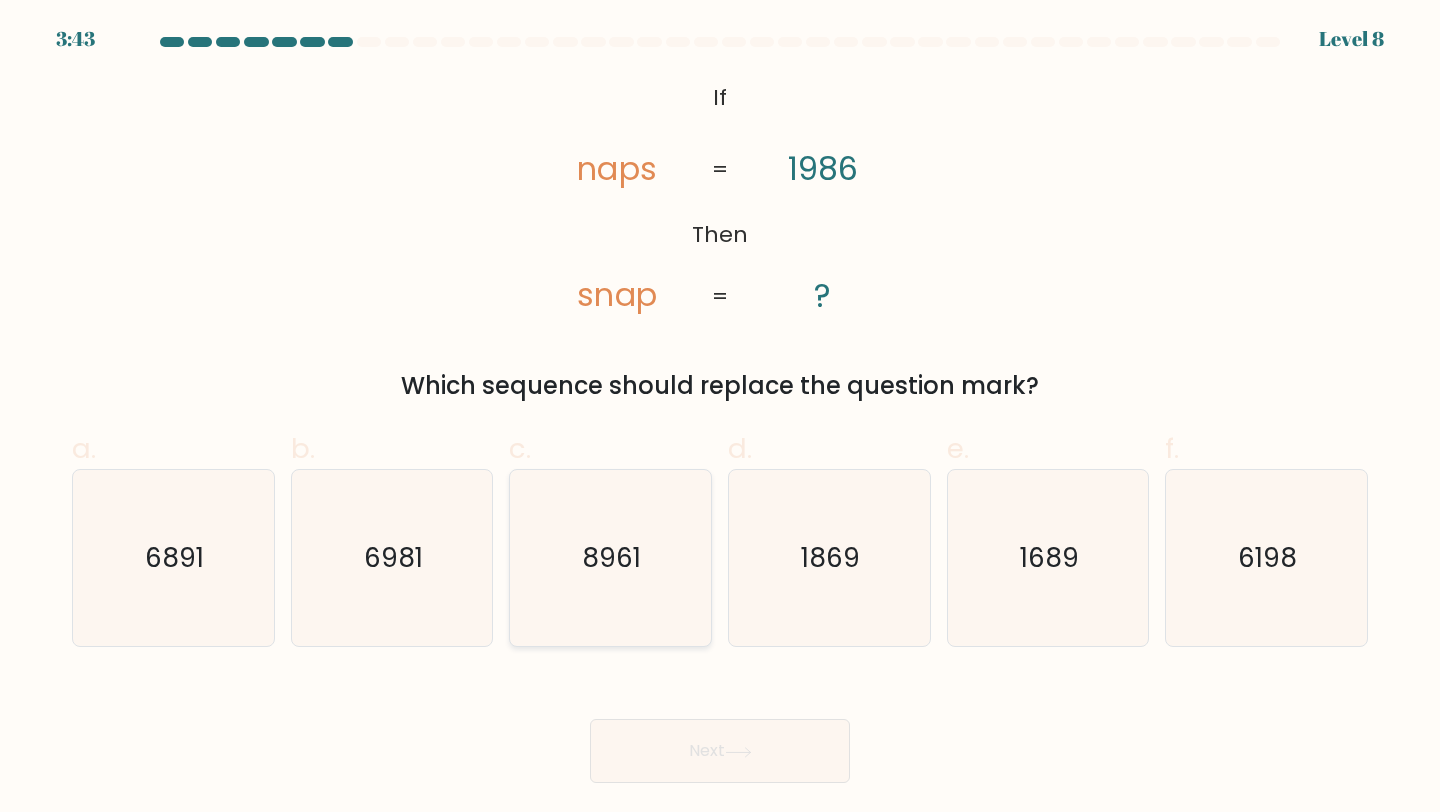 click on "8961" 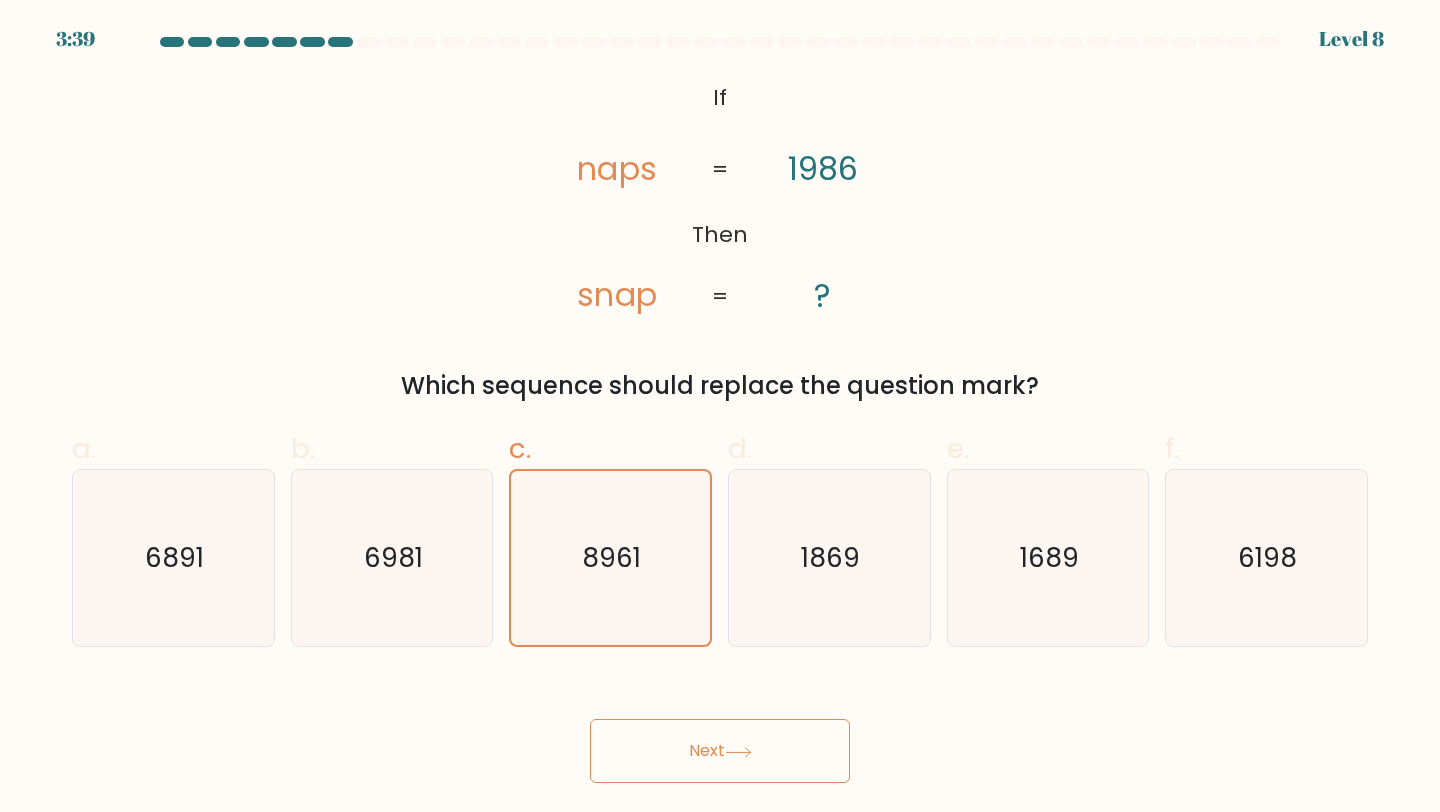 click on "Next" at bounding box center (720, 751) 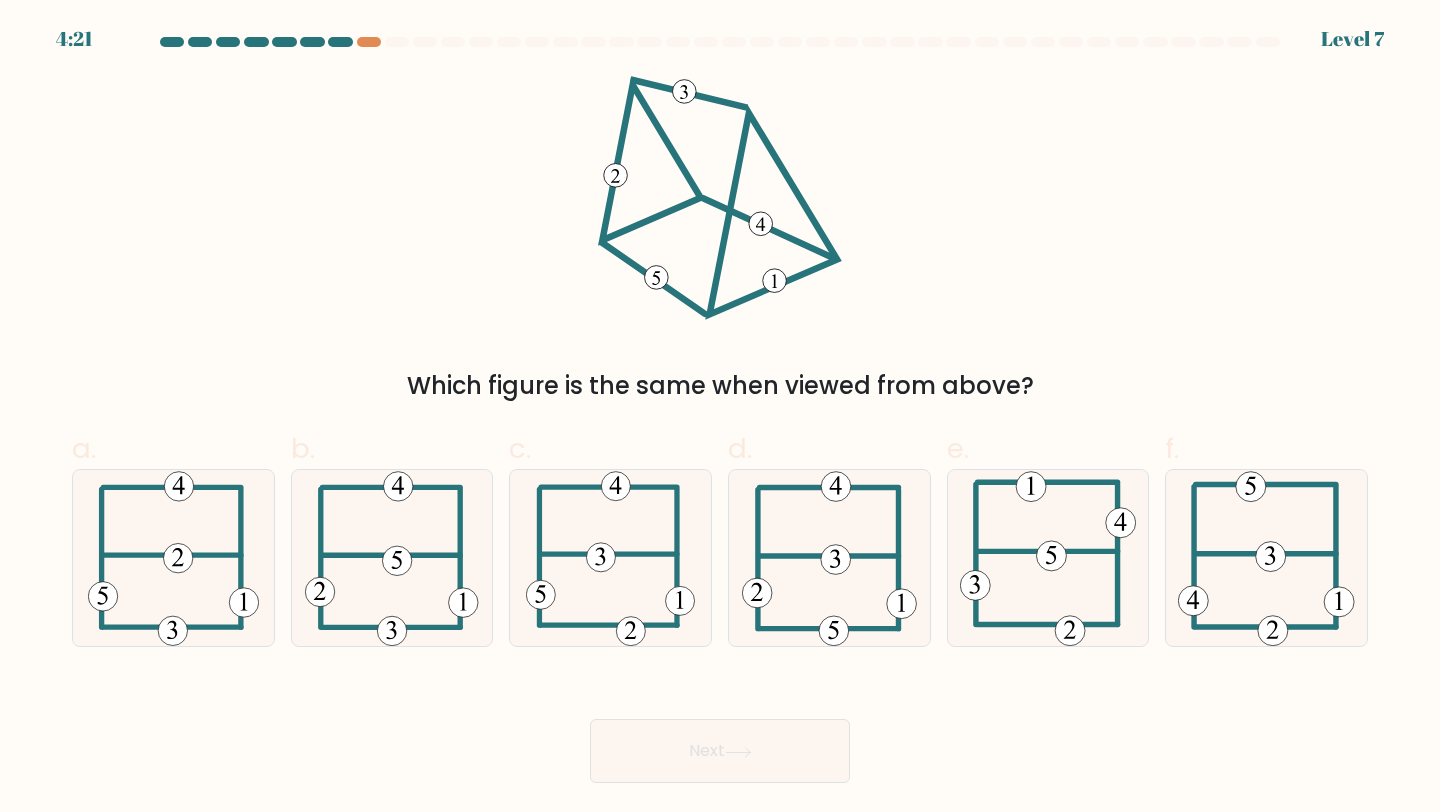 click on "Which figure is the same when viewed from above?" at bounding box center (720, 240) 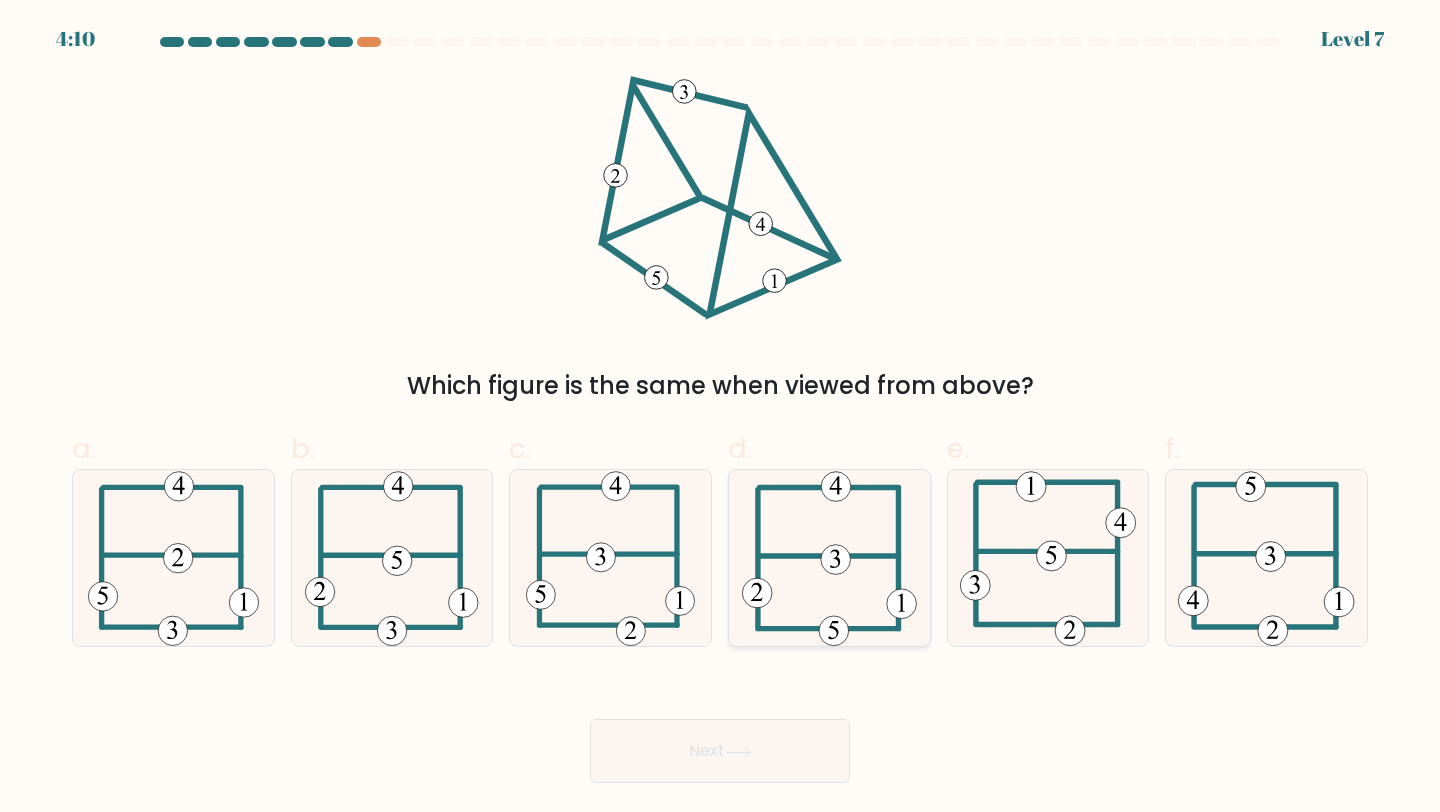 click 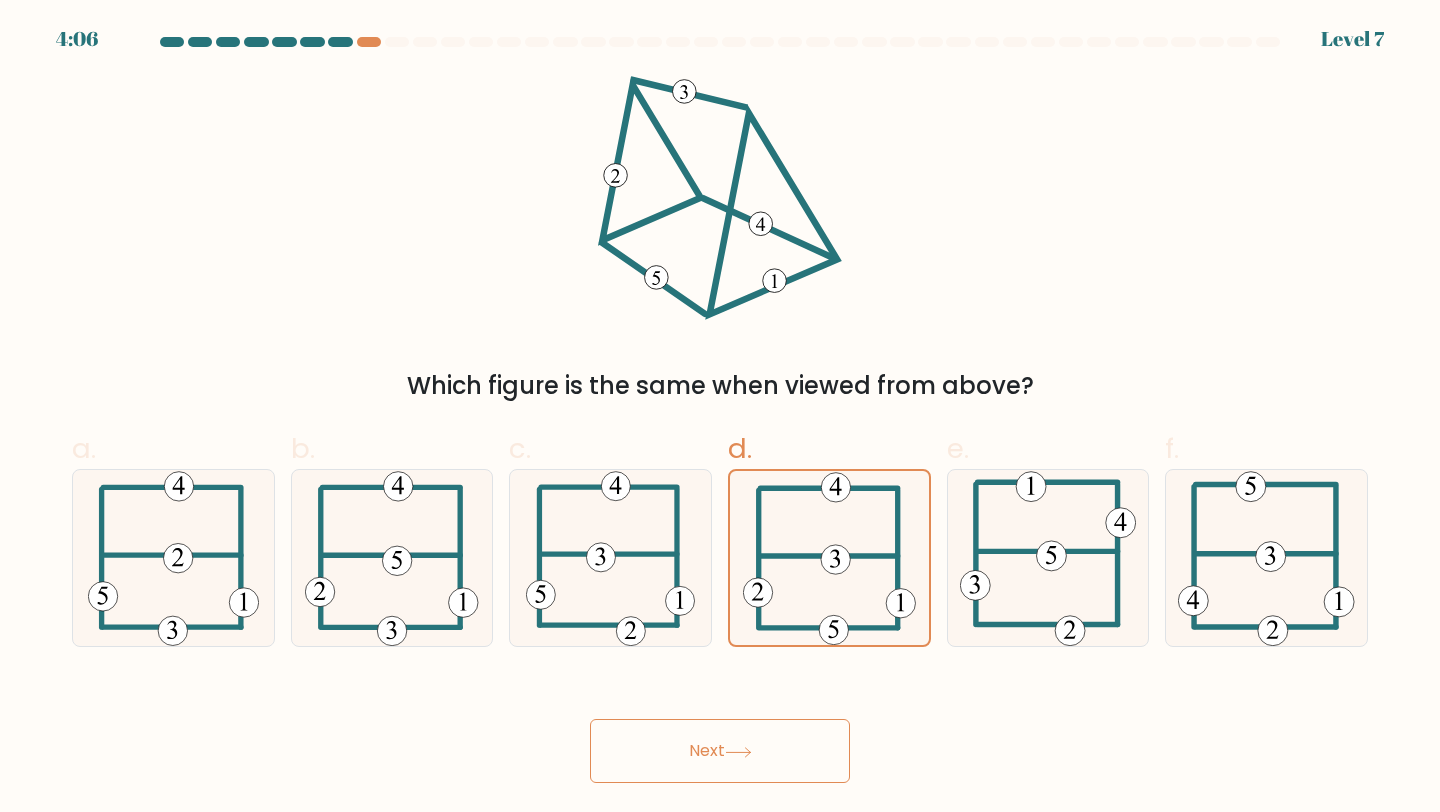 click on "Next" at bounding box center (720, 751) 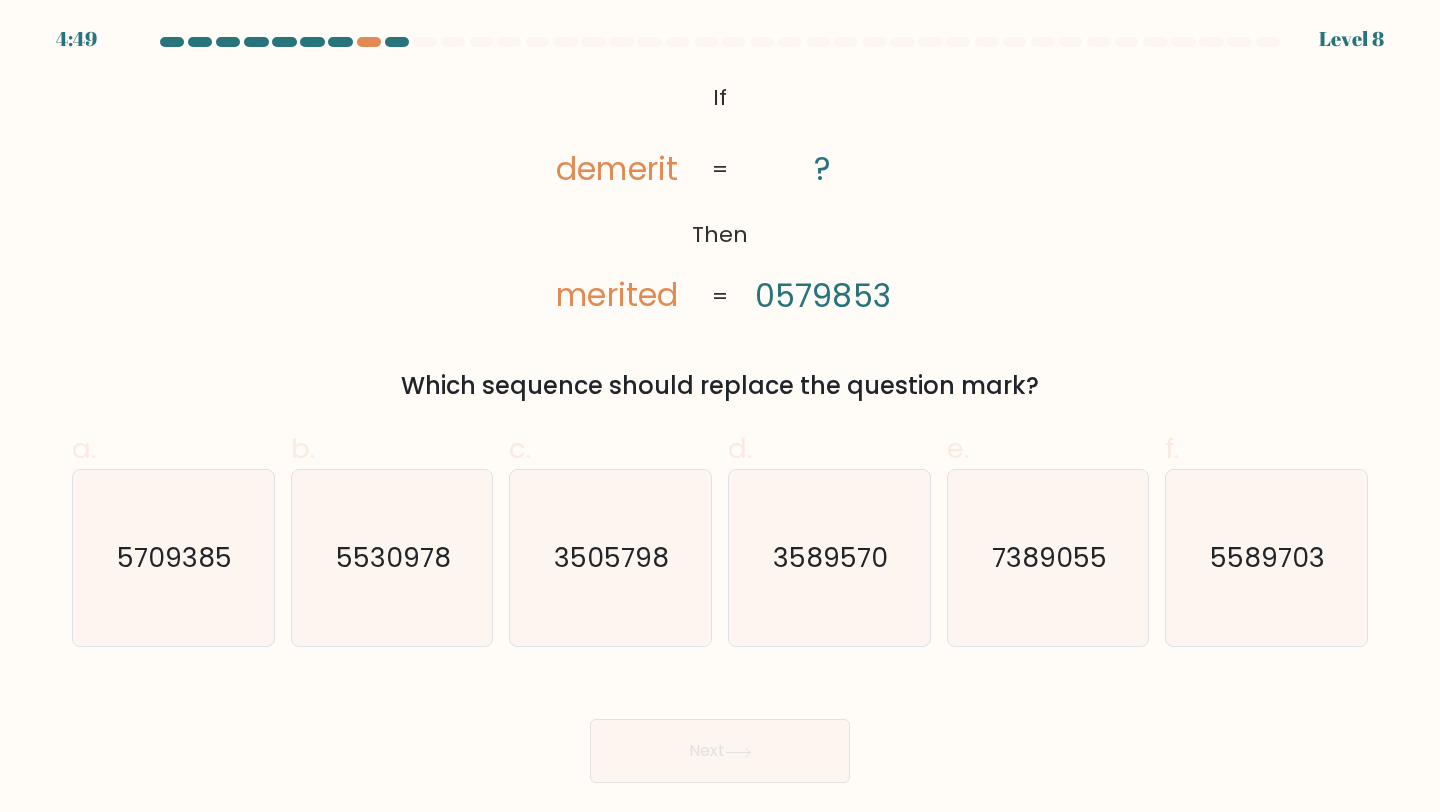 click on "Next" at bounding box center (720, 727) 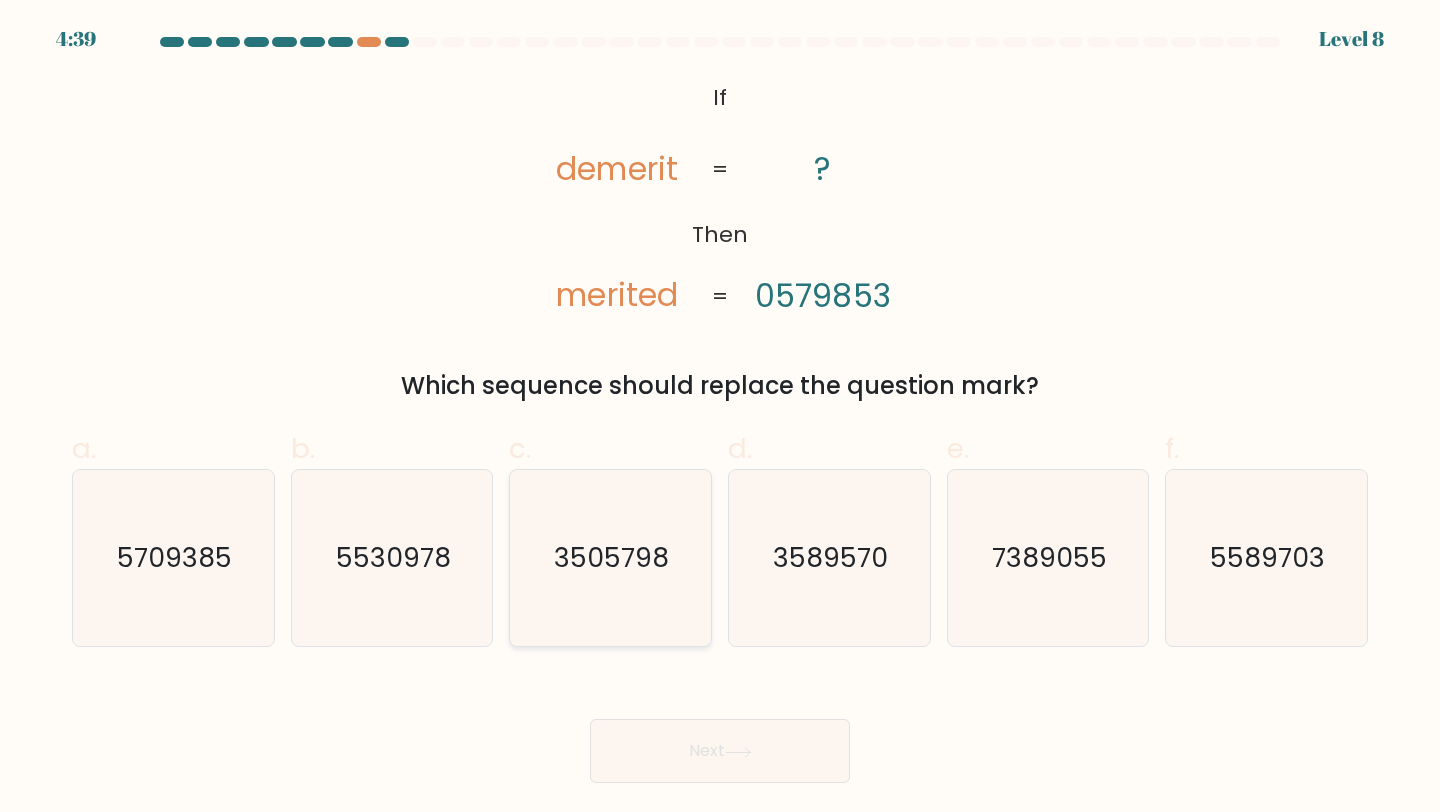 click on "3505798" 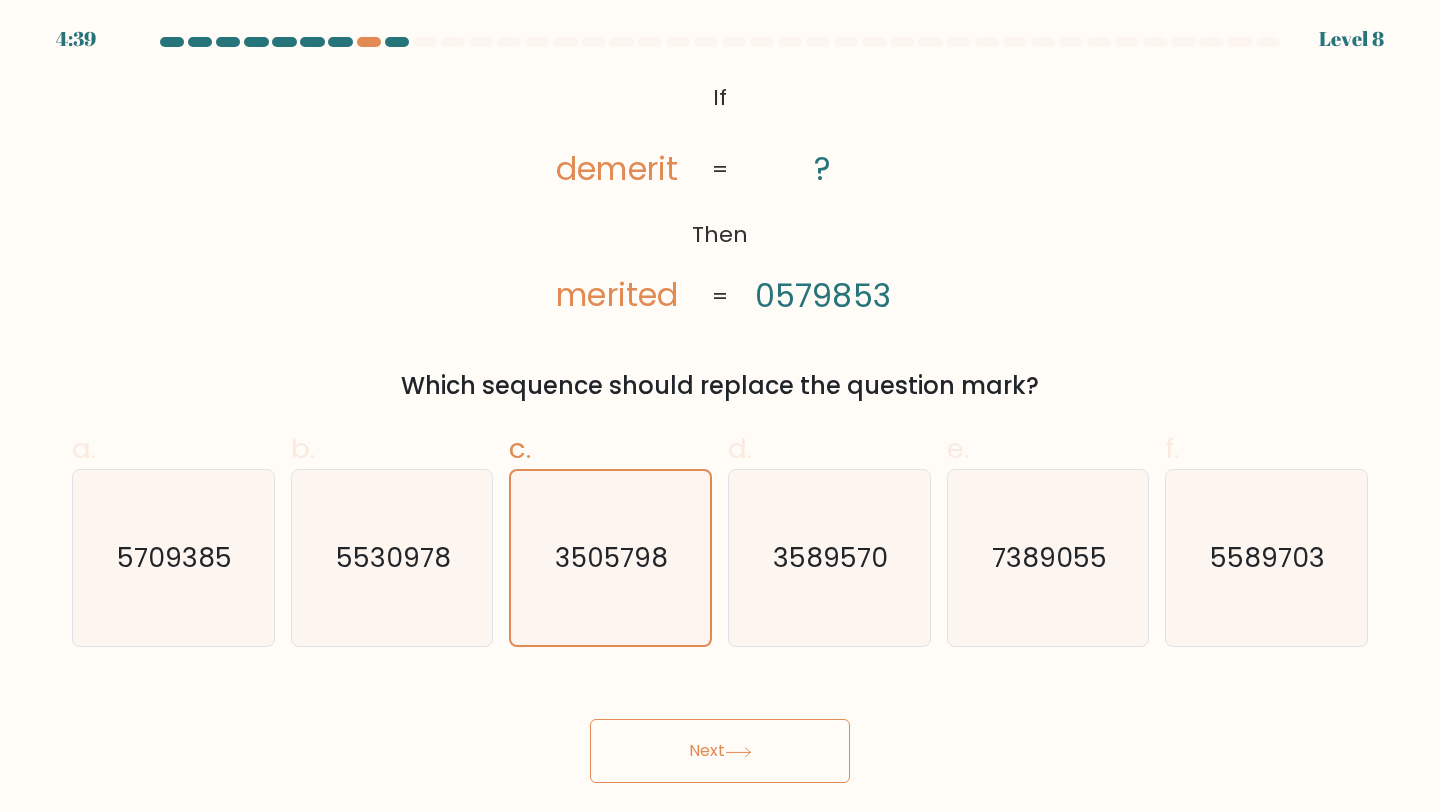 click on "Next" at bounding box center [720, 751] 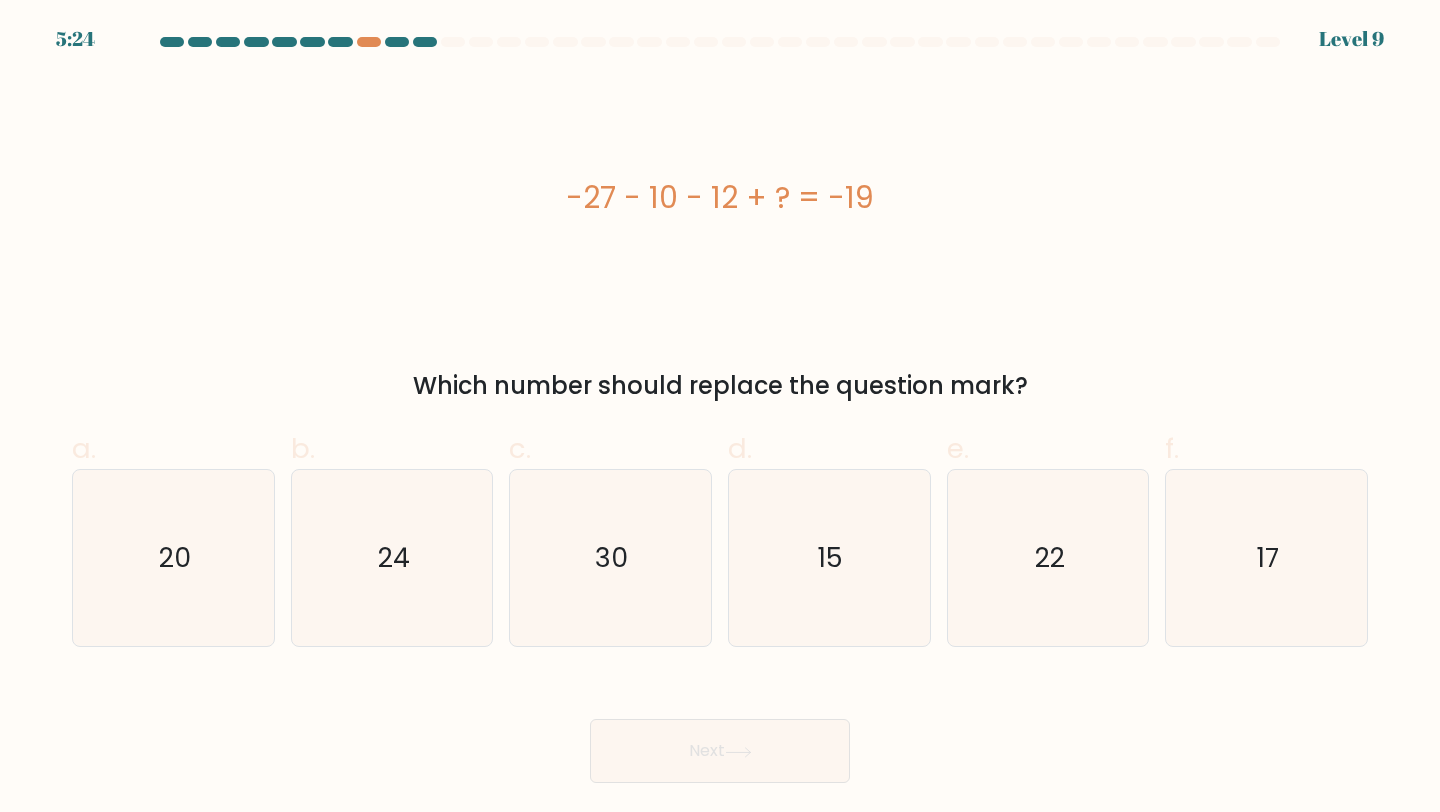 click on "Next" at bounding box center [720, 727] 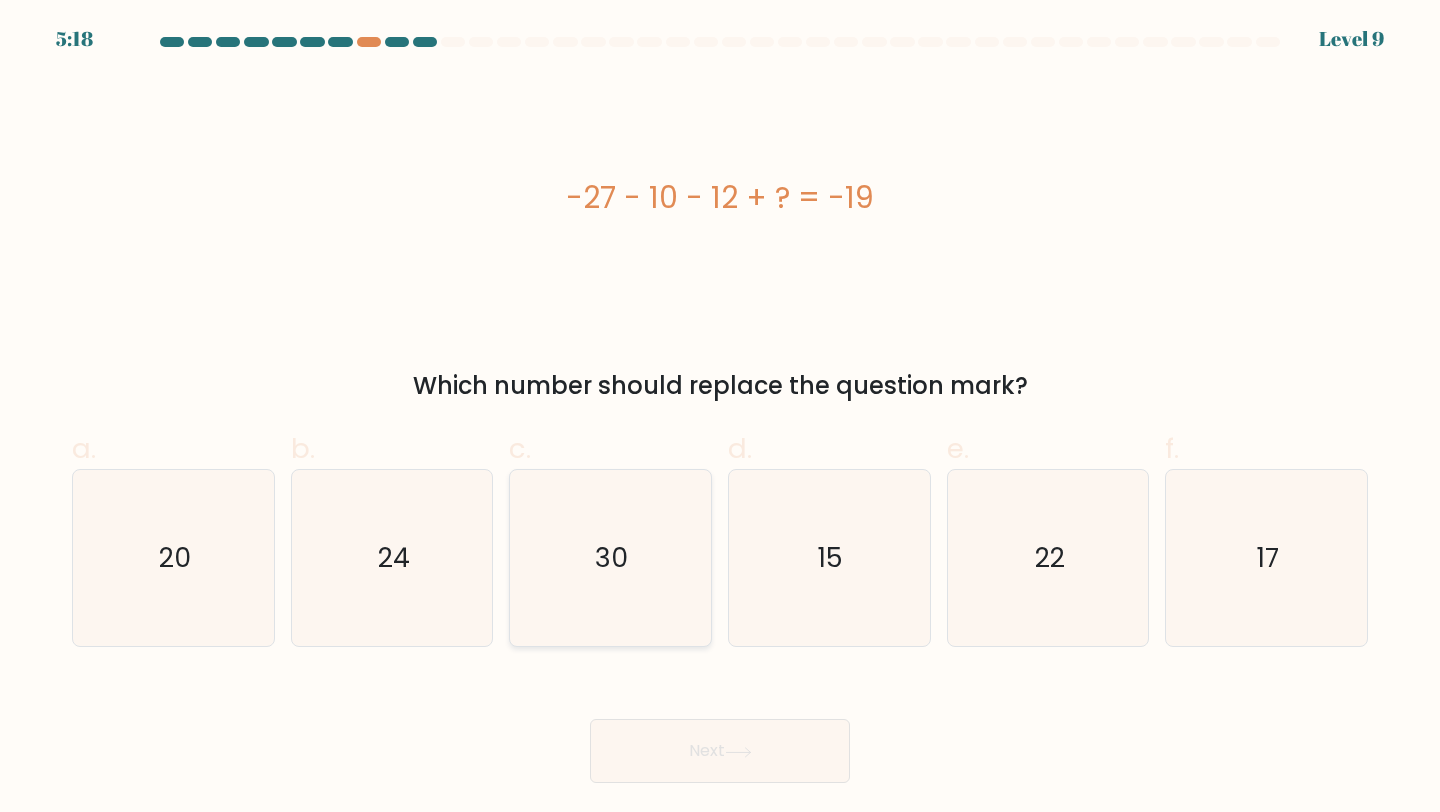click on "30" 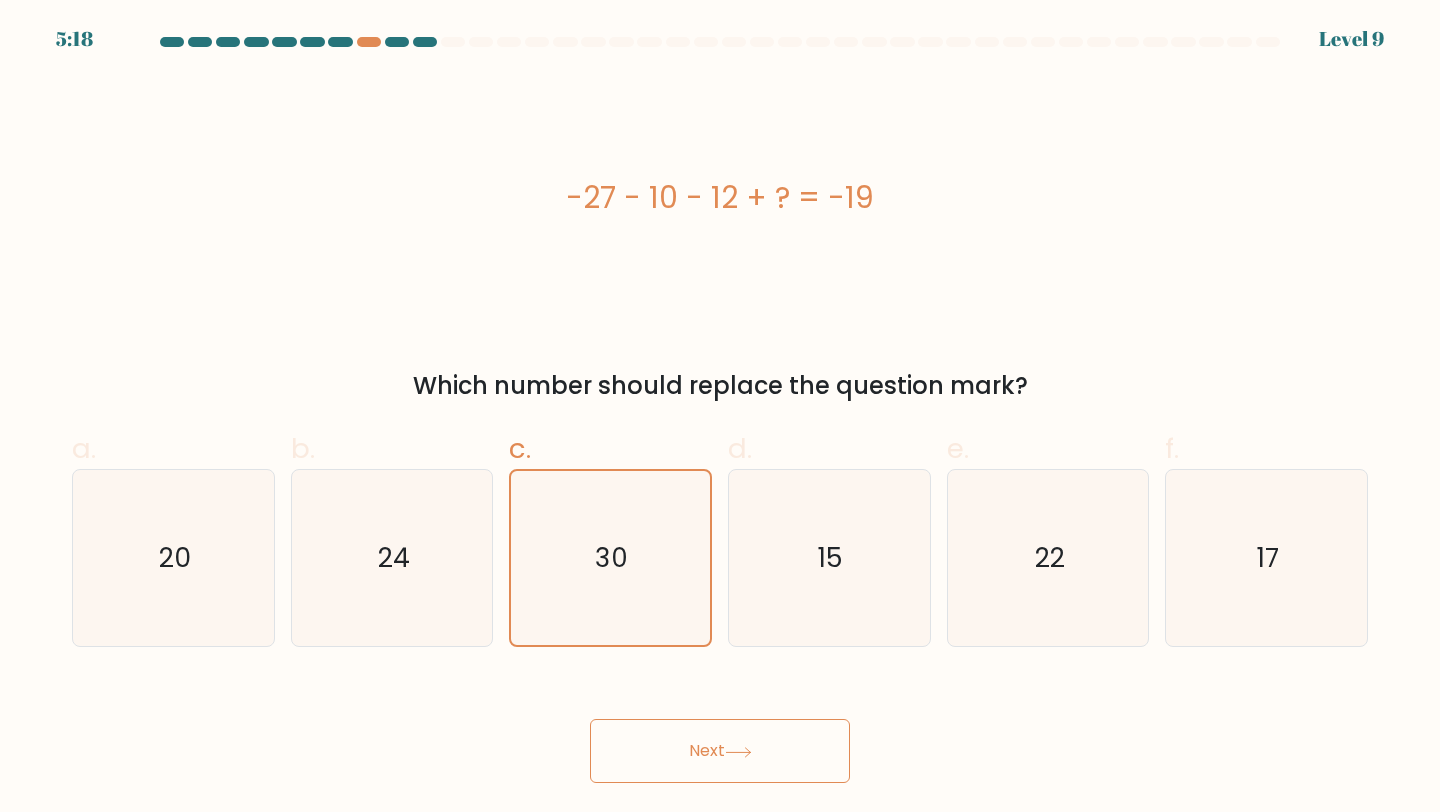 click on "Next" at bounding box center (720, 751) 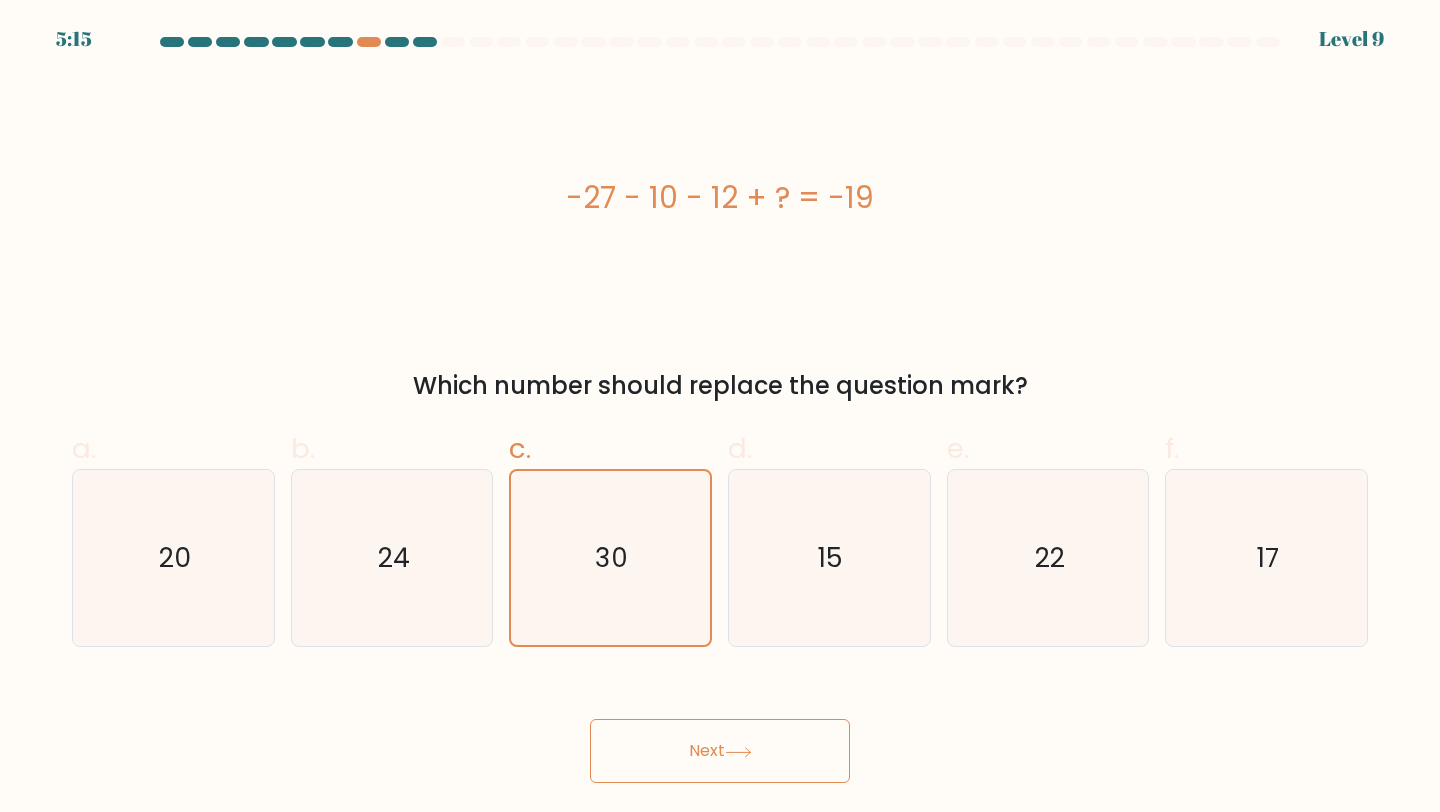 click on "Next" at bounding box center (720, 727) 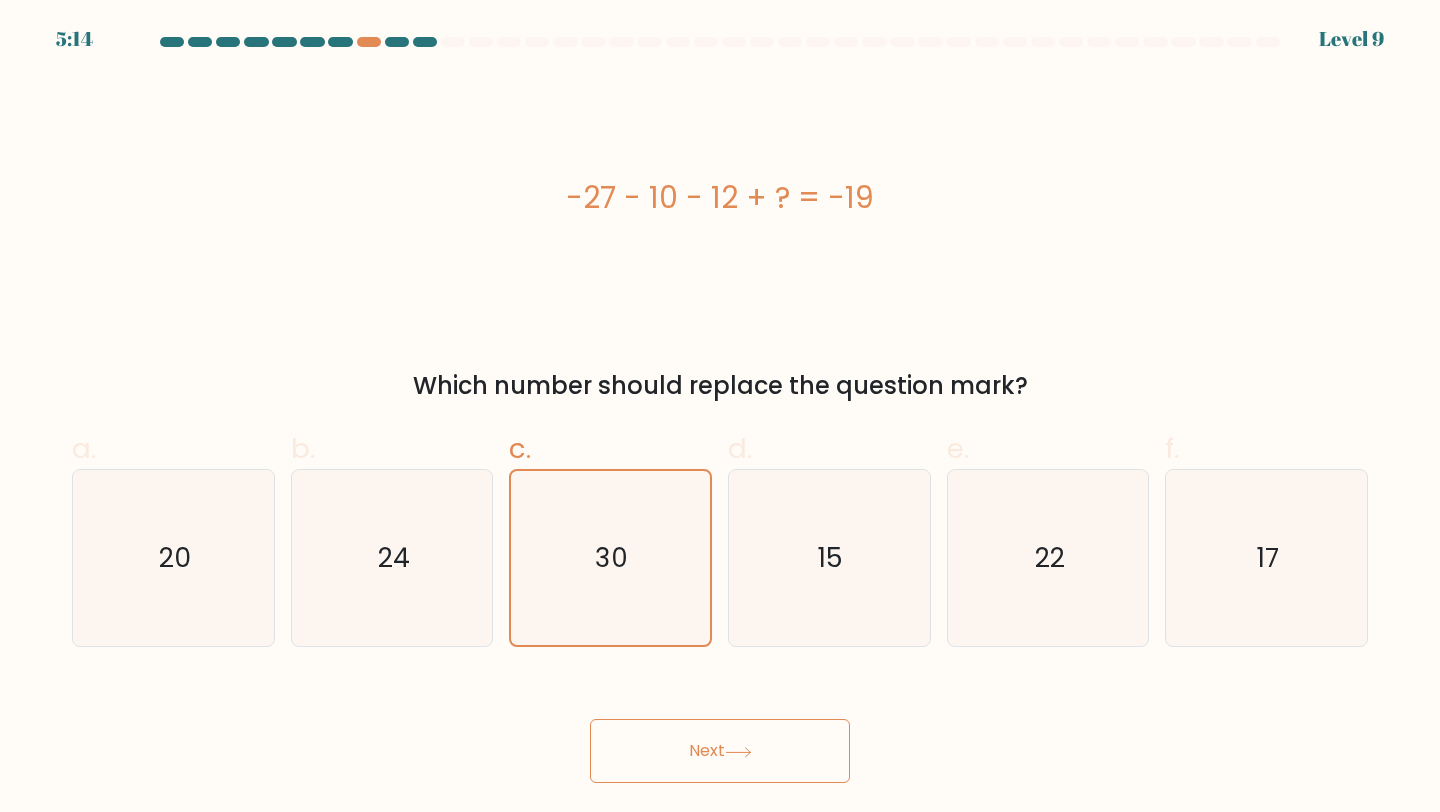 click on "Next" at bounding box center [720, 751] 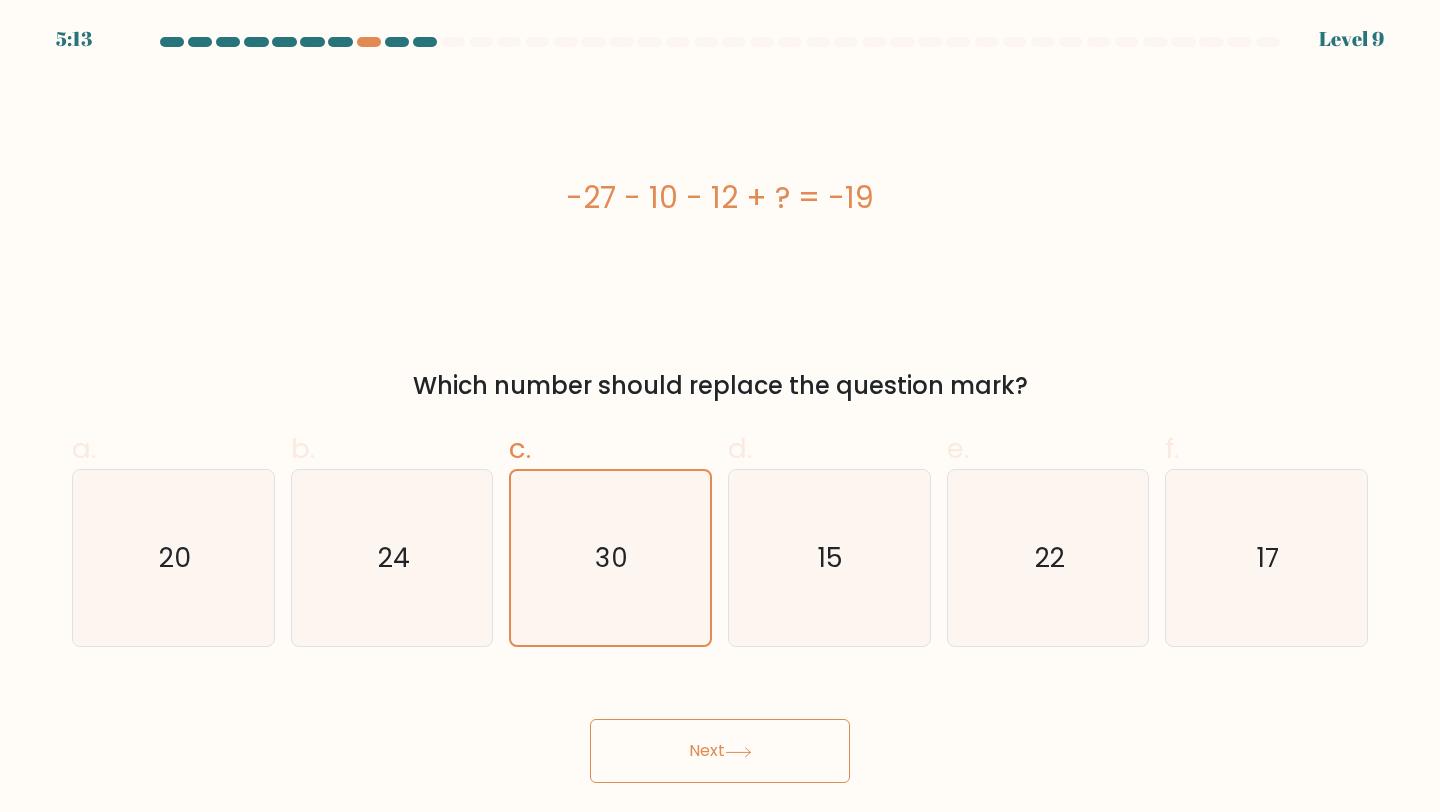 type 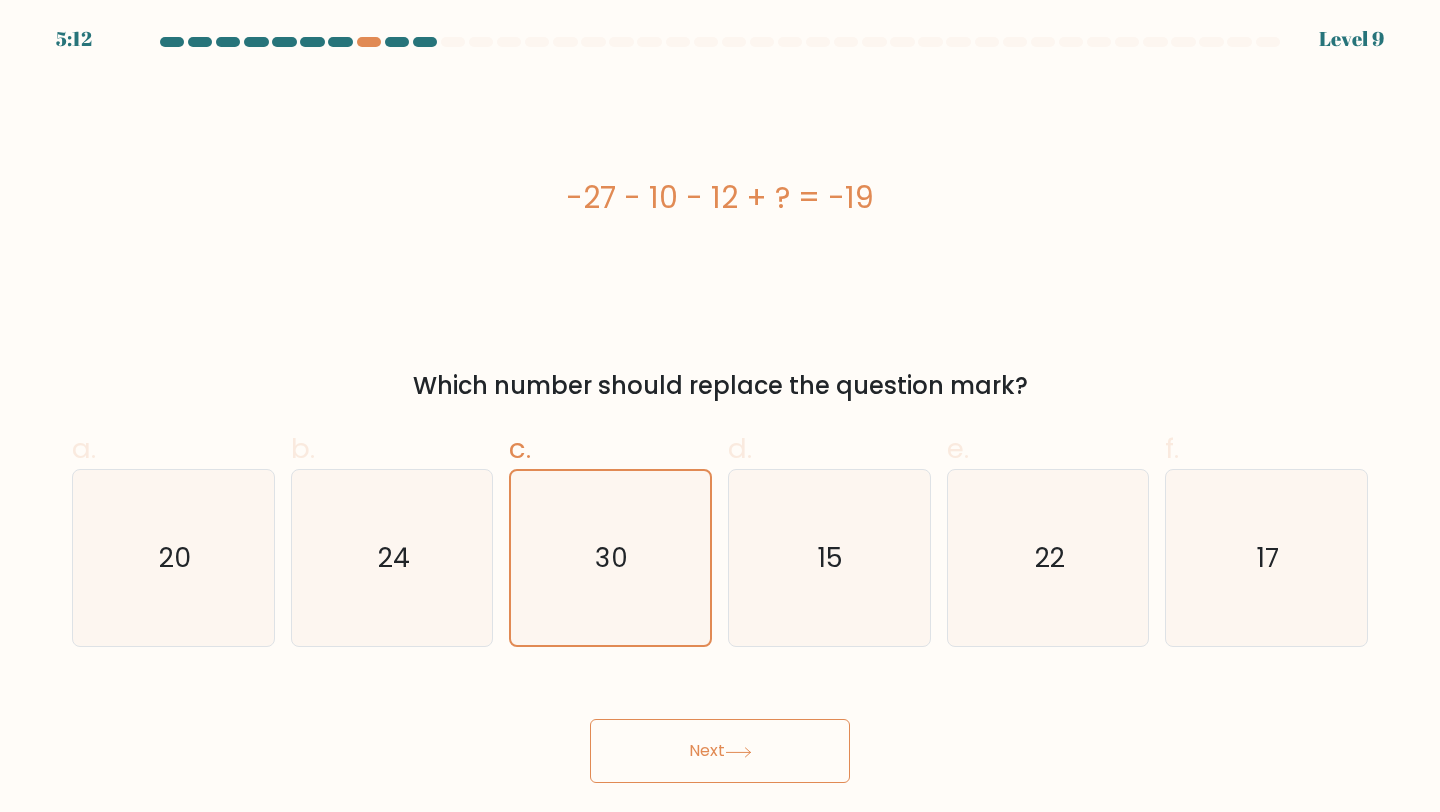 click on "Next" at bounding box center (720, 751) 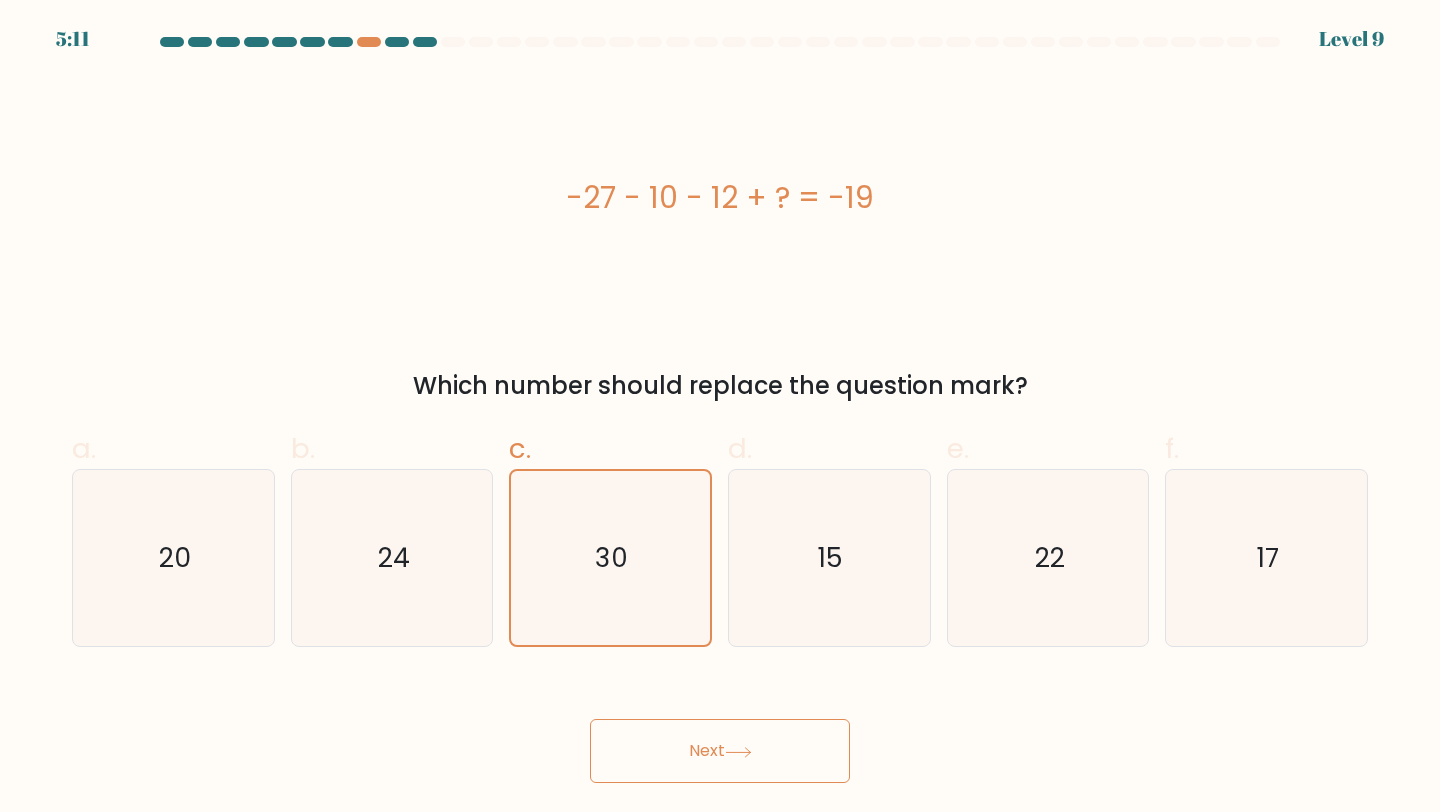 click on "Next" at bounding box center [720, 727] 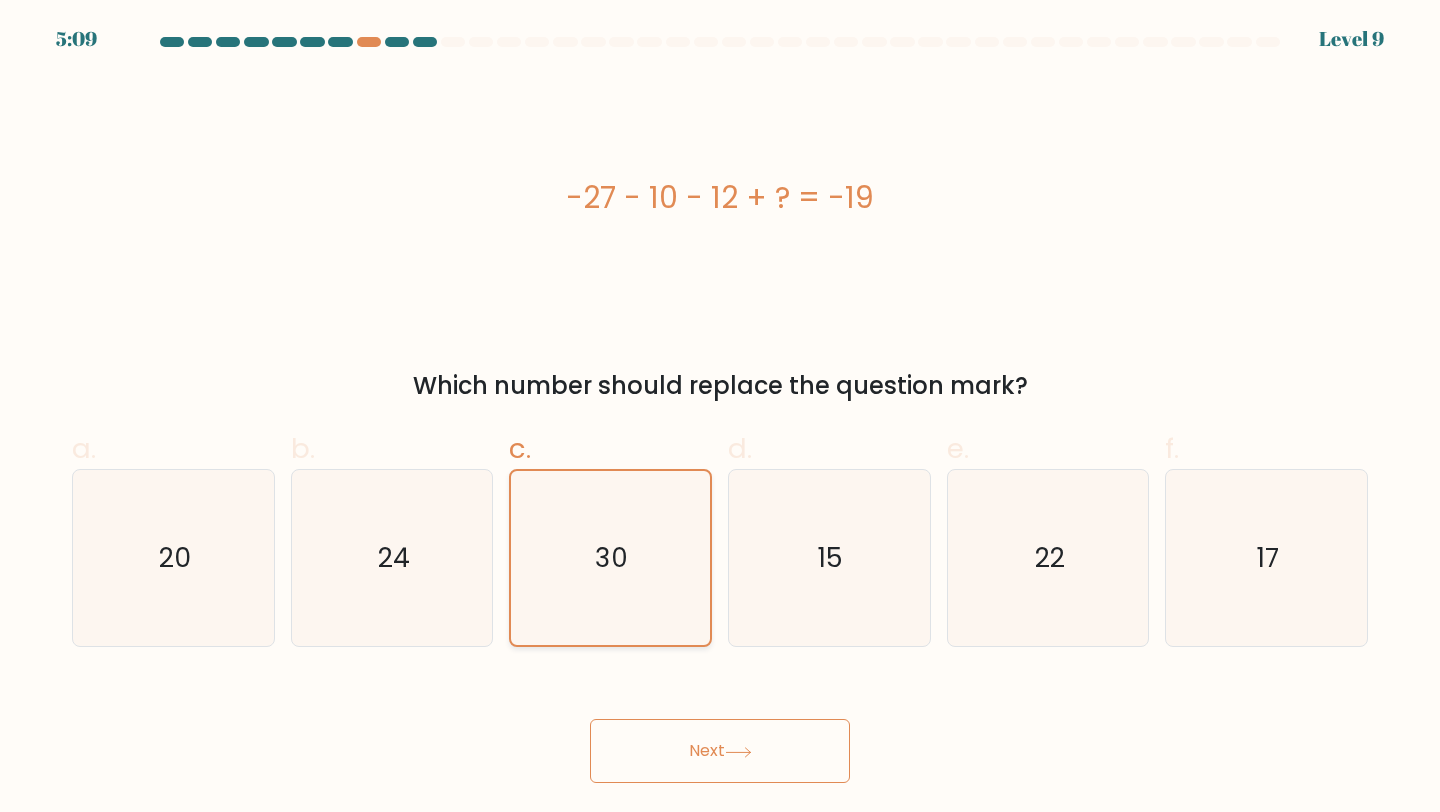 click on "30" 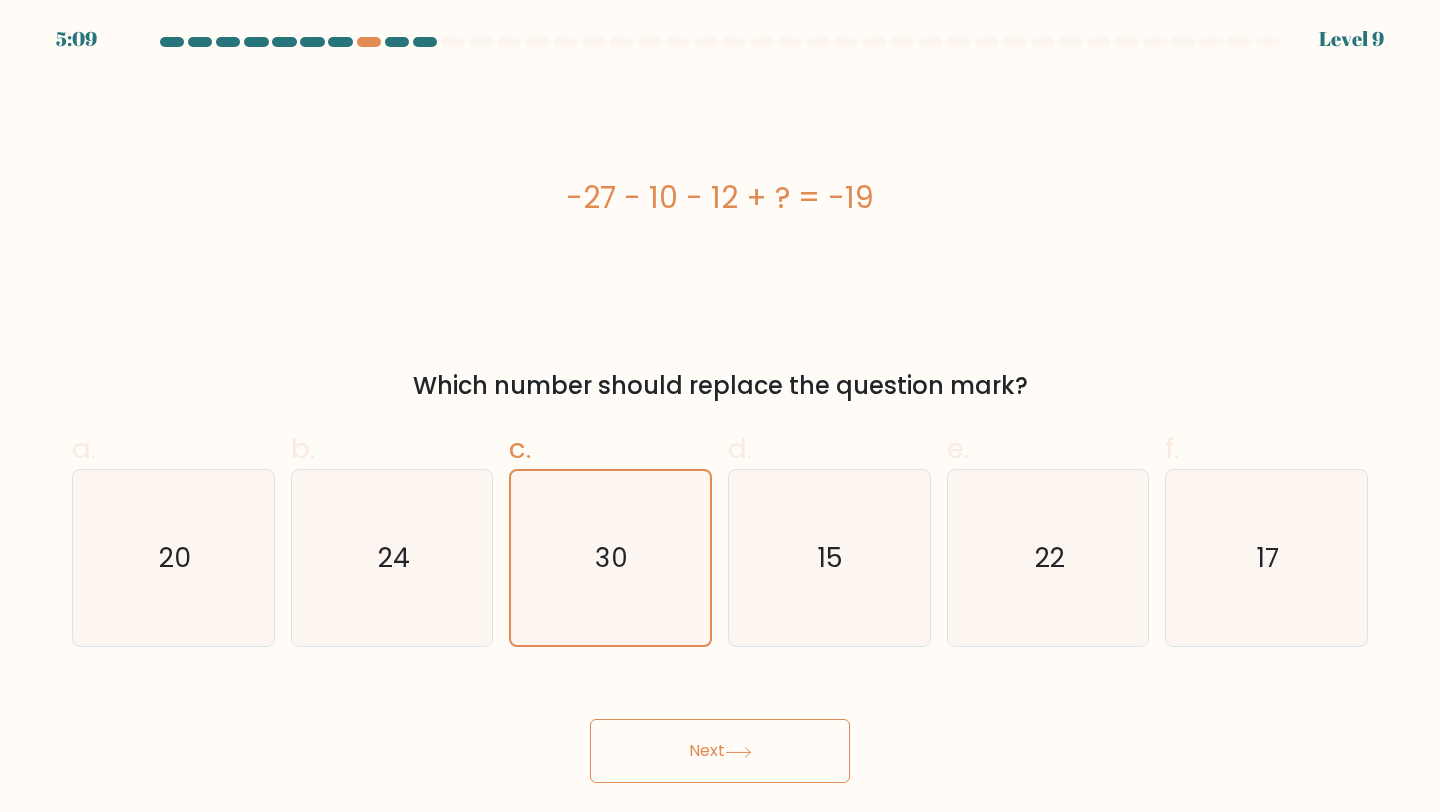 click on "Next" at bounding box center (720, 751) 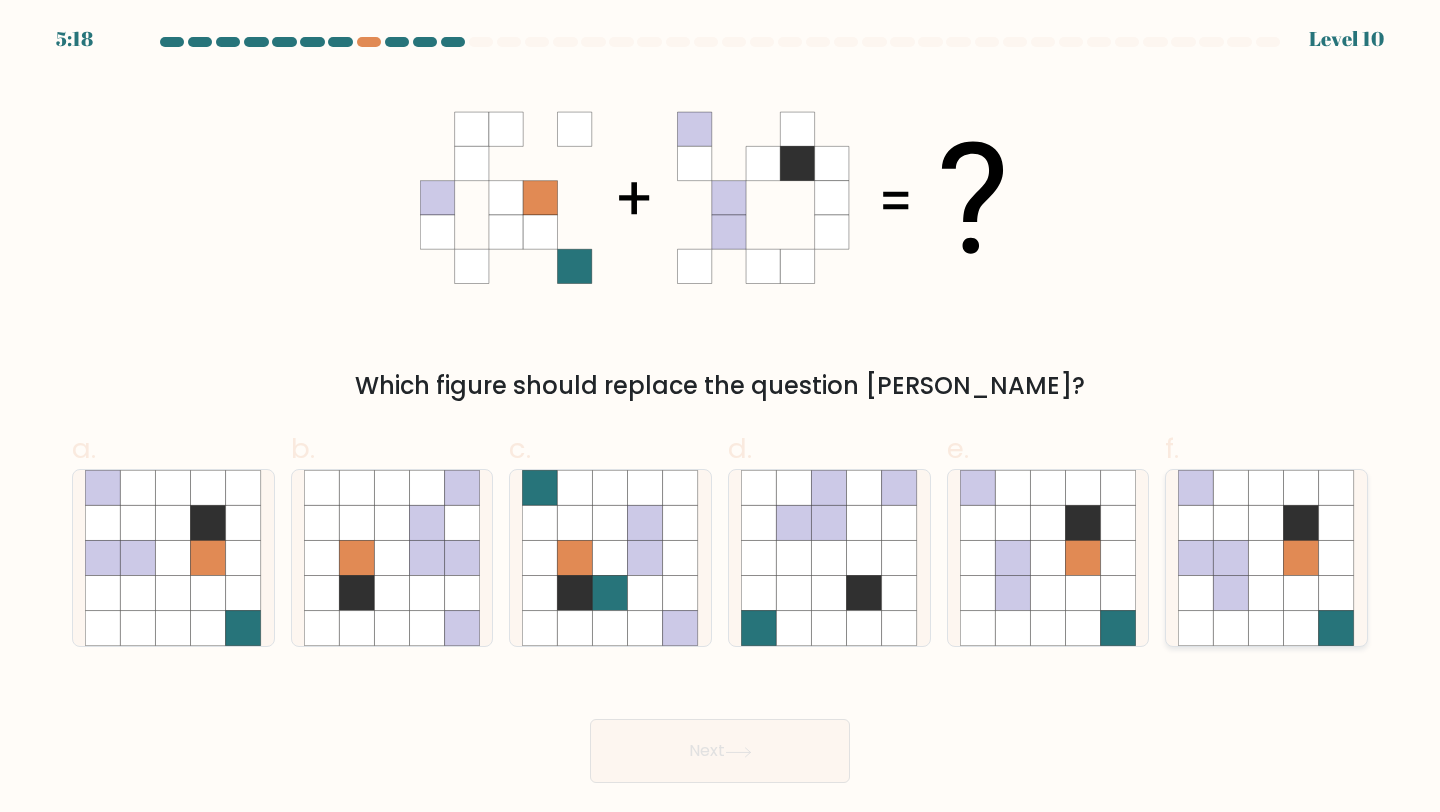click 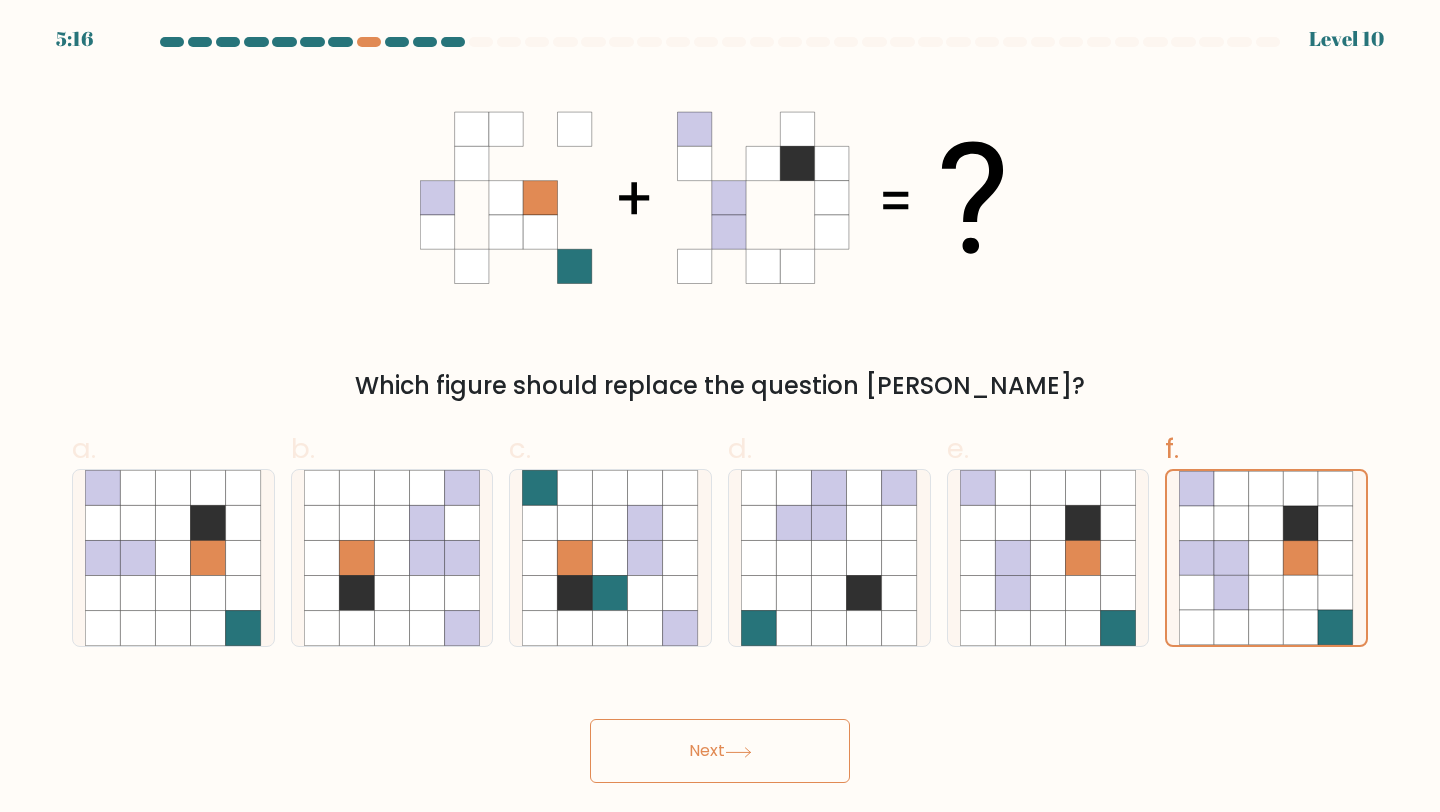 click on "Next" at bounding box center (720, 751) 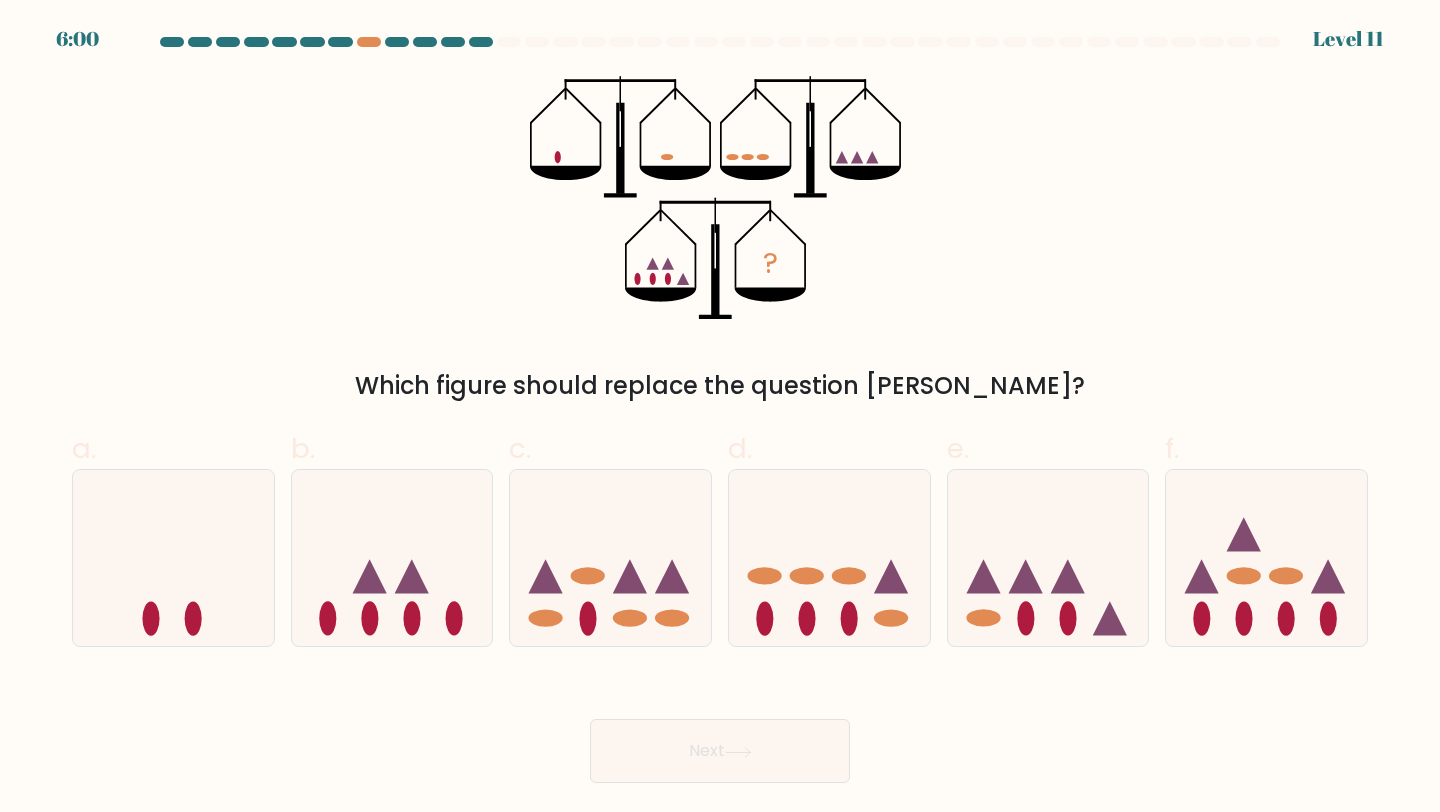 click on "Next" at bounding box center [720, 727] 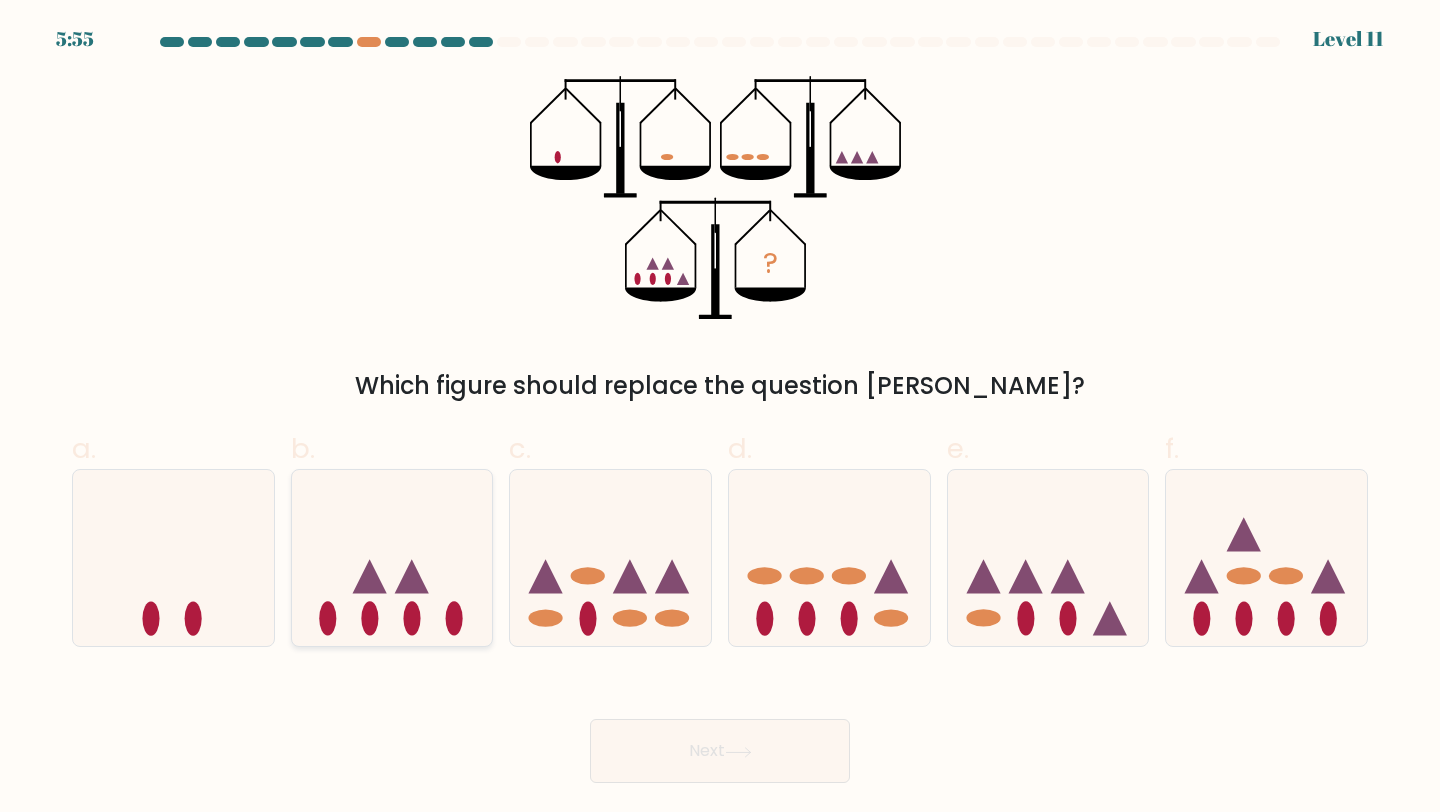 click 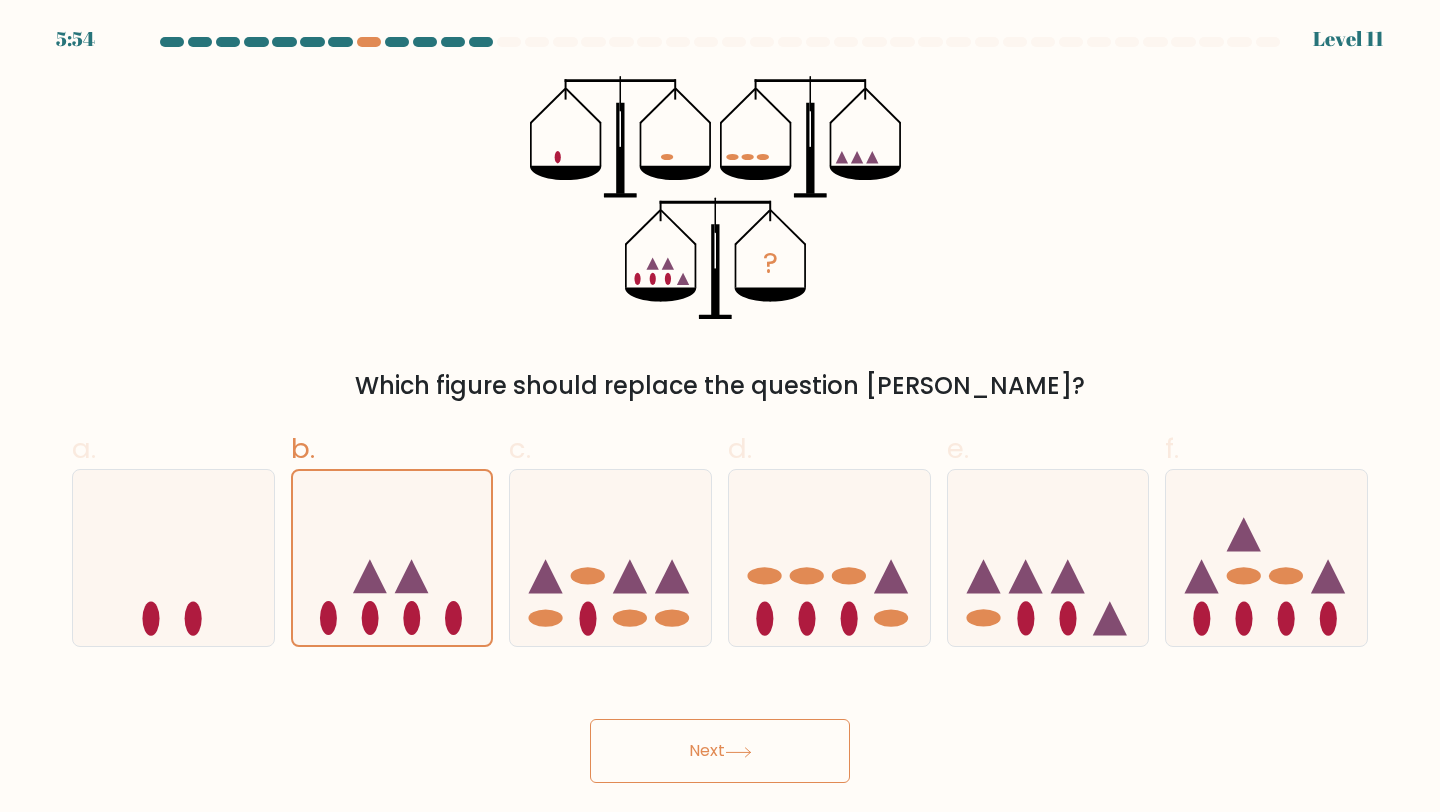 click on "Next" at bounding box center [720, 751] 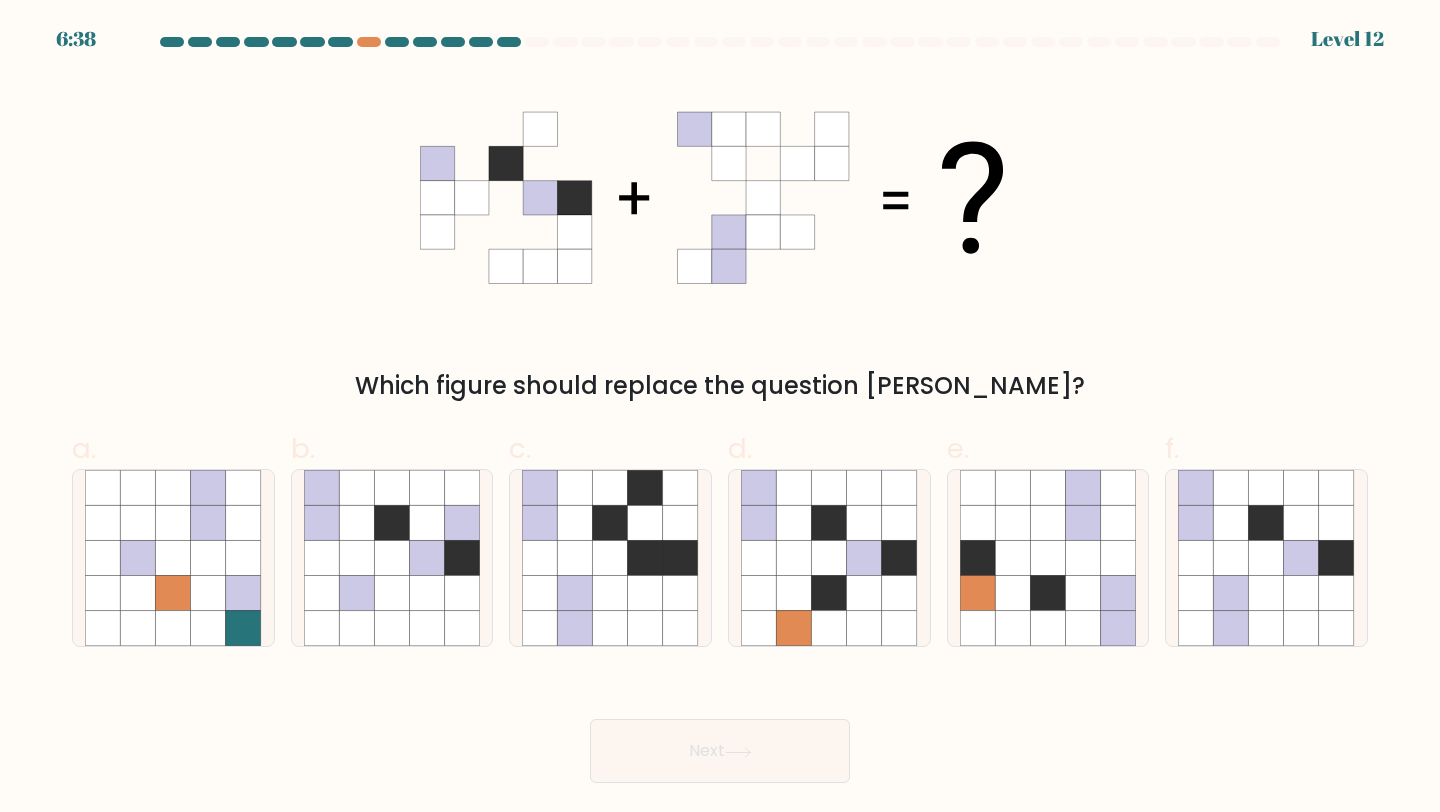 click on "Next" at bounding box center [720, 727] 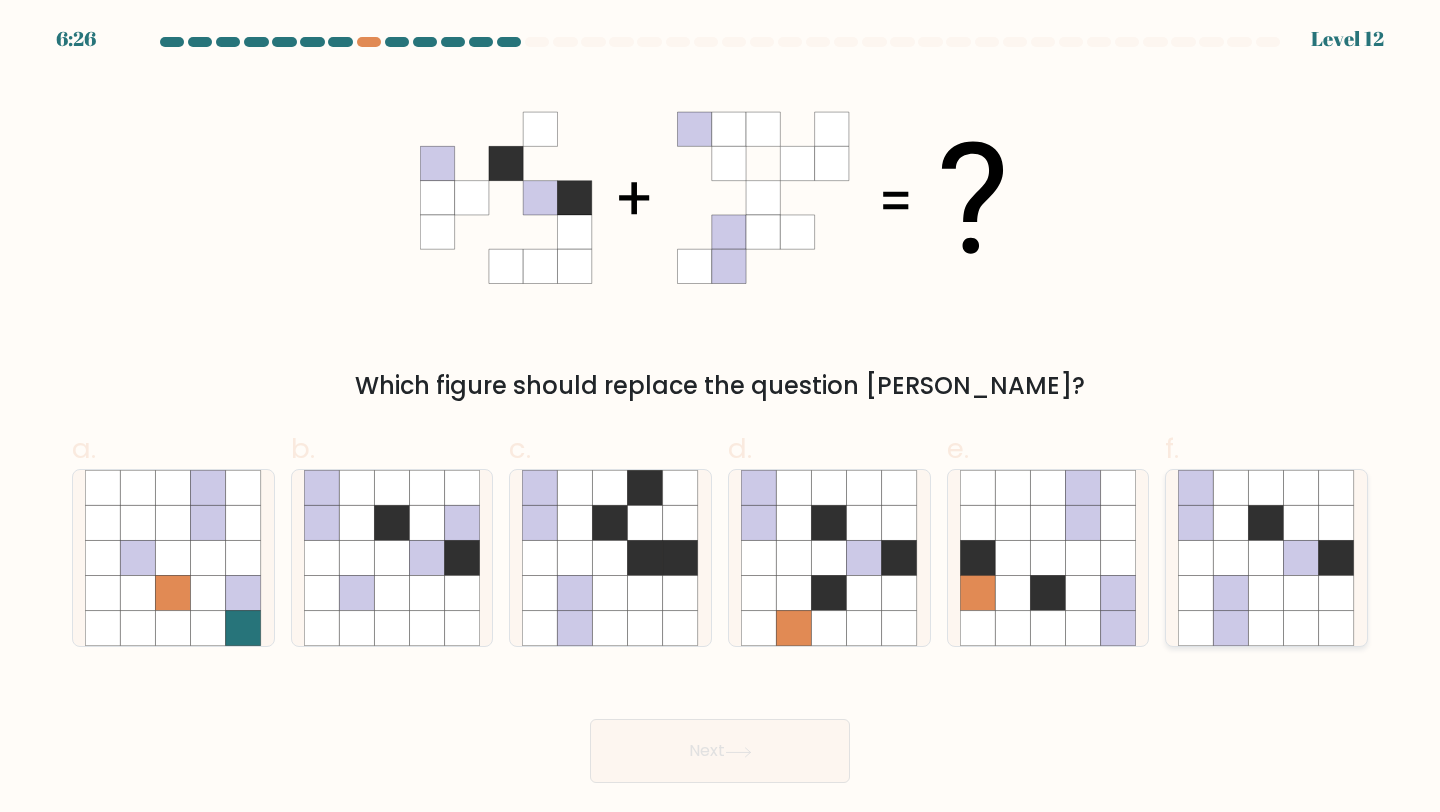 click 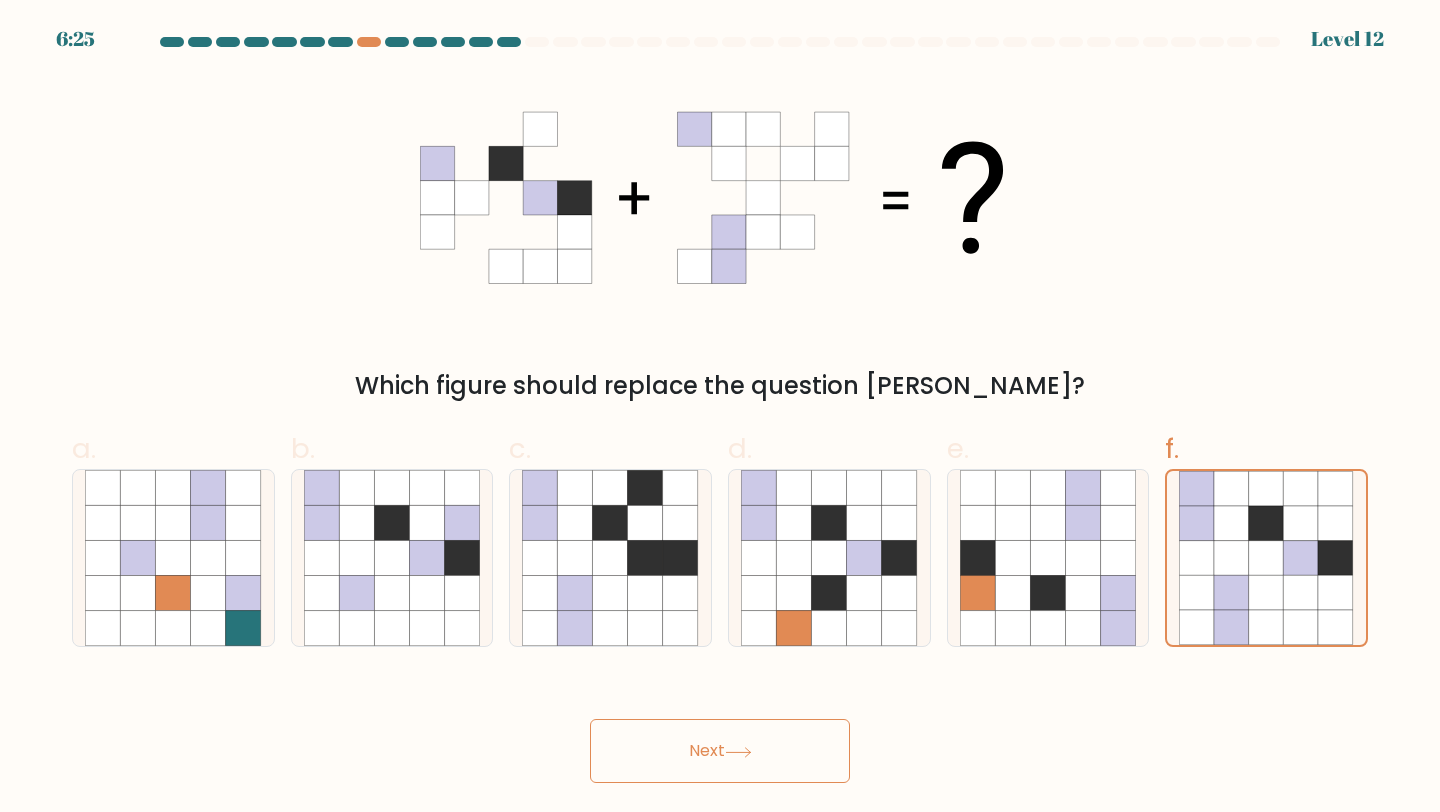 click 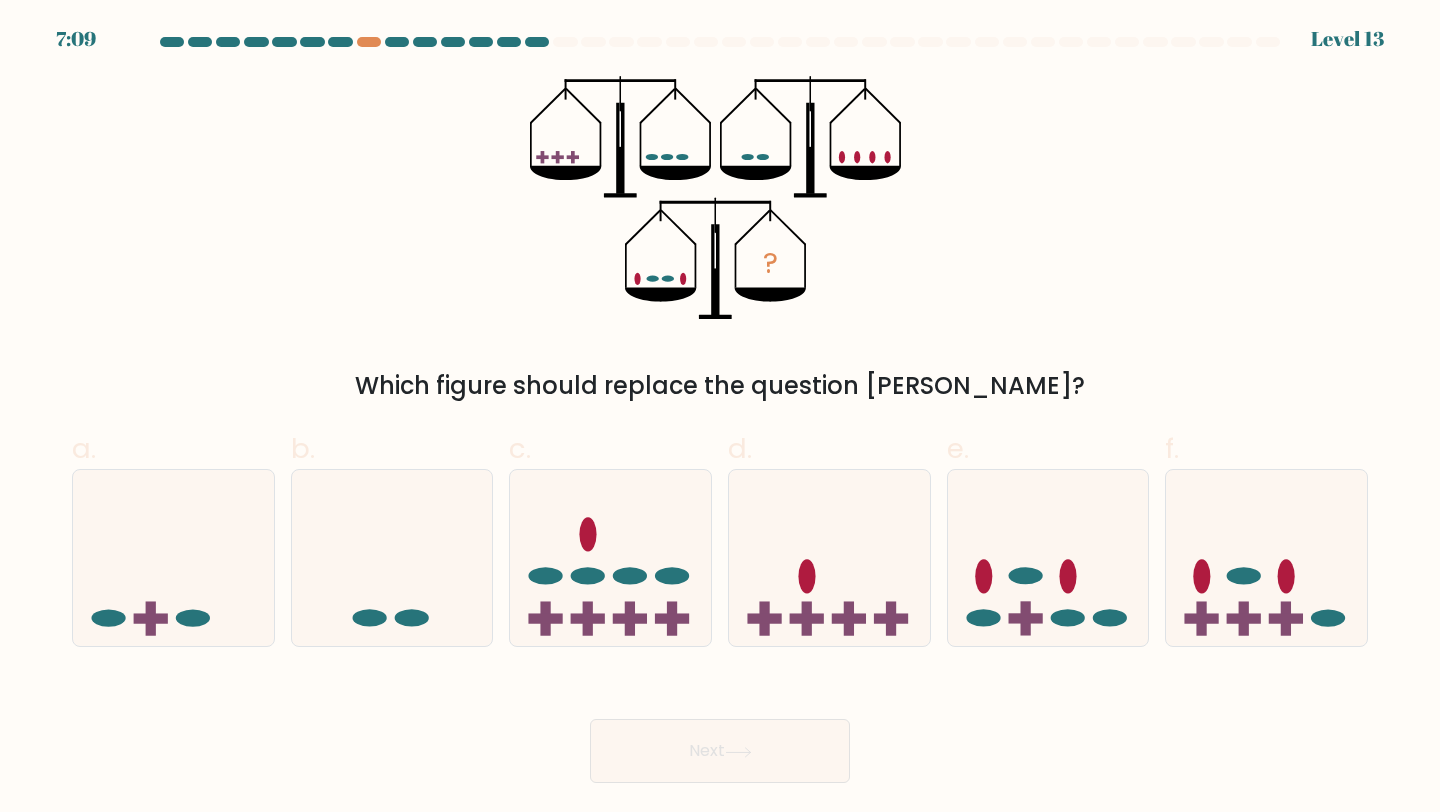 click on "Next" at bounding box center [720, 727] 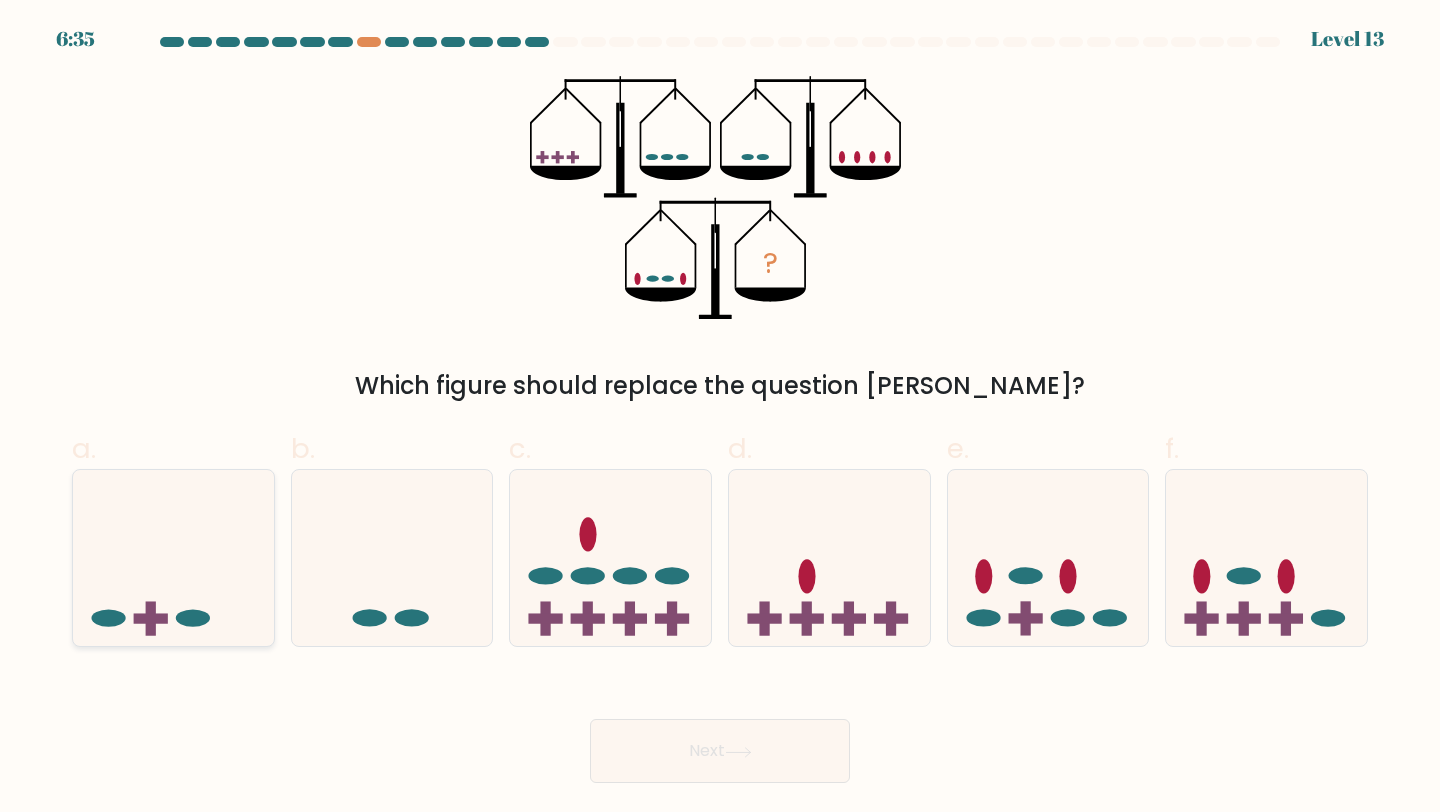 click 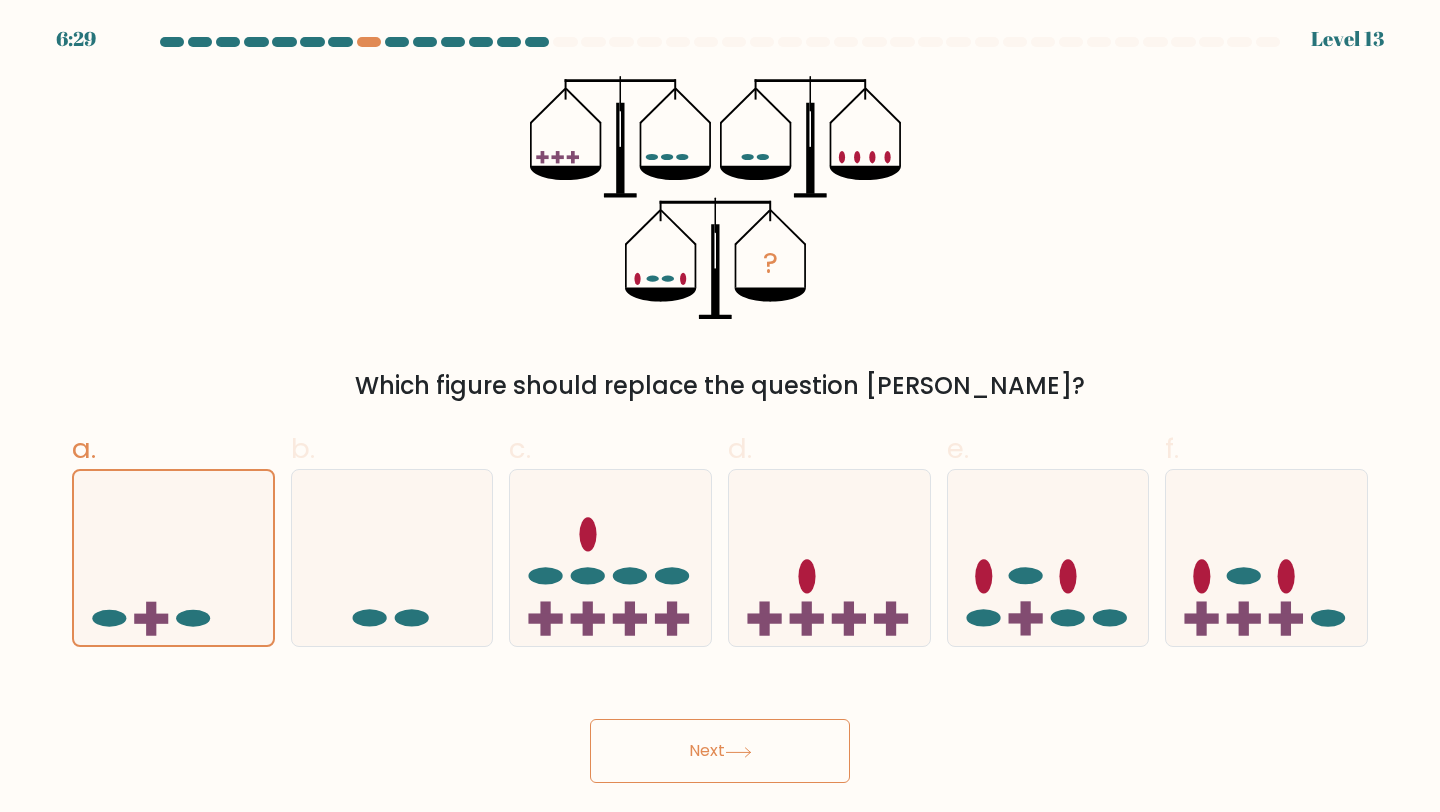 click on "Next" at bounding box center [720, 727] 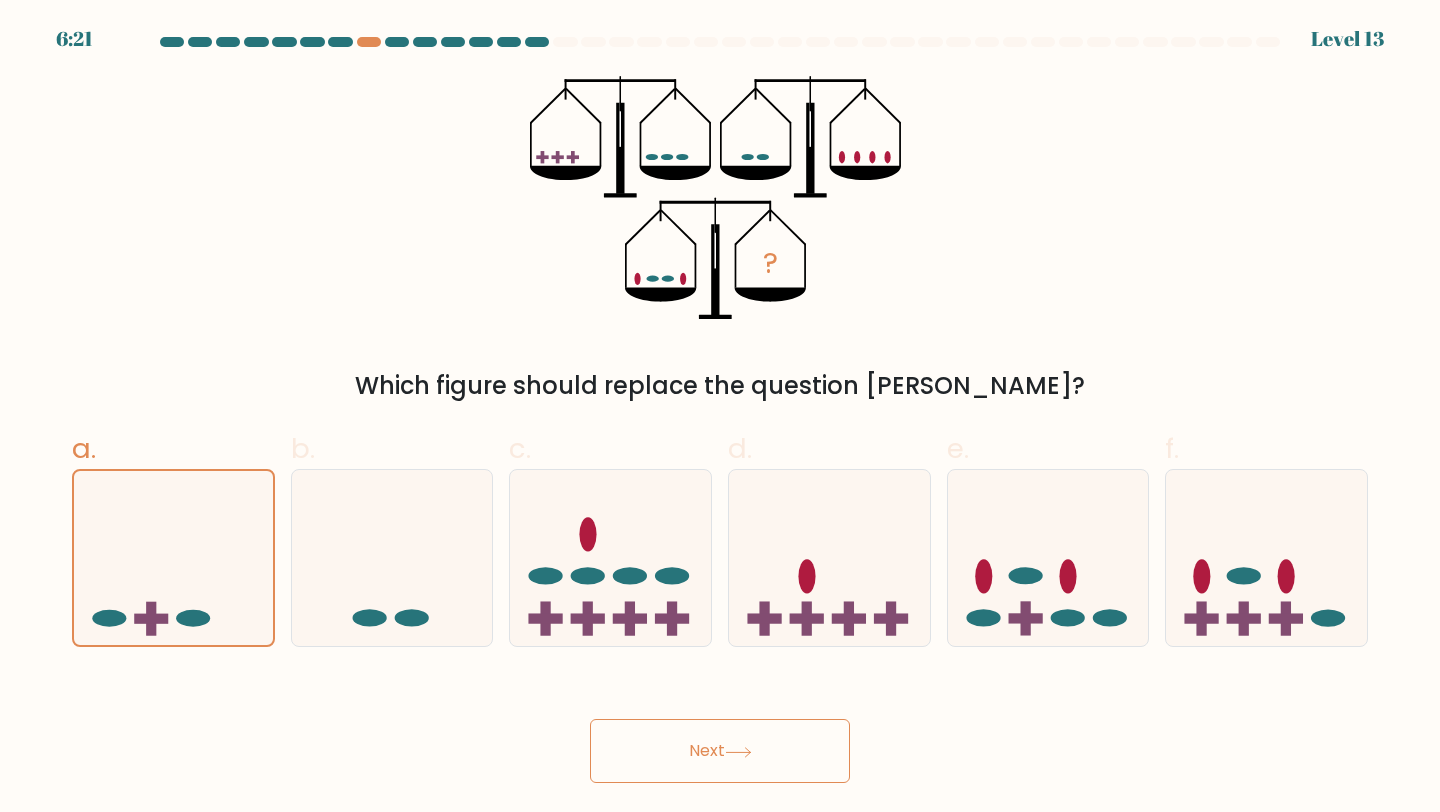 click on "Next" at bounding box center [720, 751] 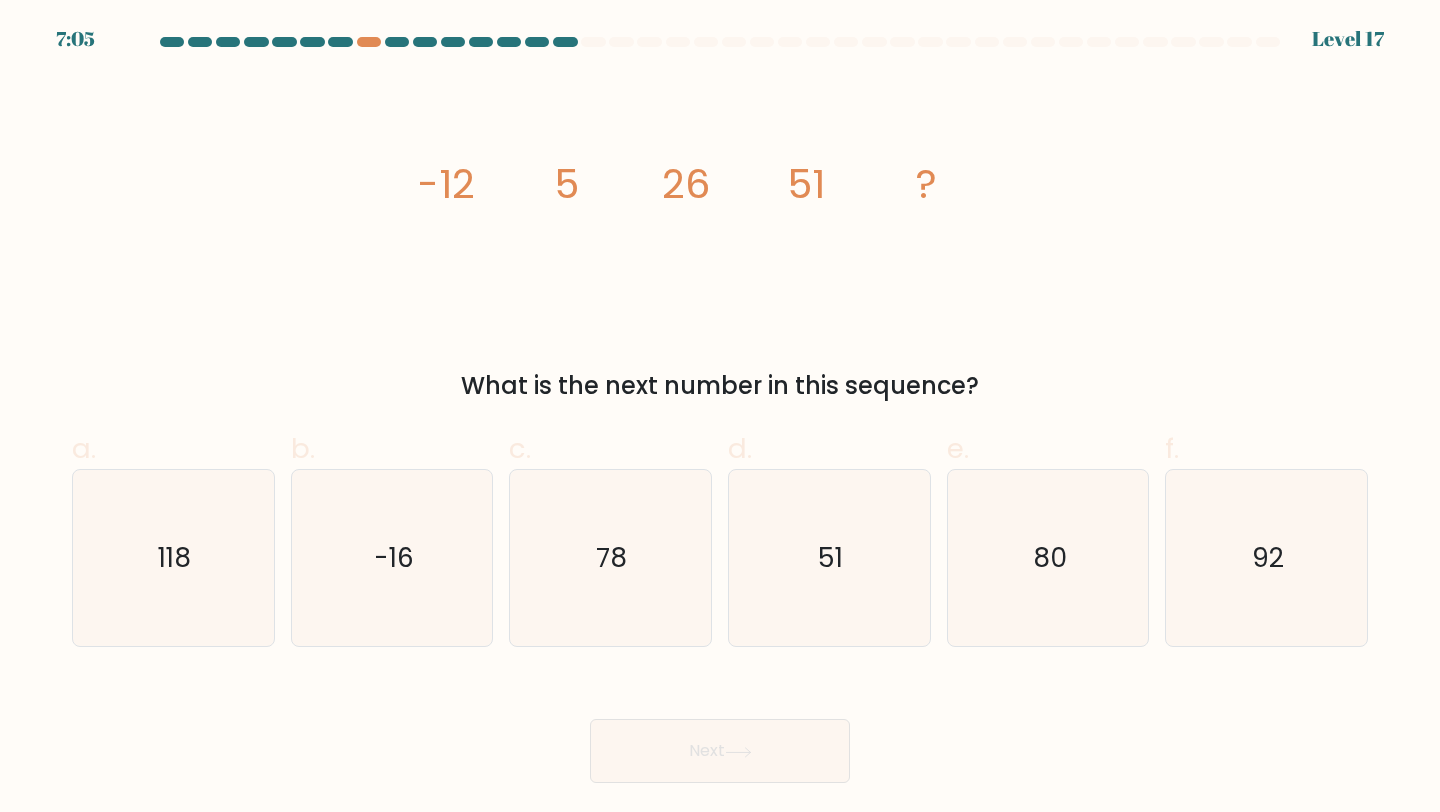 click on "Next" at bounding box center [720, 727] 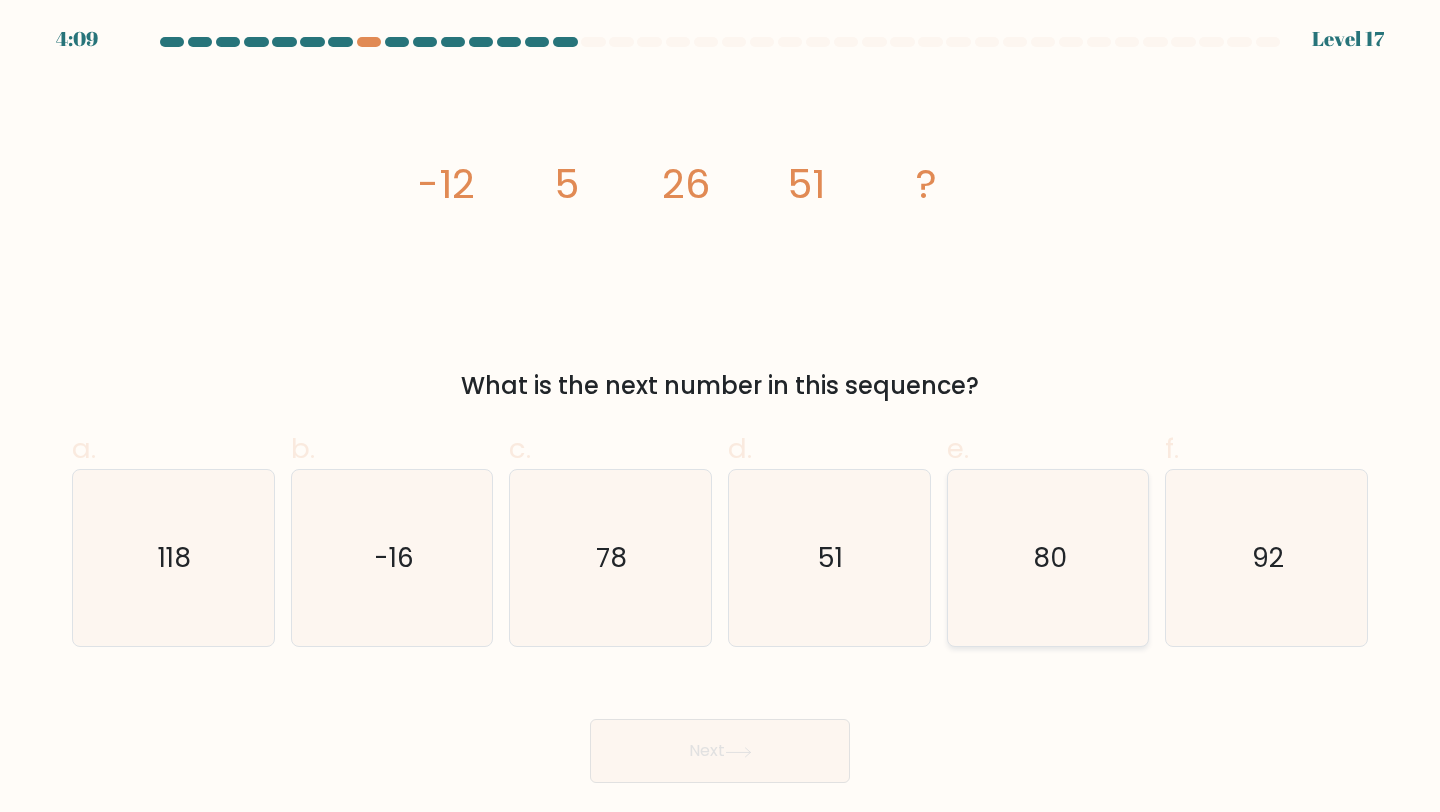 click on "80" 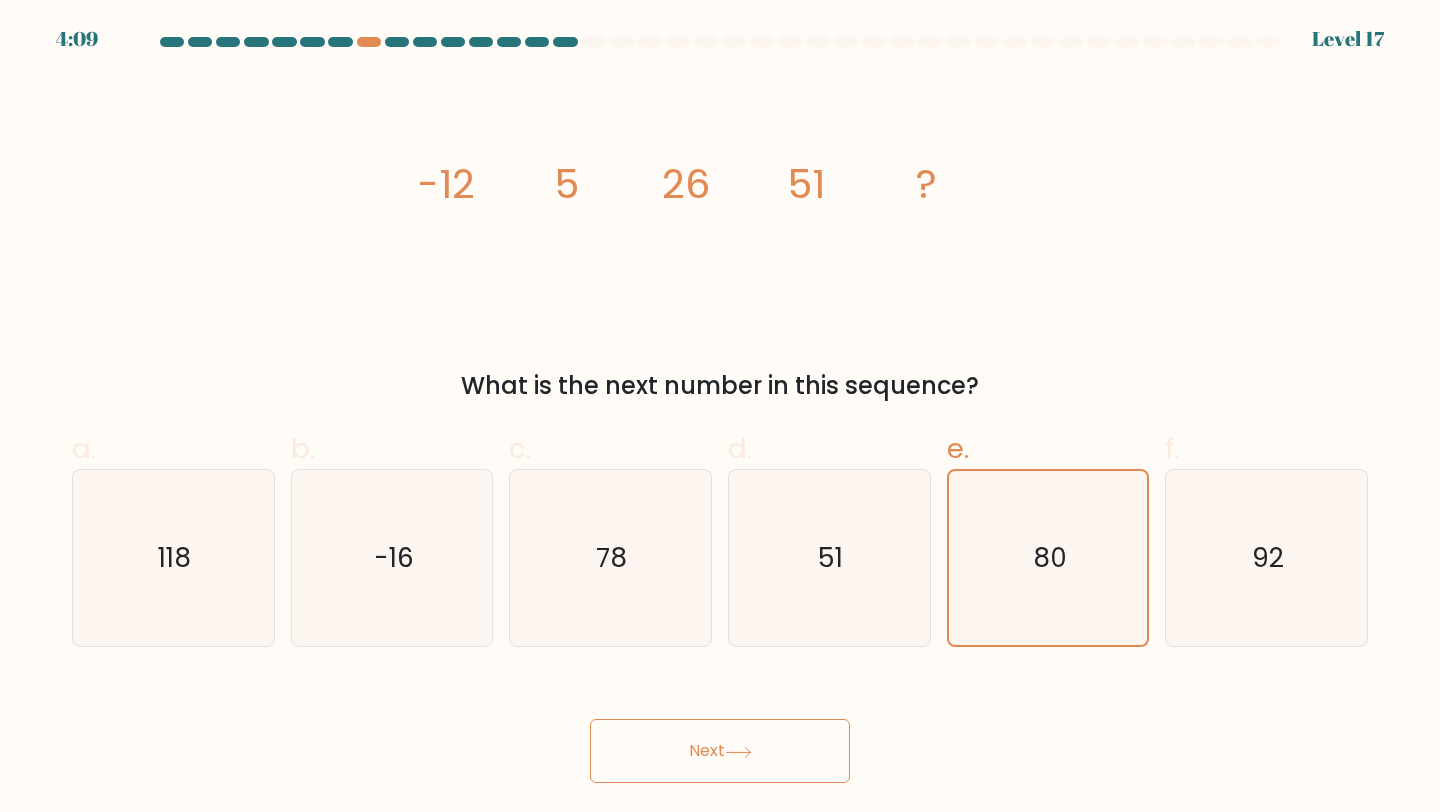 click on "Next" at bounding box center [720, 751] 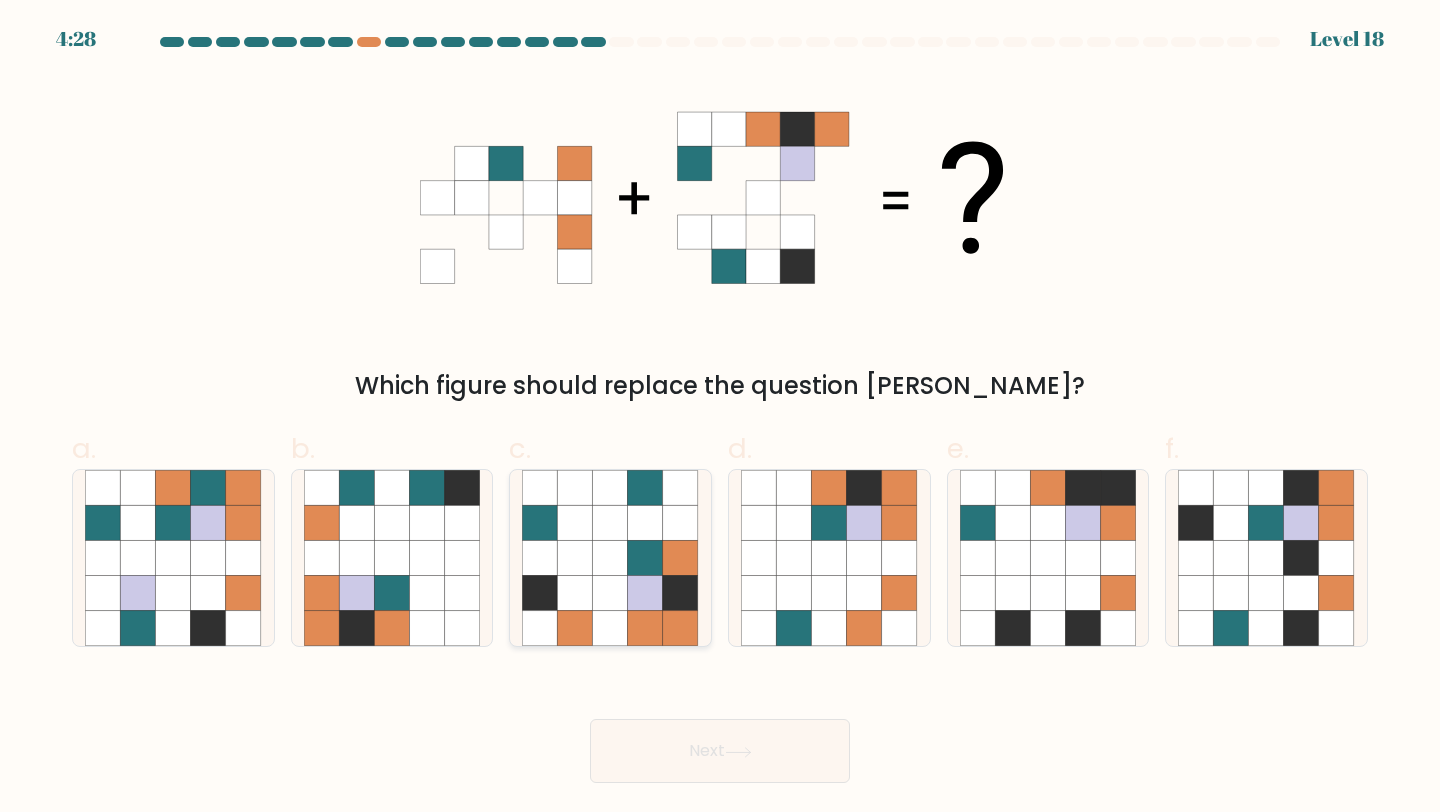 click 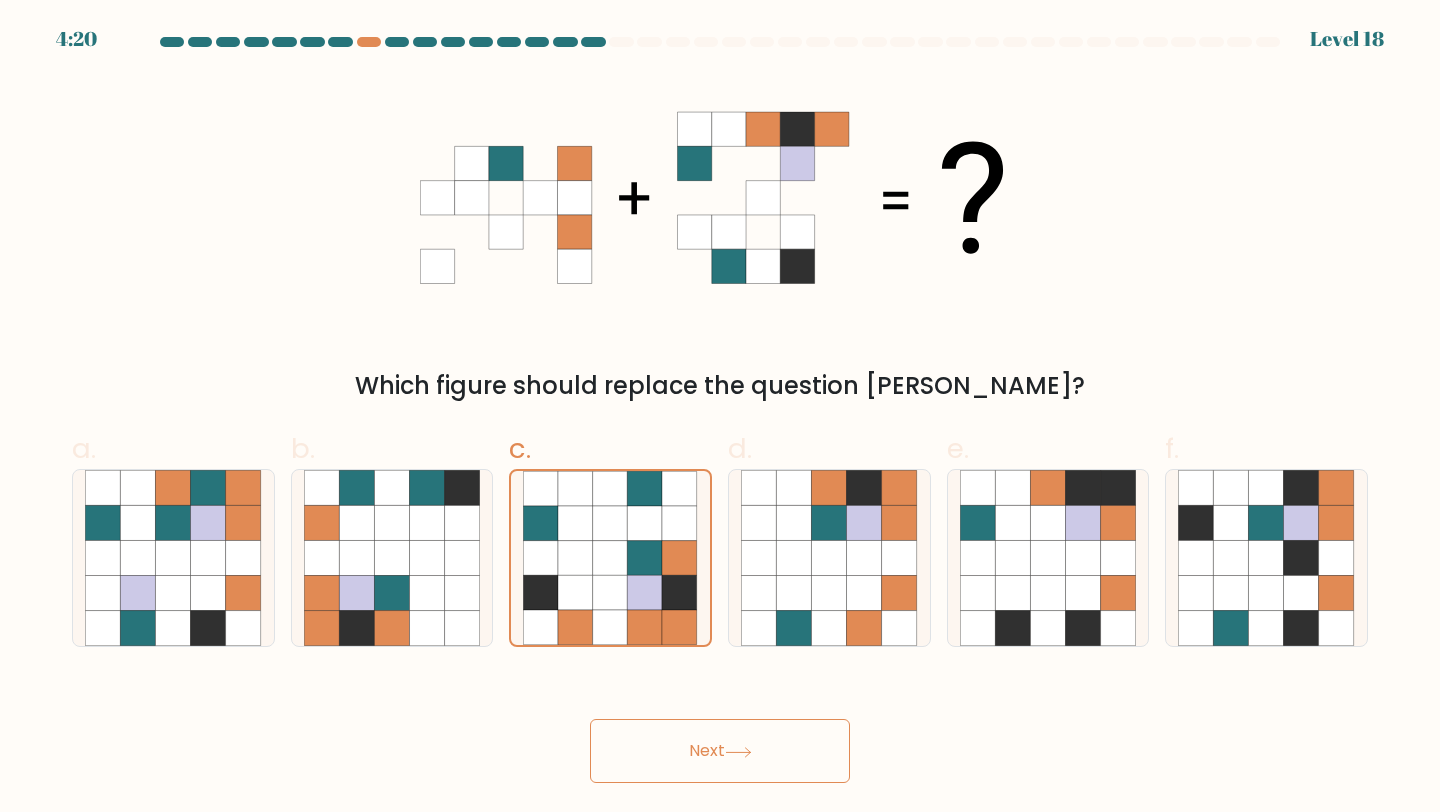 click on "Next" at bounding box center [720, 751] 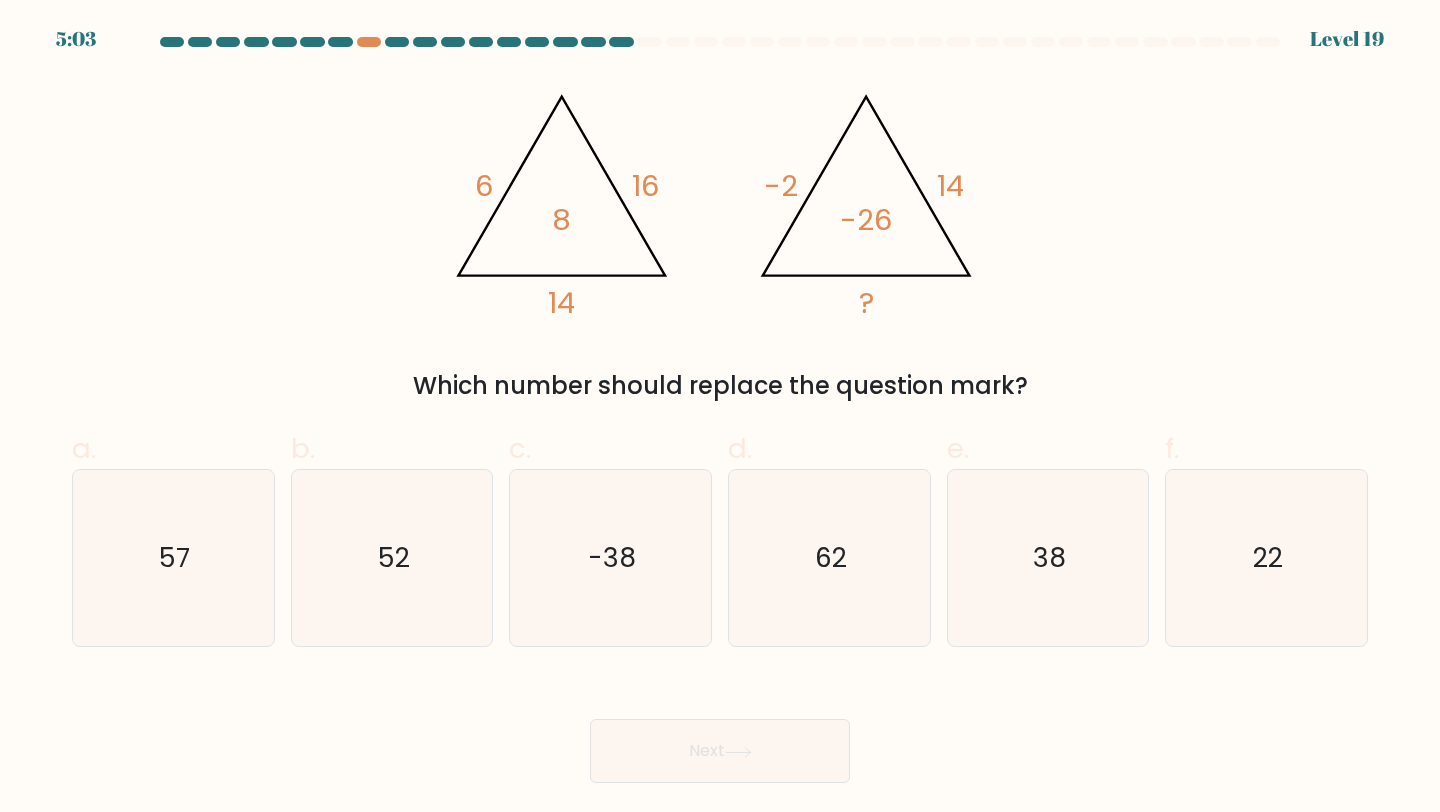 click on "Next" at bounding box center [720, 727] 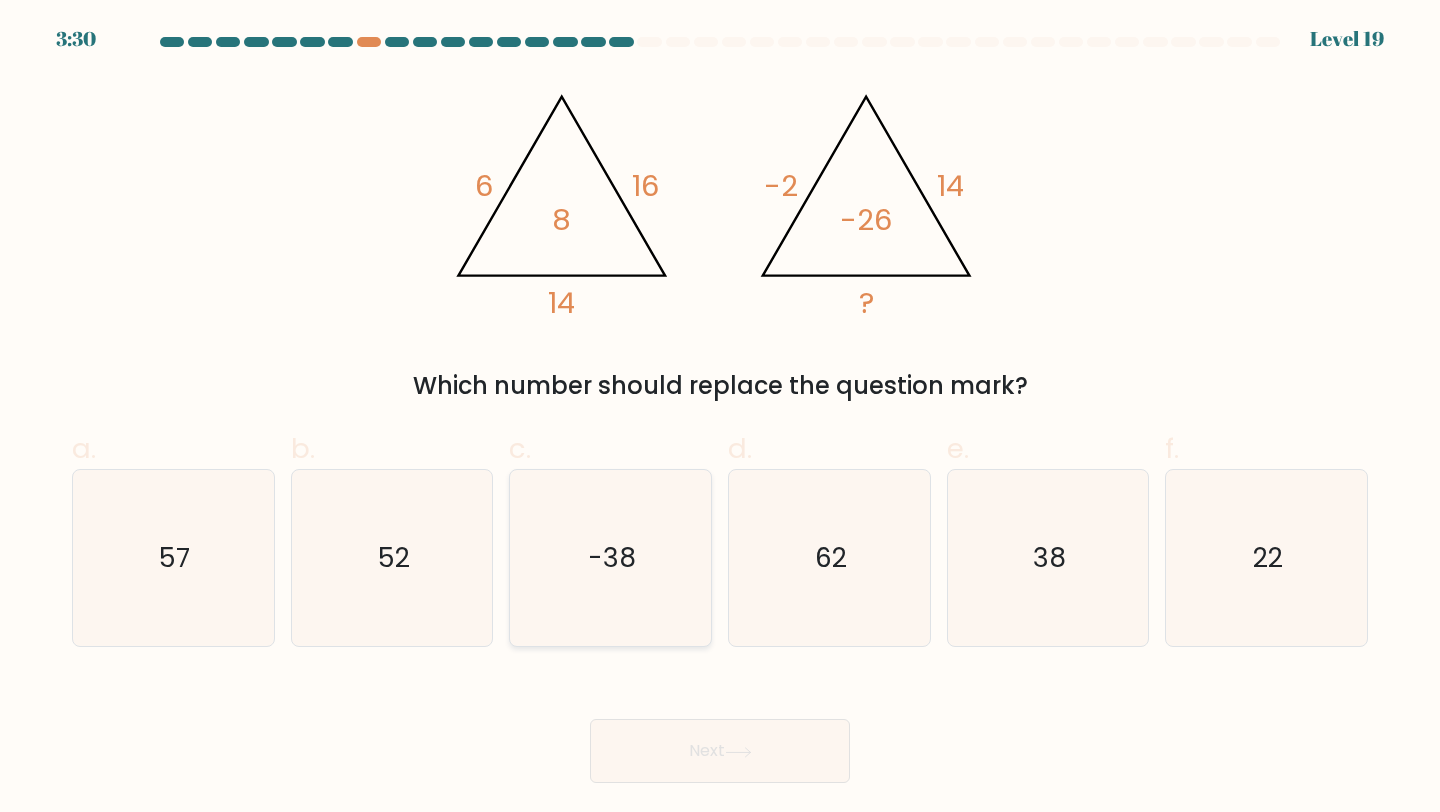 click on "-38" 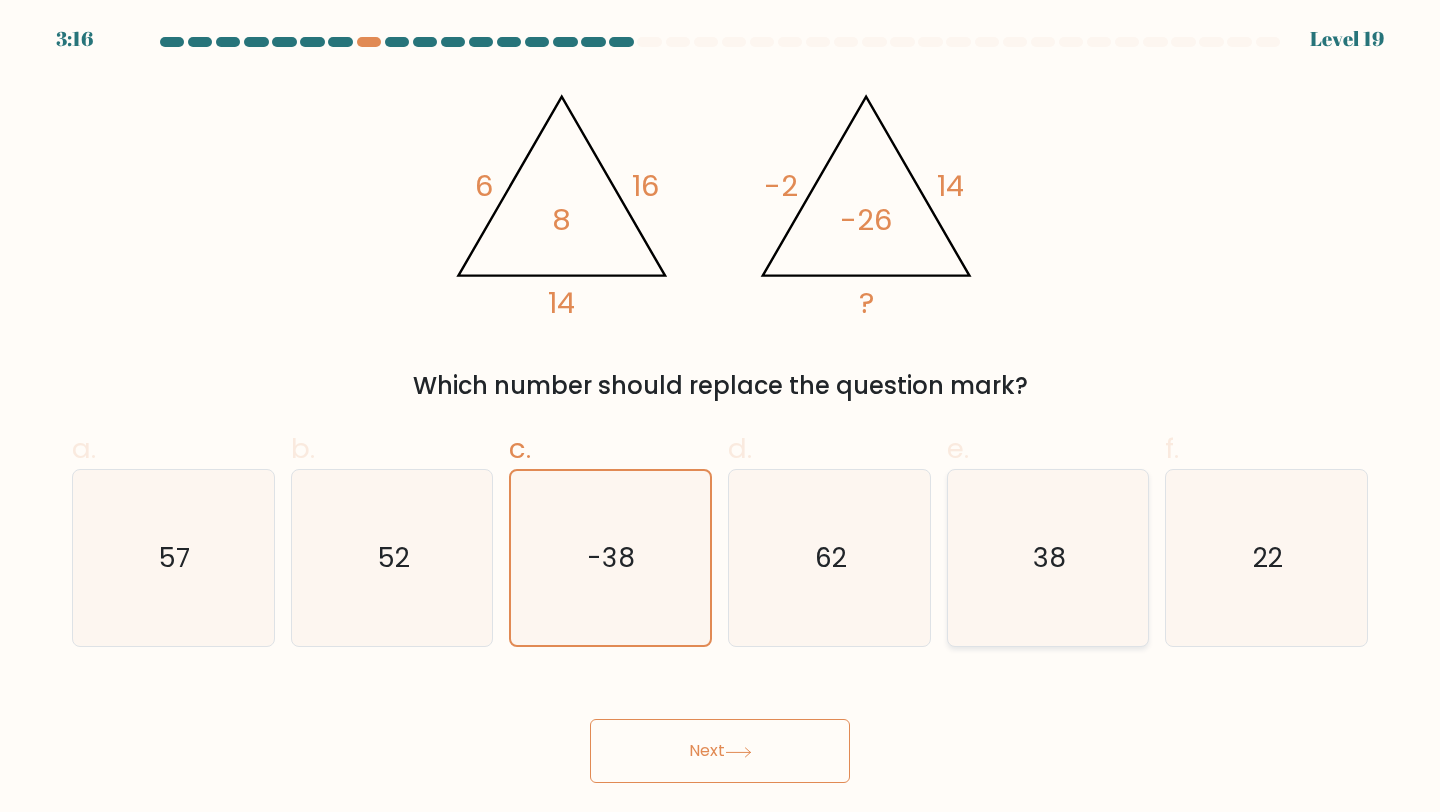 click on "38" 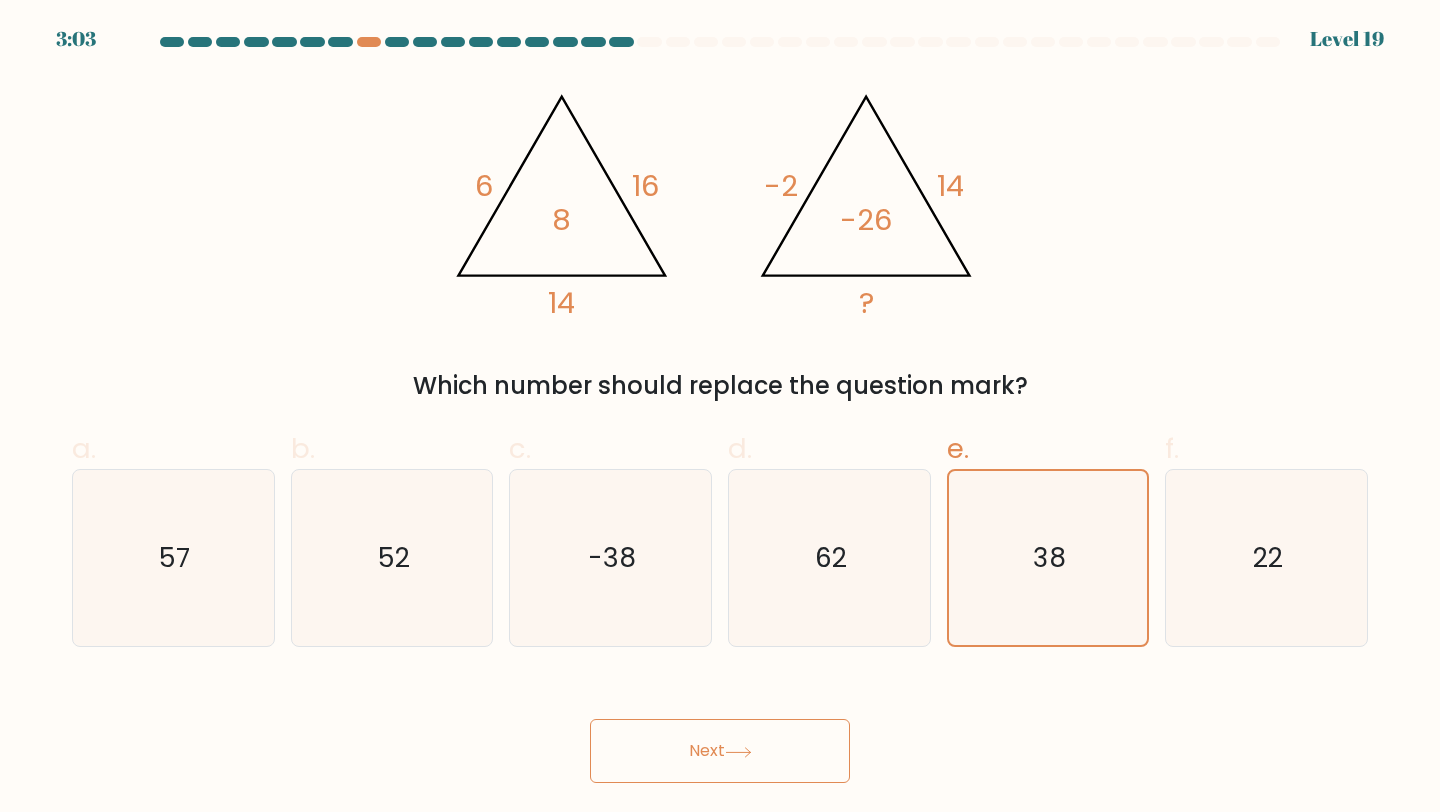 click on "Next" at bounding box center [720, 751] 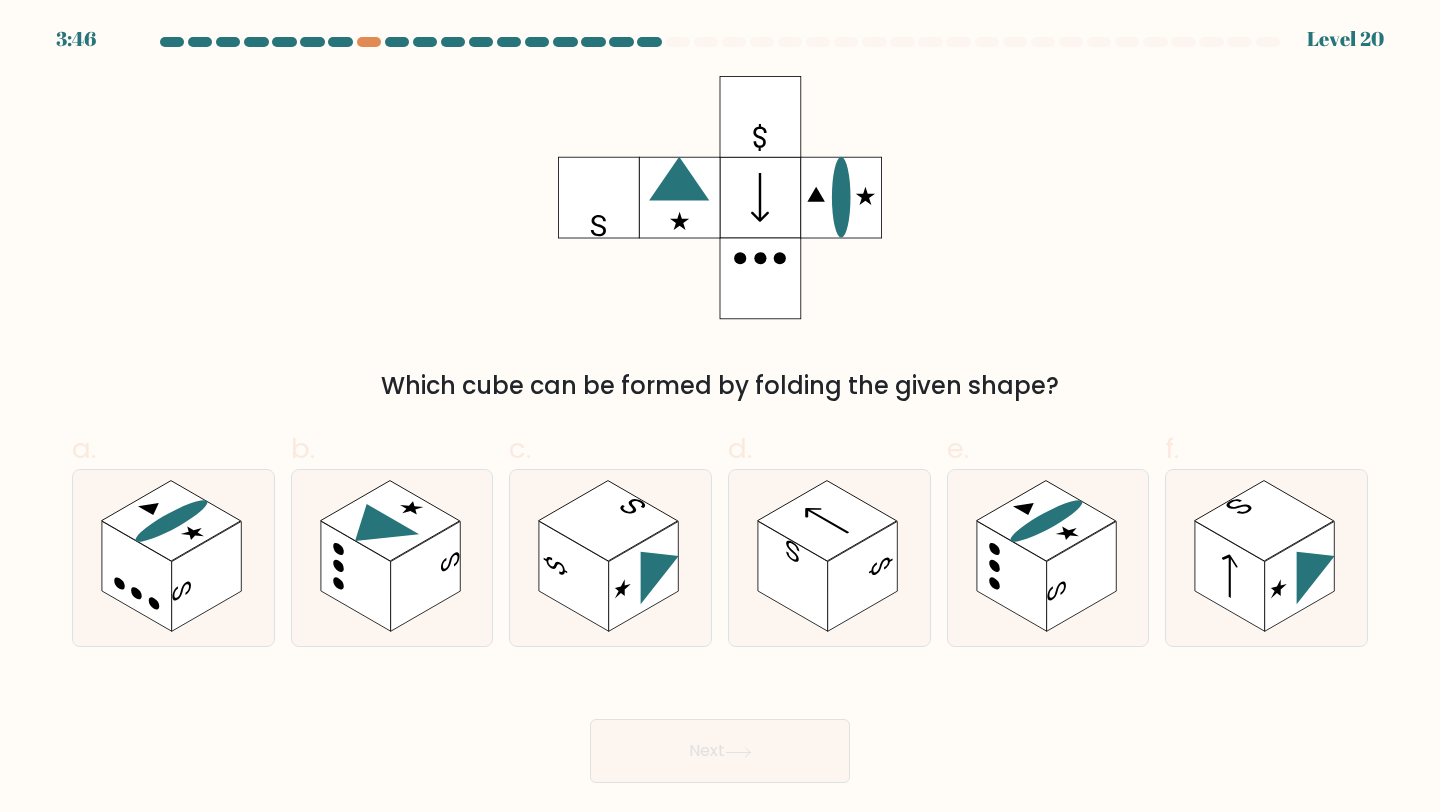 click on "Next" at bounding box center (720, 727) 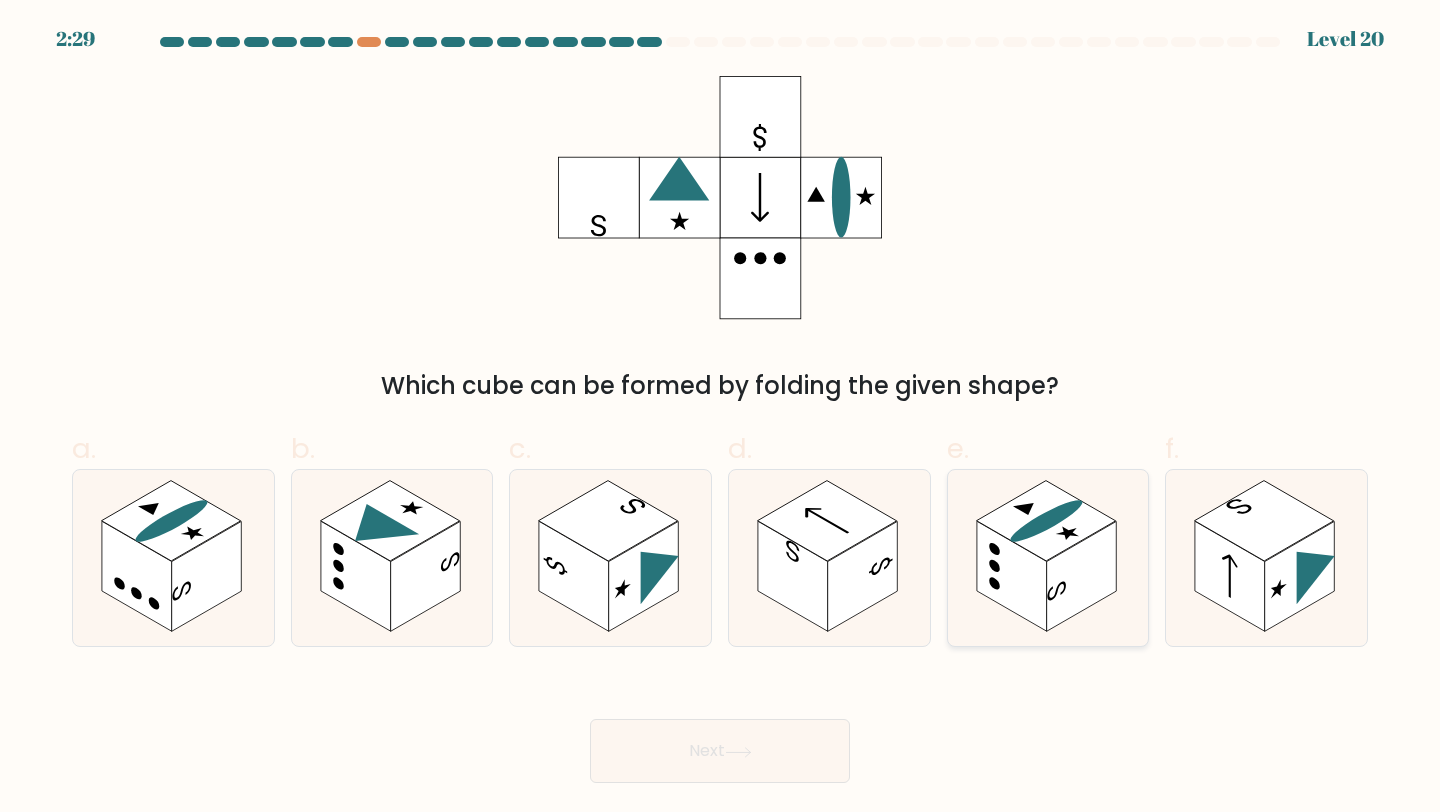 click 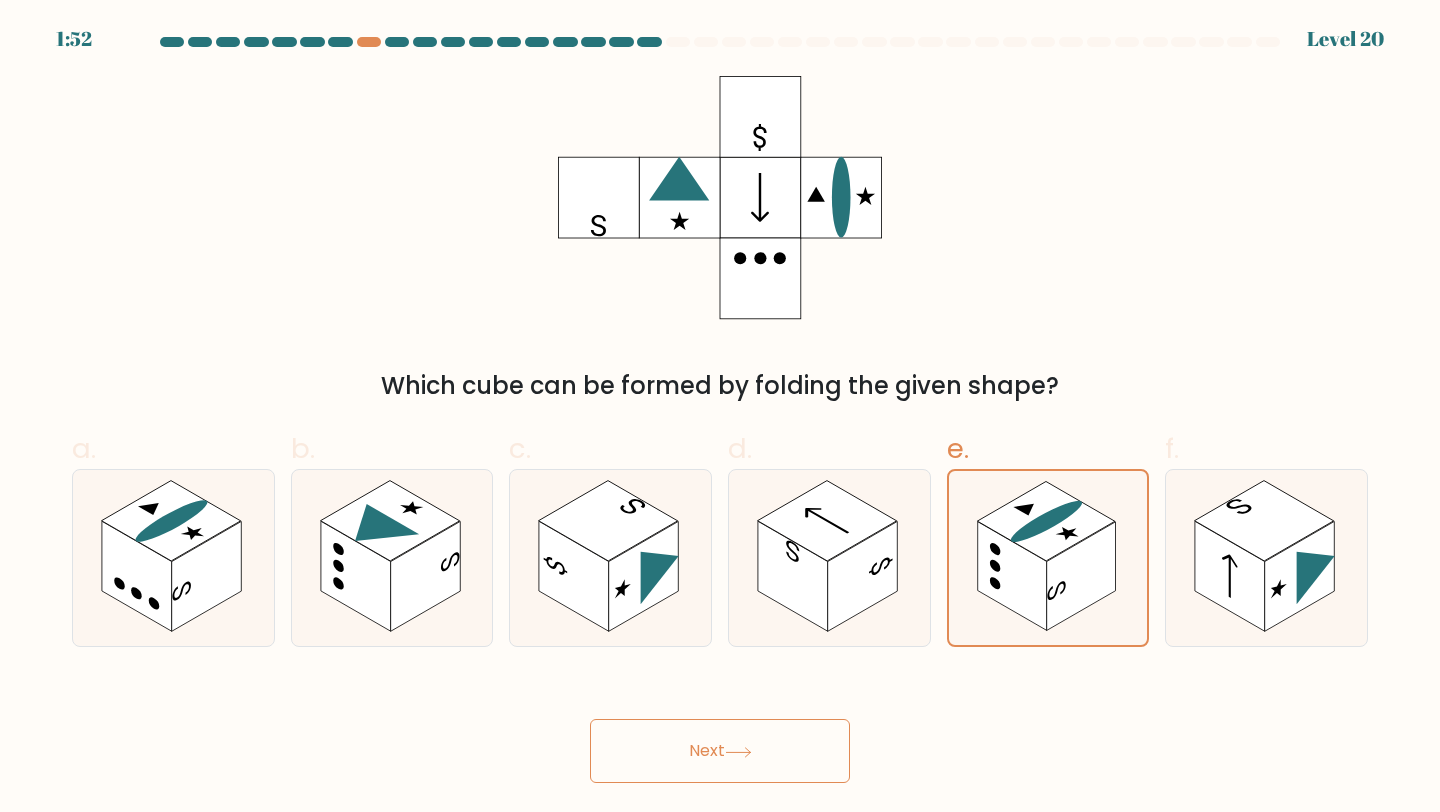 click on "Next" at bounding box center [720, 751] 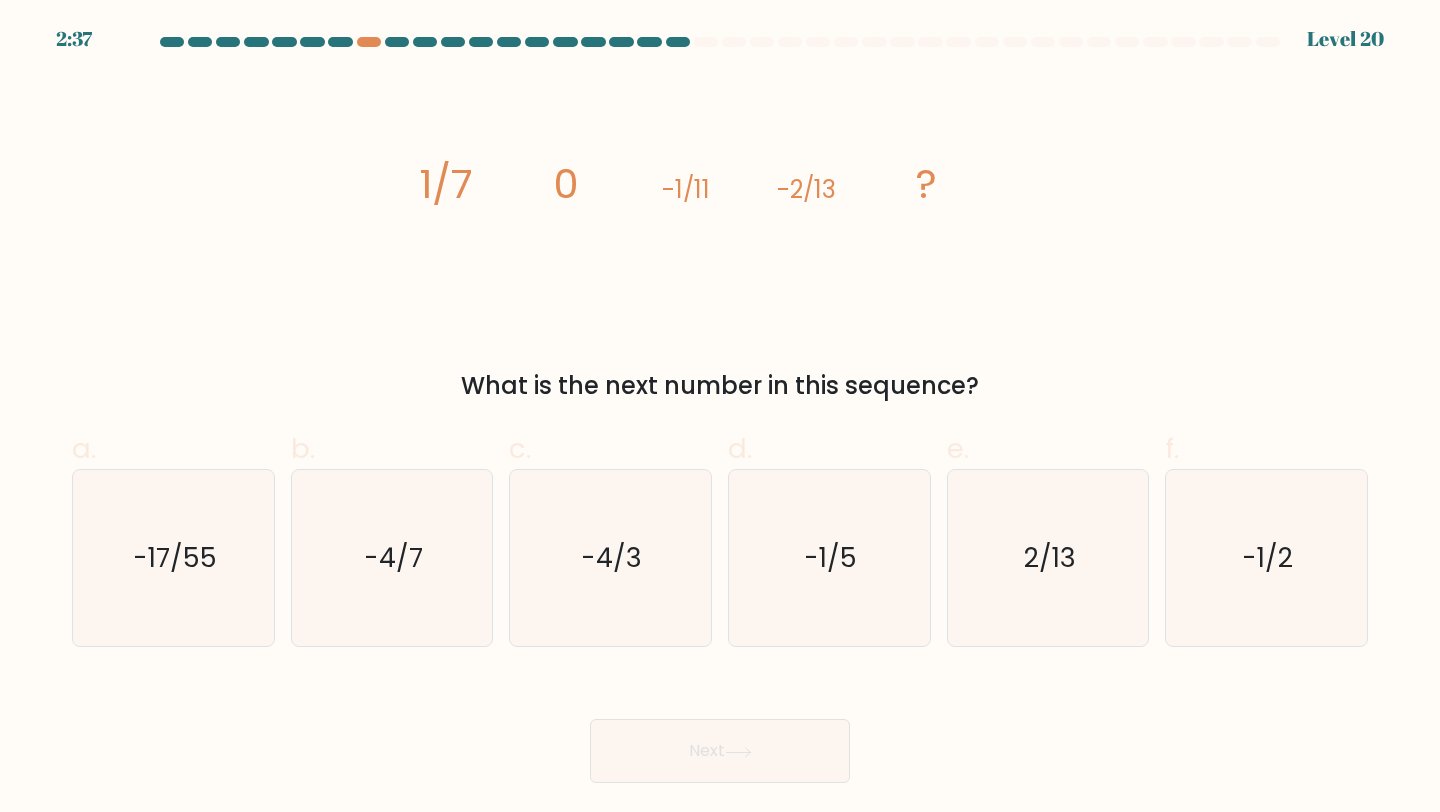 click on "Next" at bounding box center (720, 727) 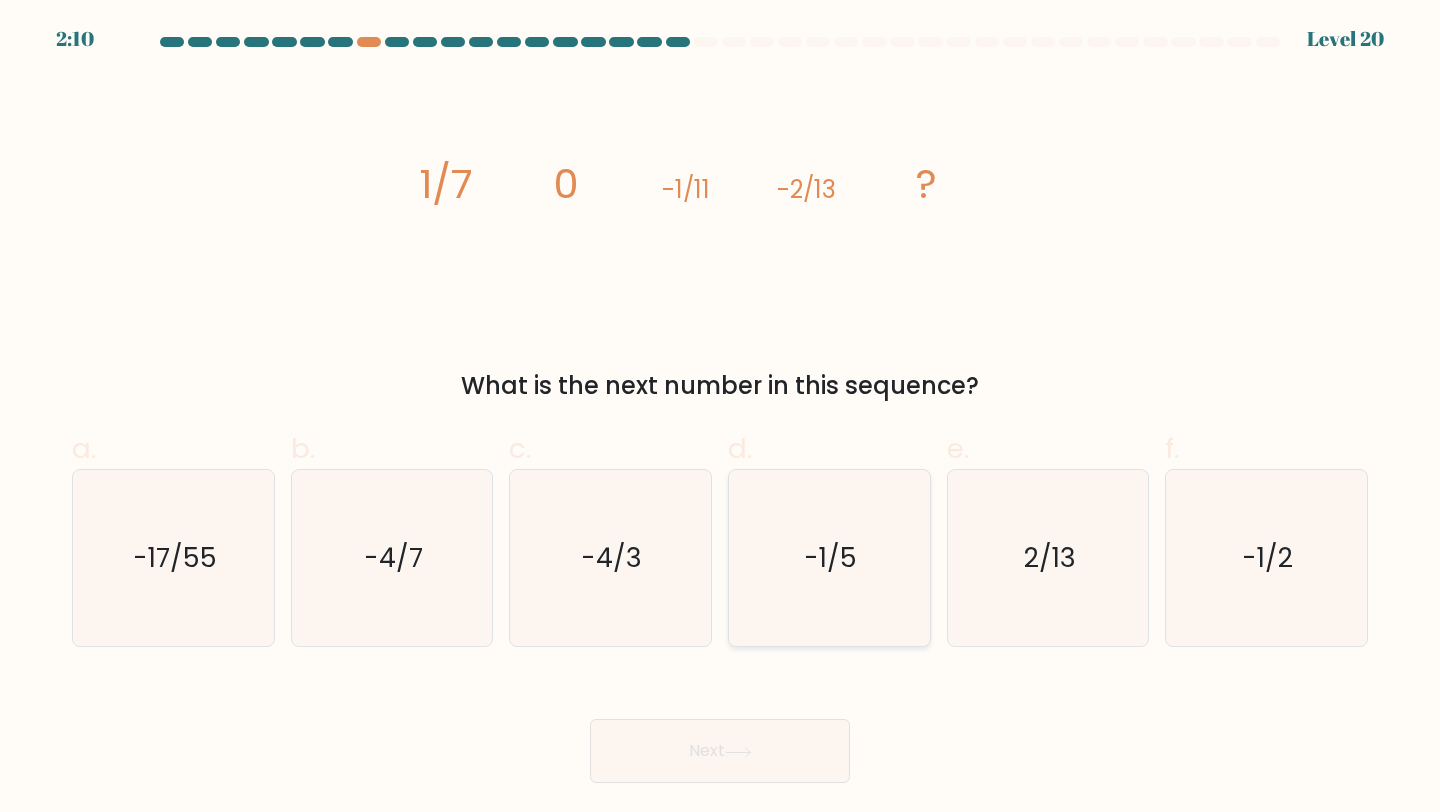 click on "-1/5" 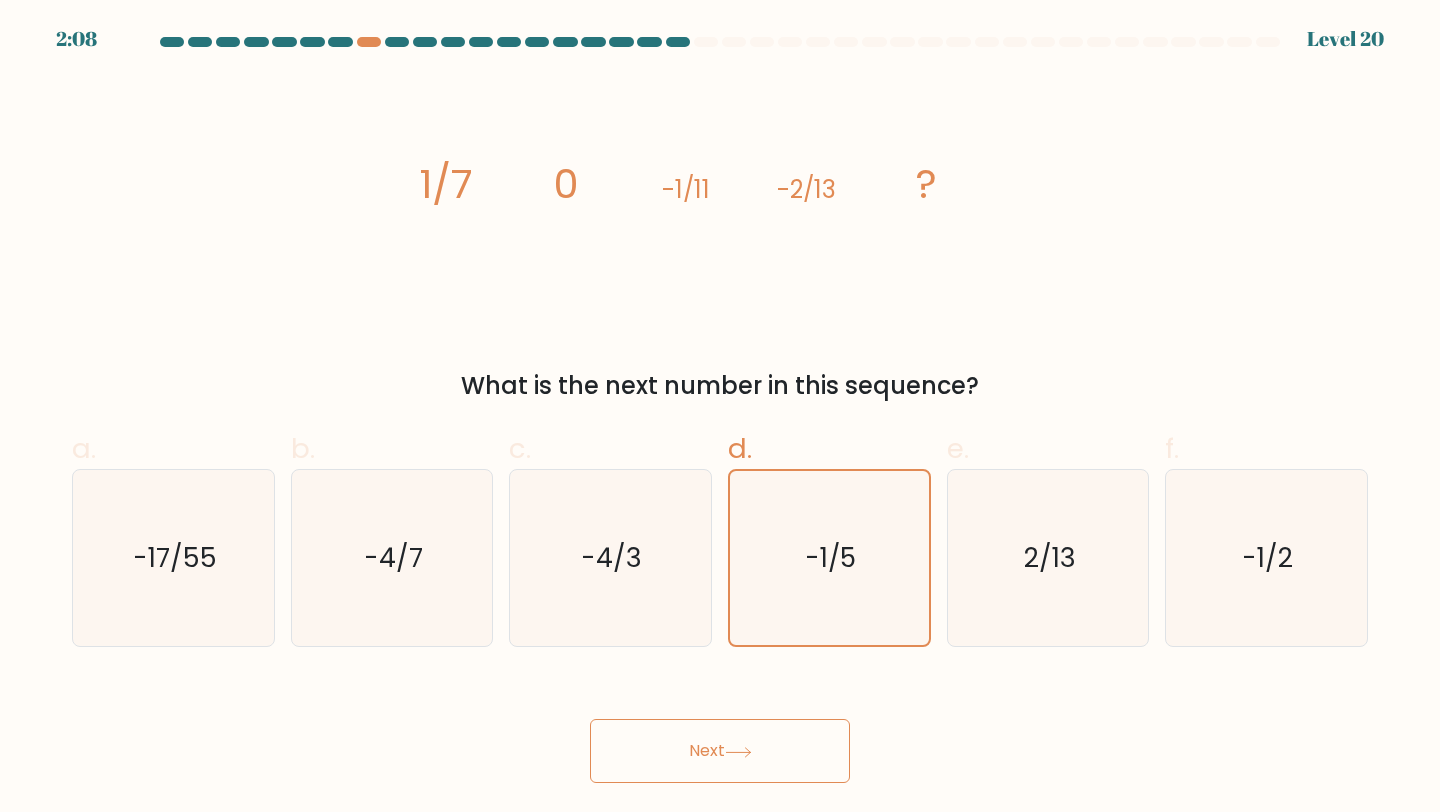 click on "Next" at bounding box center [720, 751] 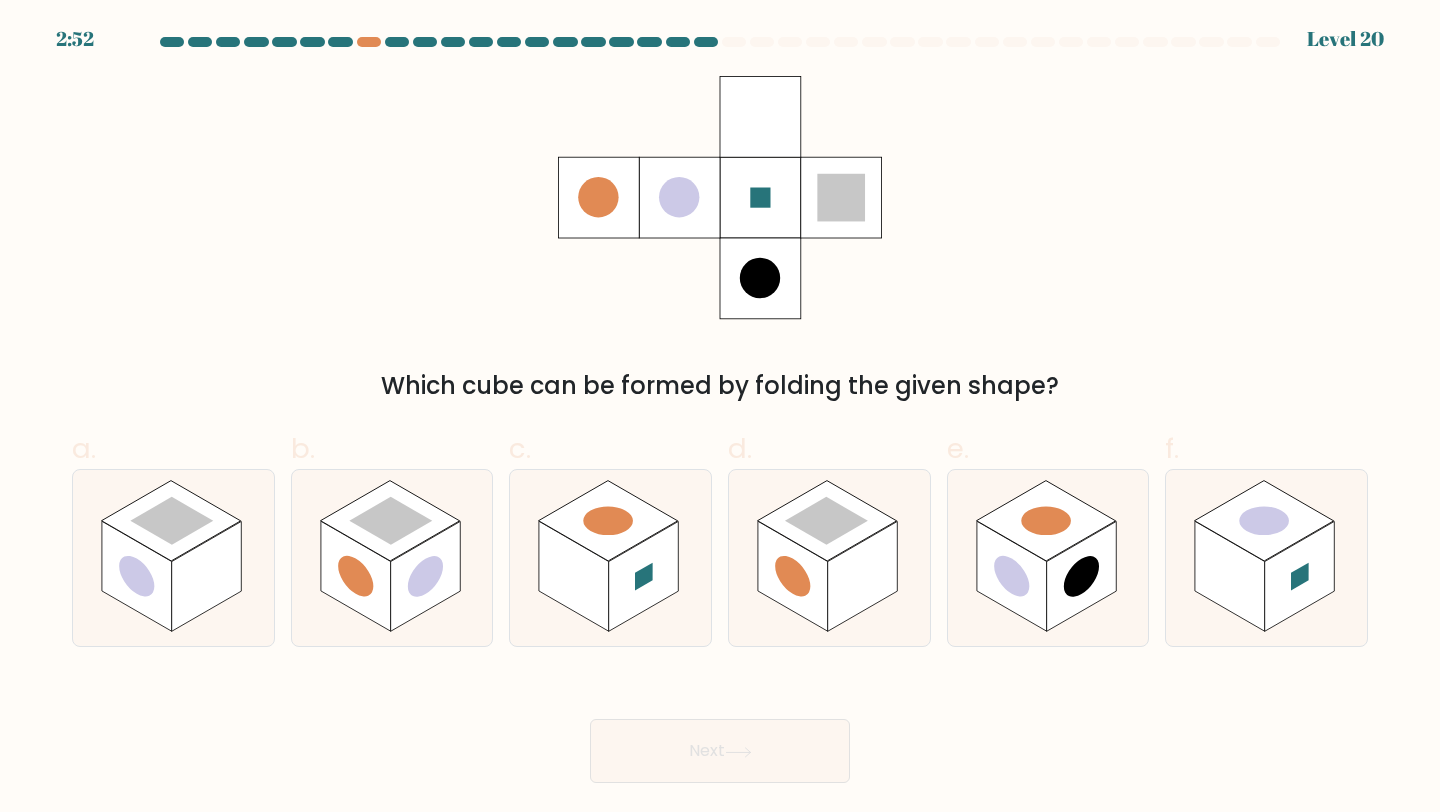 click on "Next" at bounding box center (720, 727) 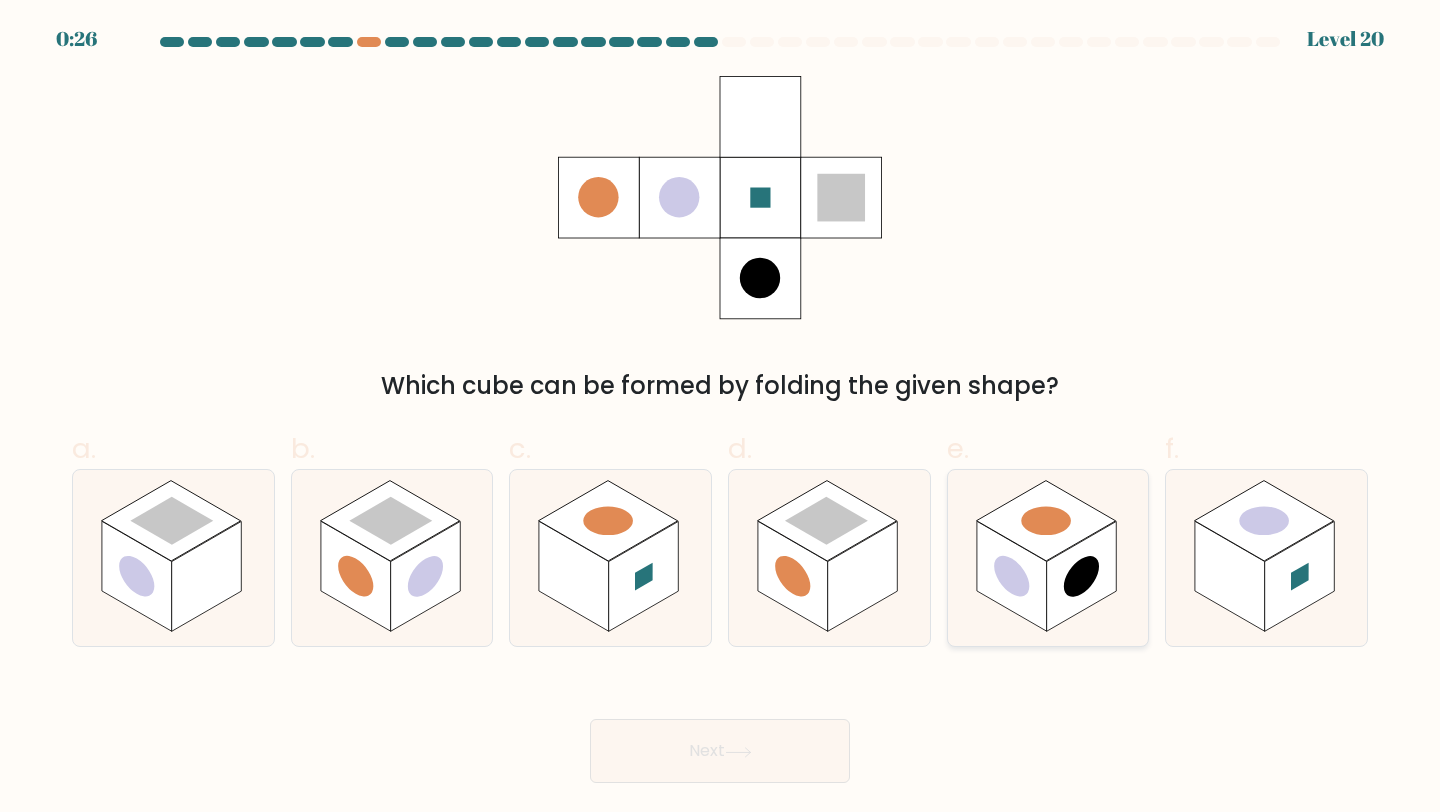 click 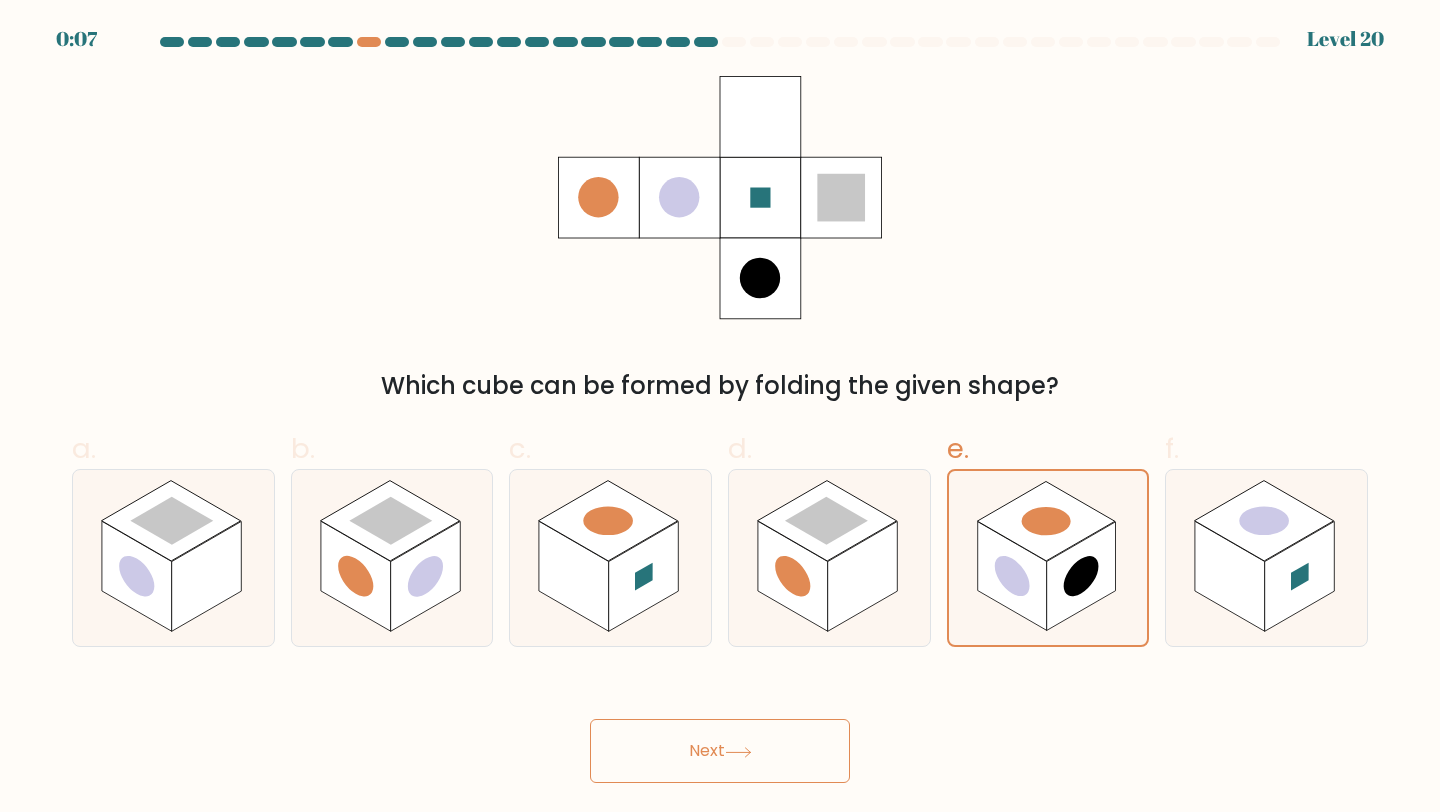 click on "Next" at bounding box center [720, 751] 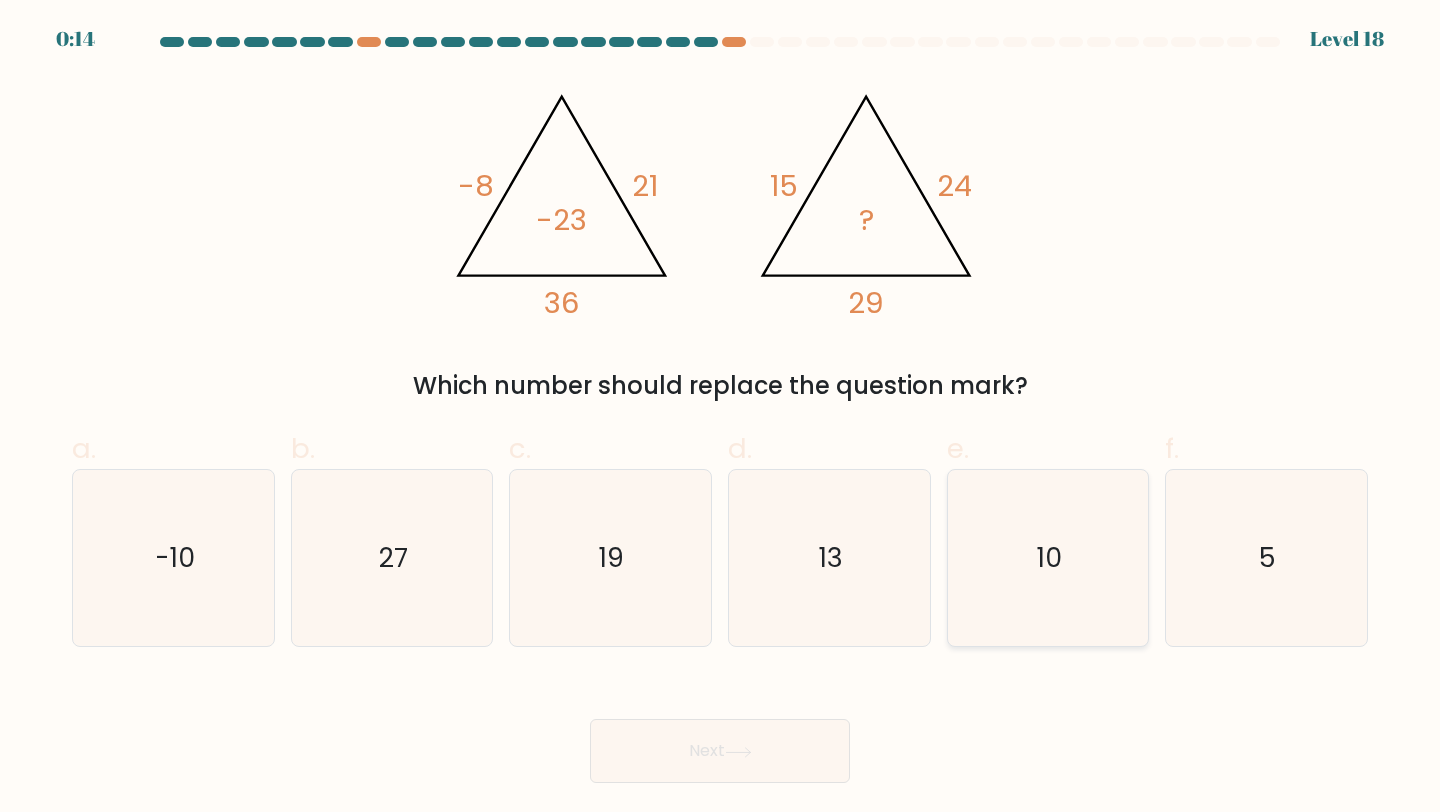 click on "10" 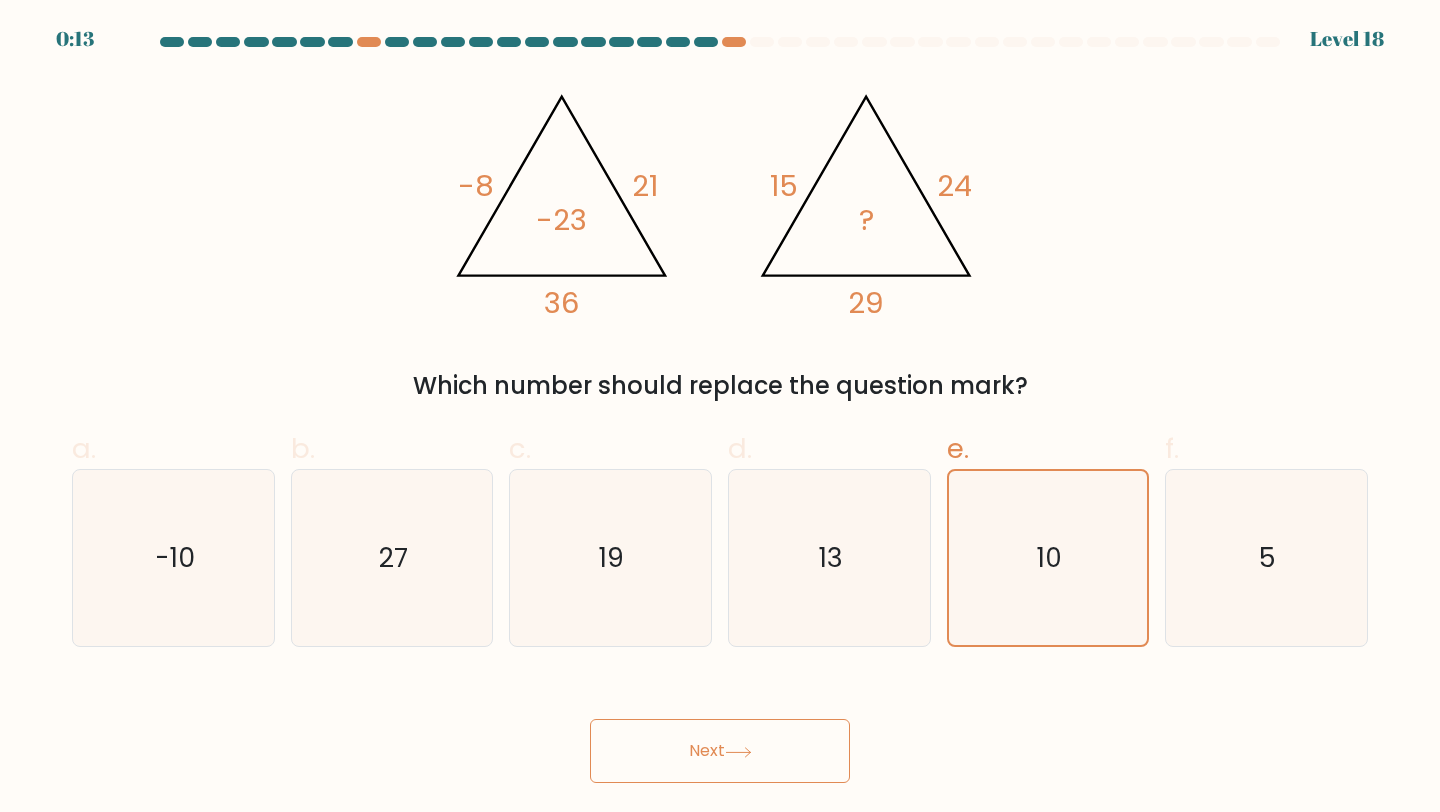 click on "Next" at bounding box center (720, 751) 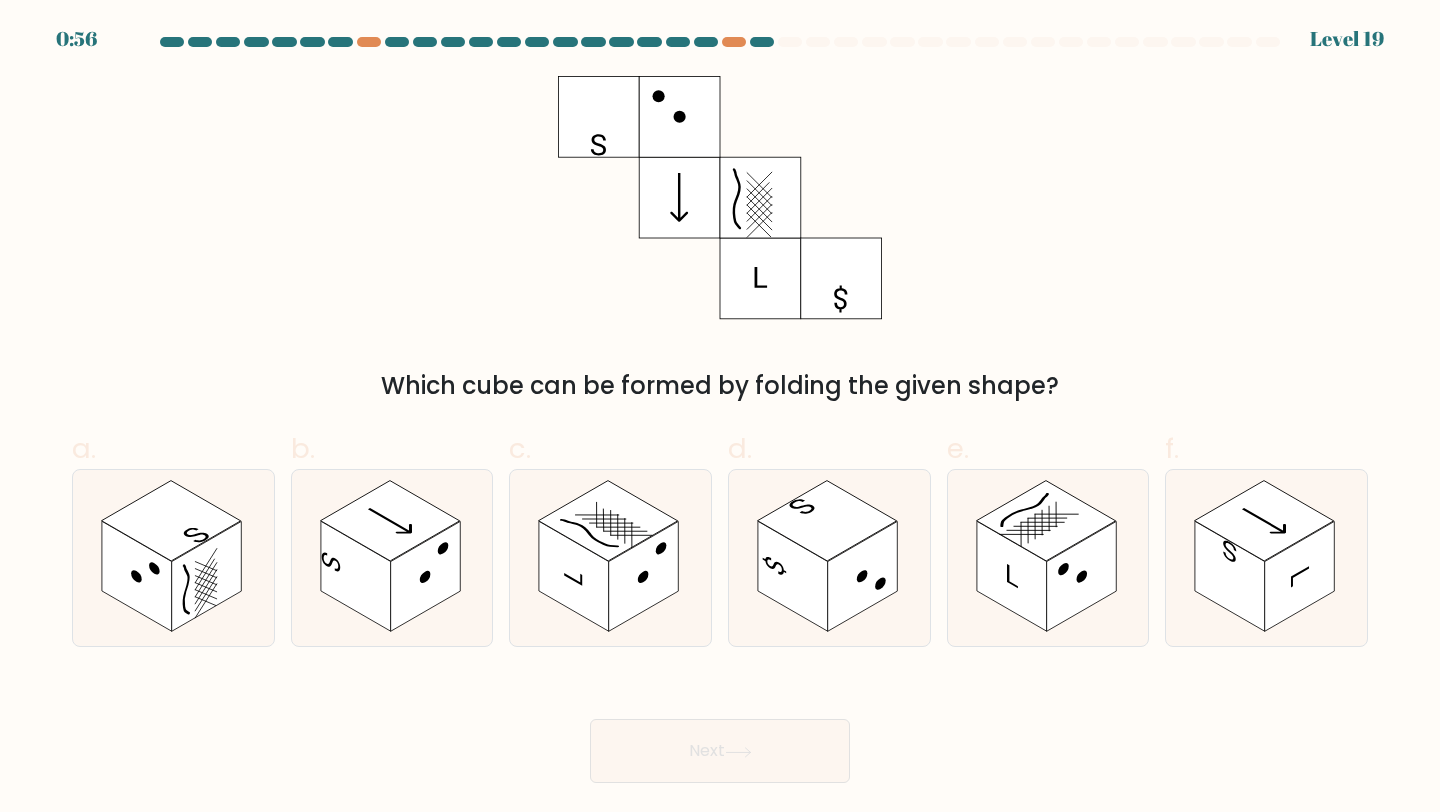 click on "Next" at bounding box center [720, 727] 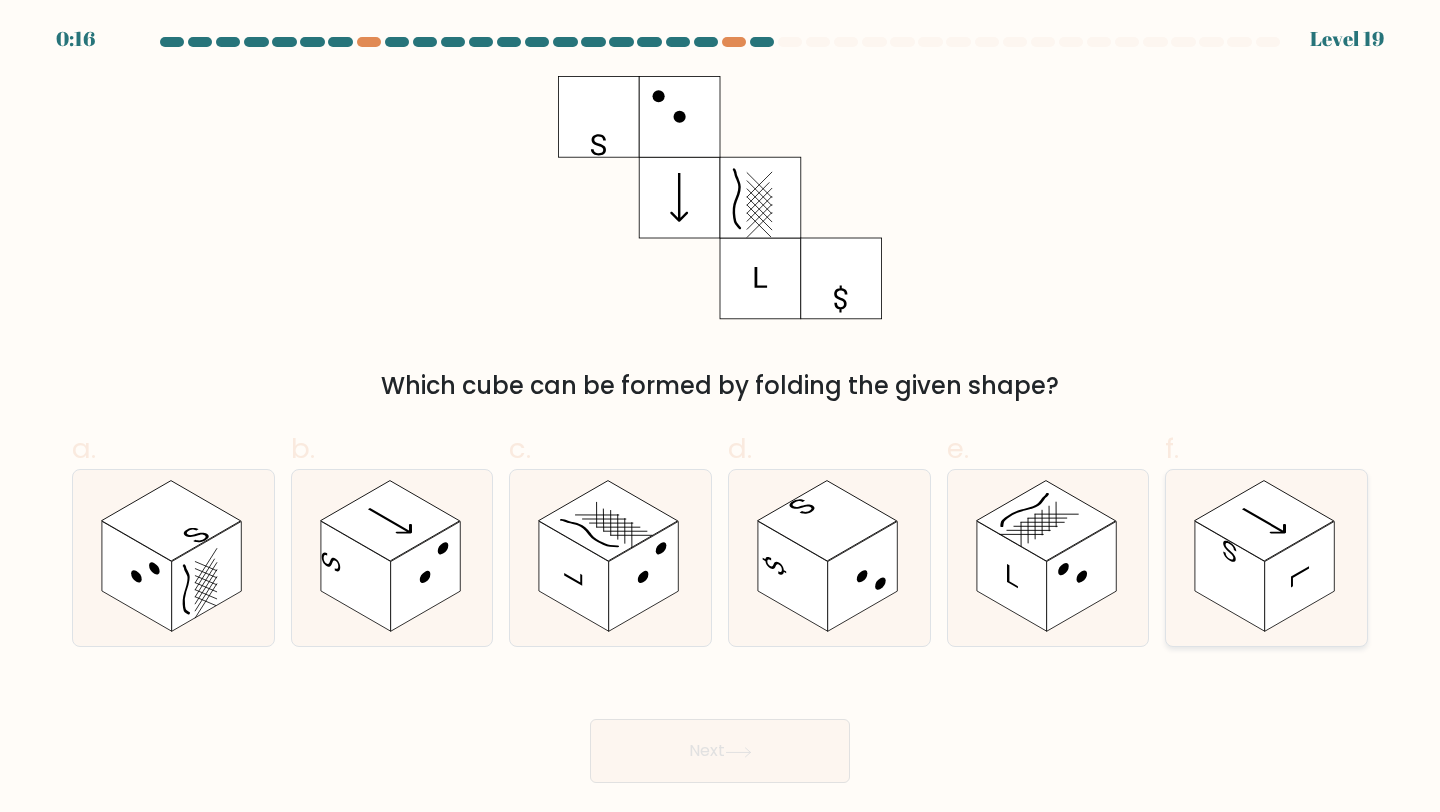 click 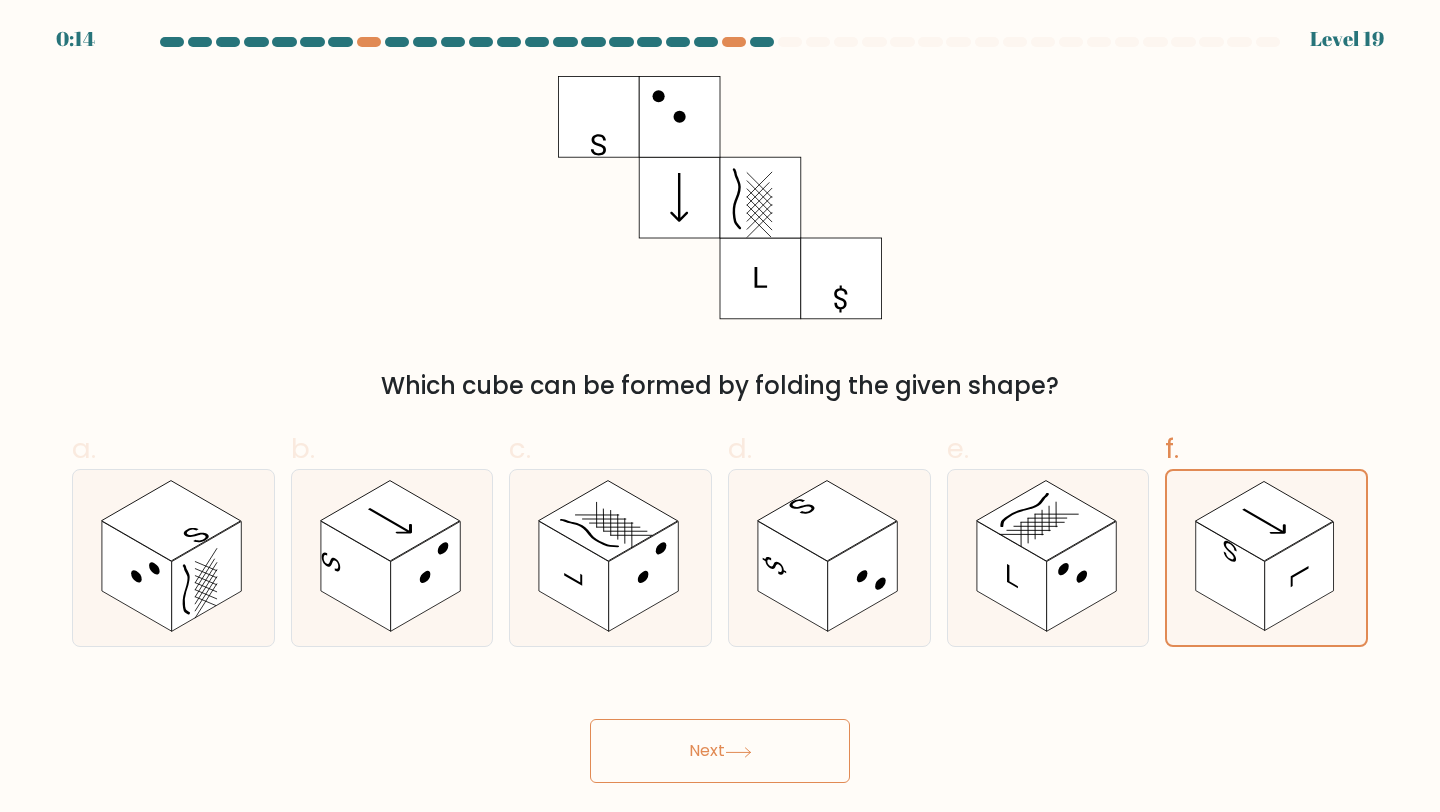click on "Next" at bounding box center [720, 751] 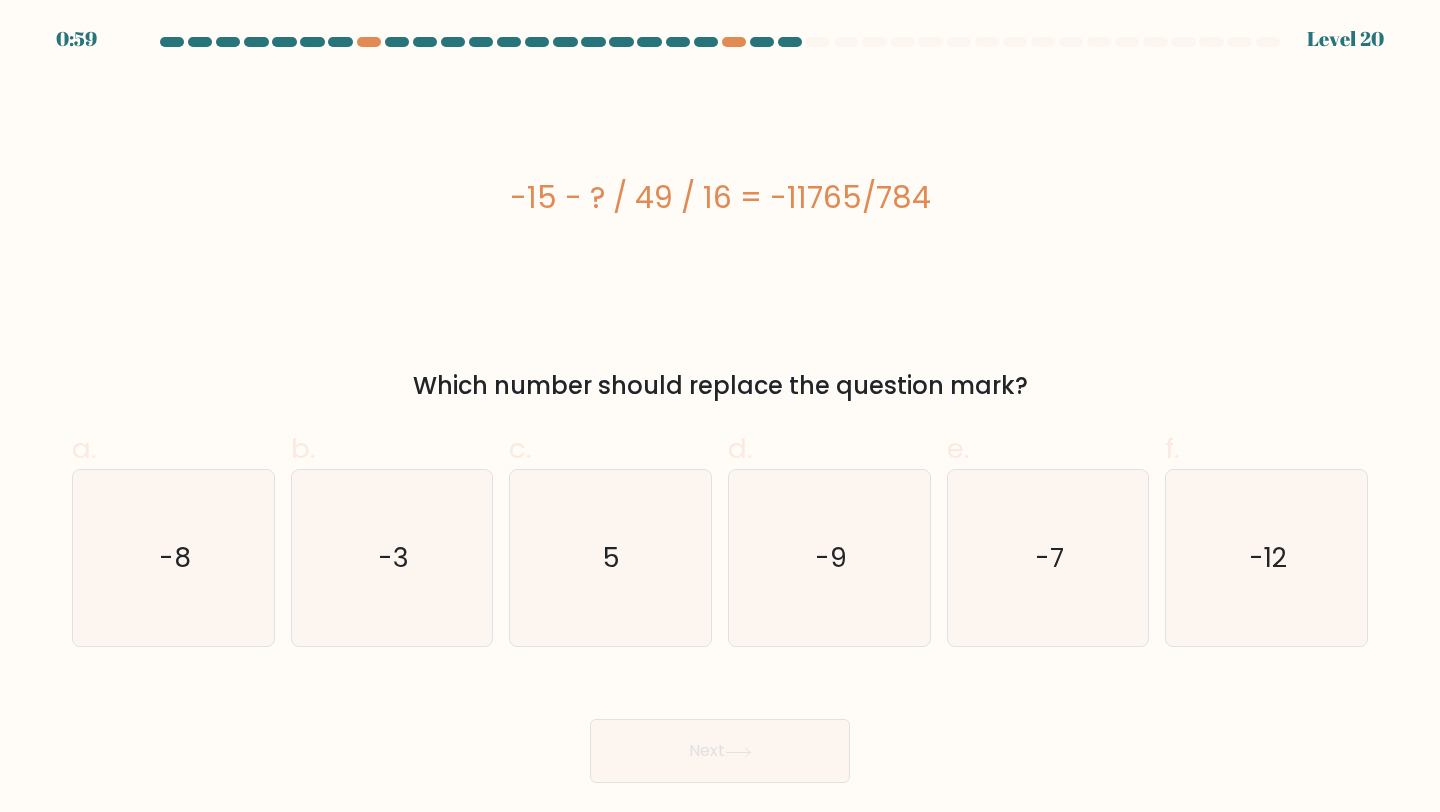 click on "Next" at bounding box center (720, 727) 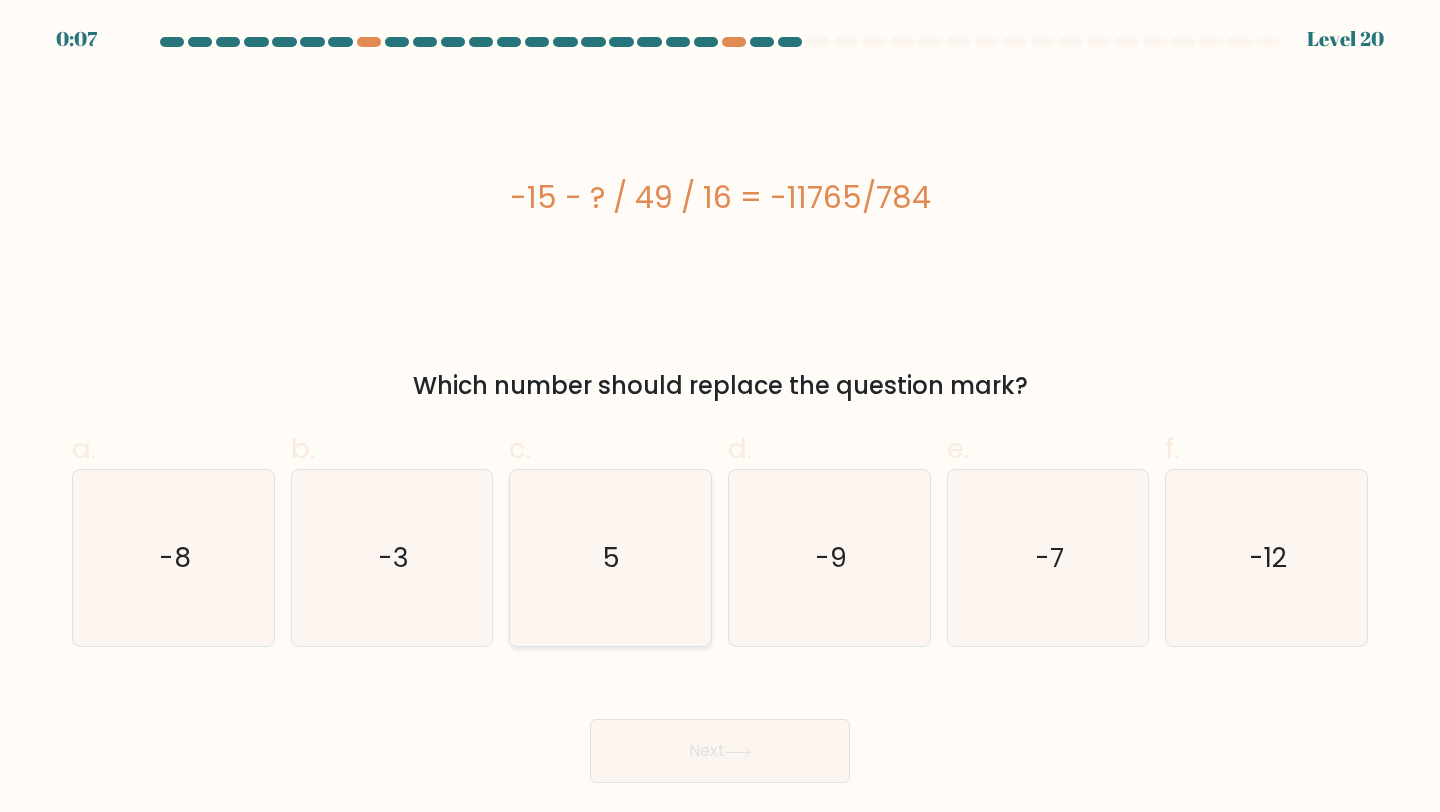 click on "5" 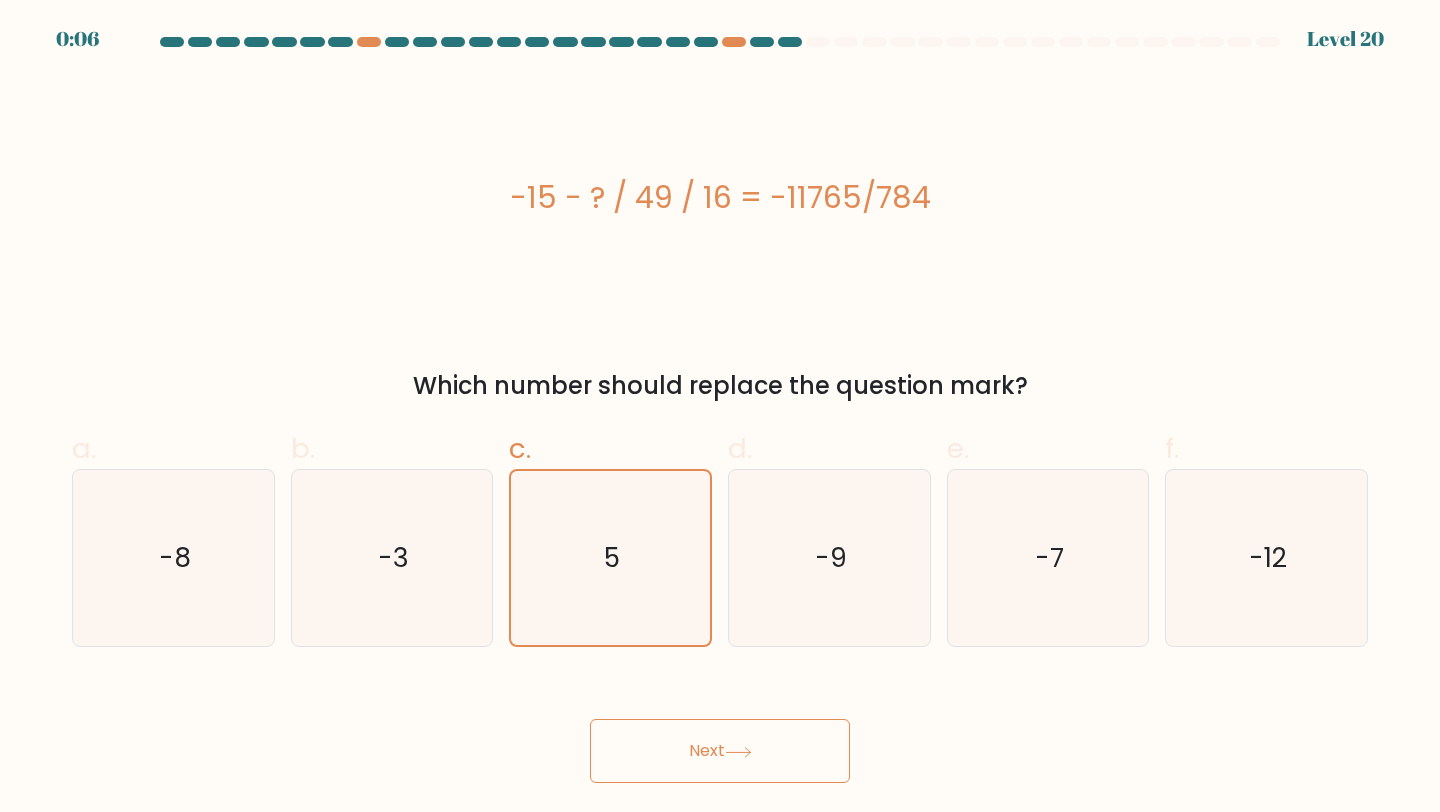 click on "Next" at bounding box center [720, 751] 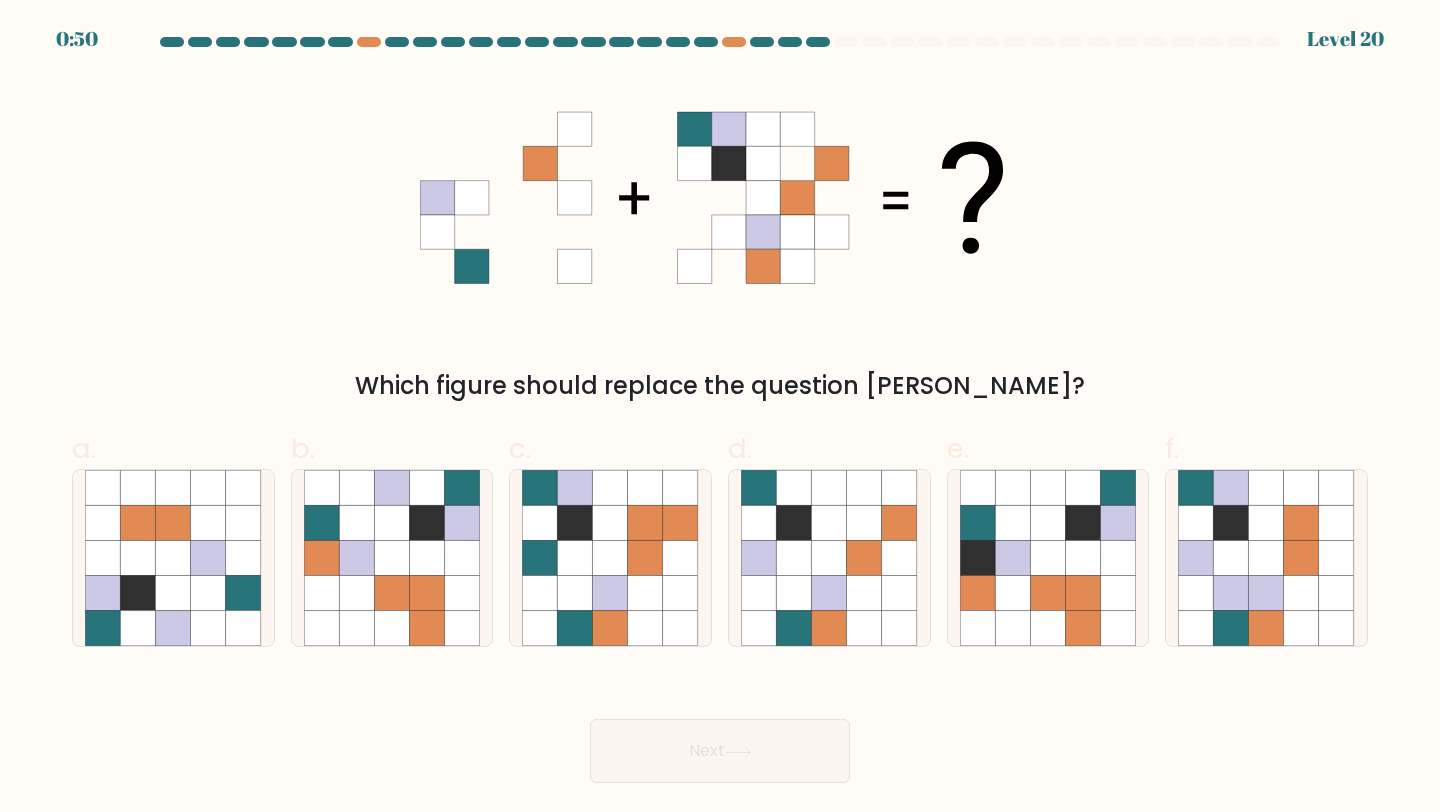 click on "Next" at bounding box center (720, 727) 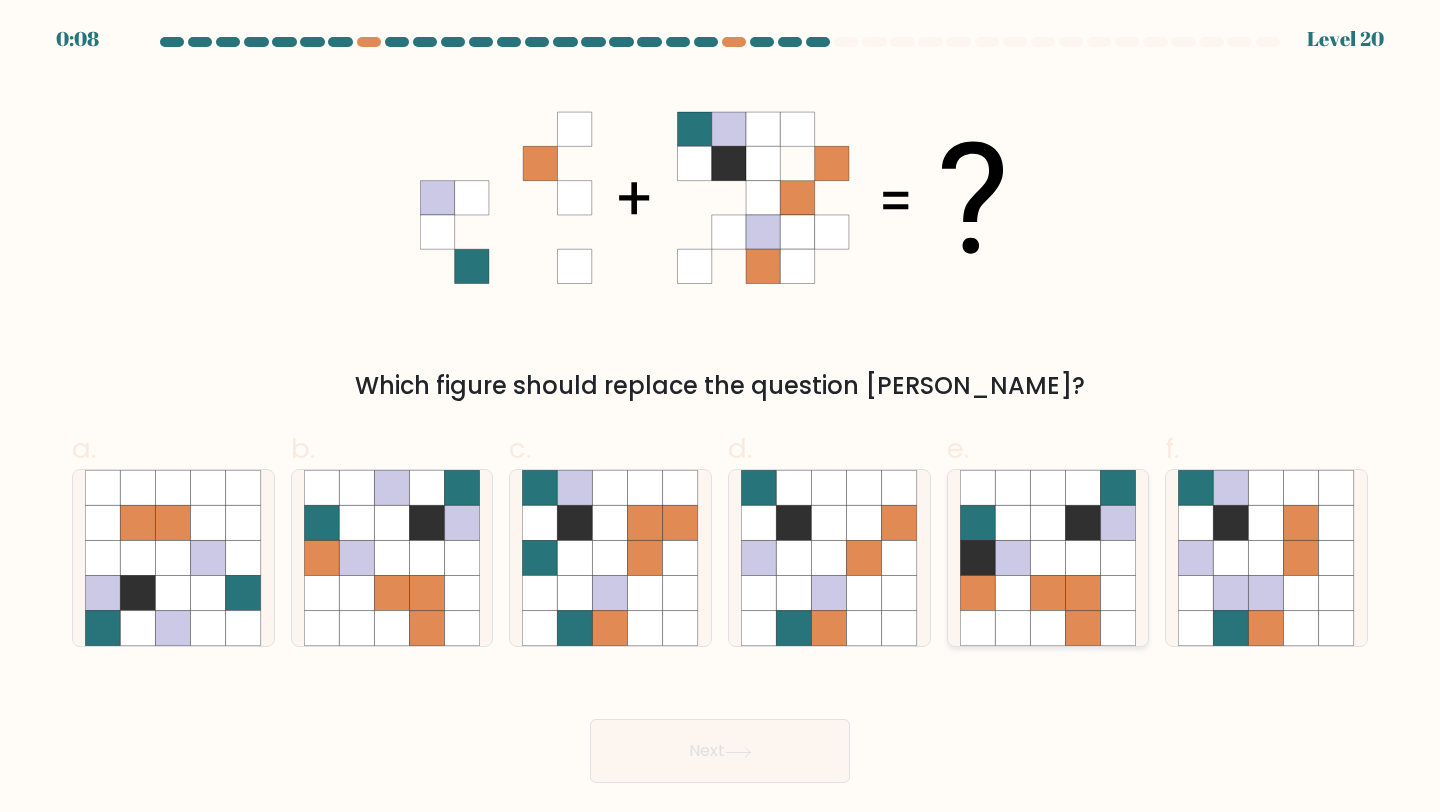 click 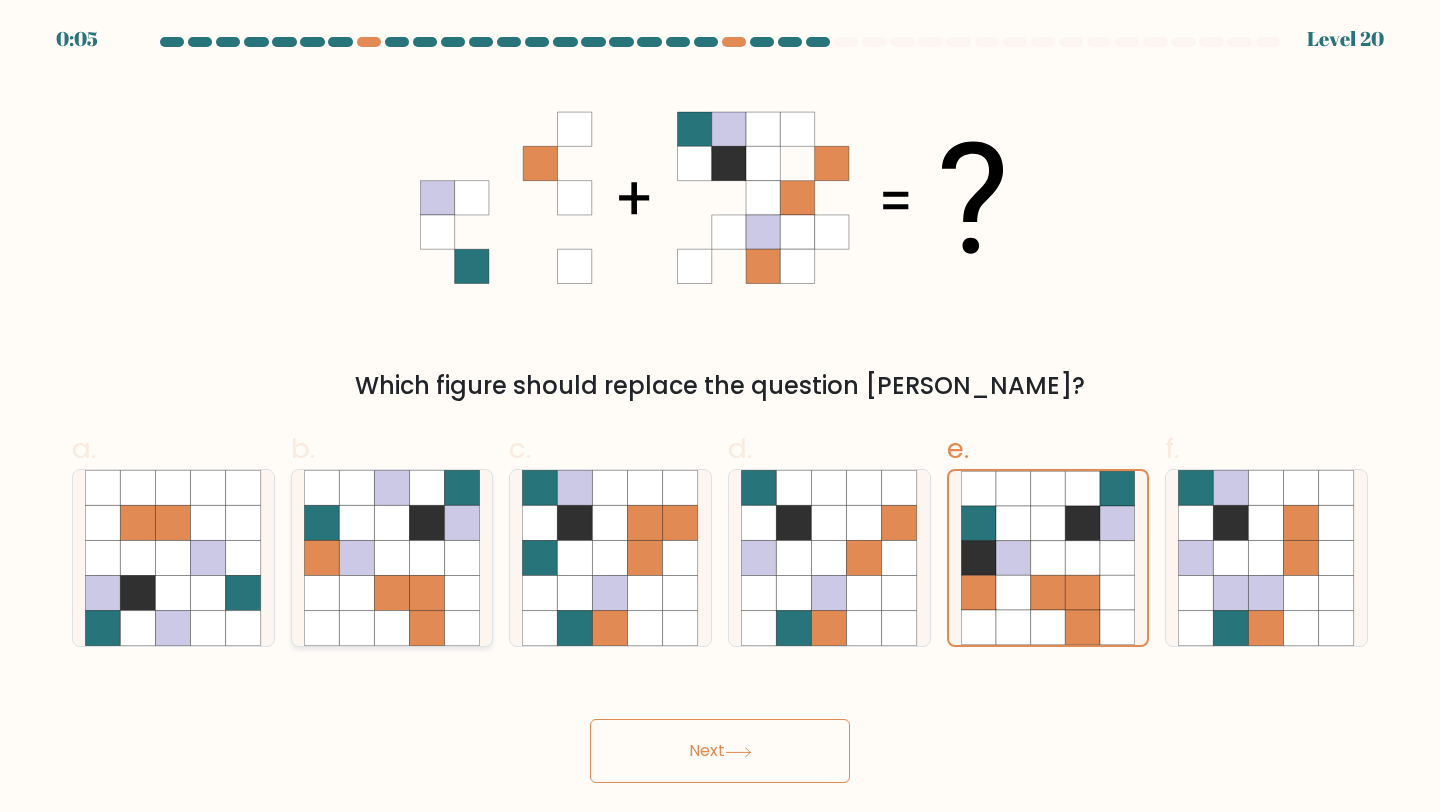 click 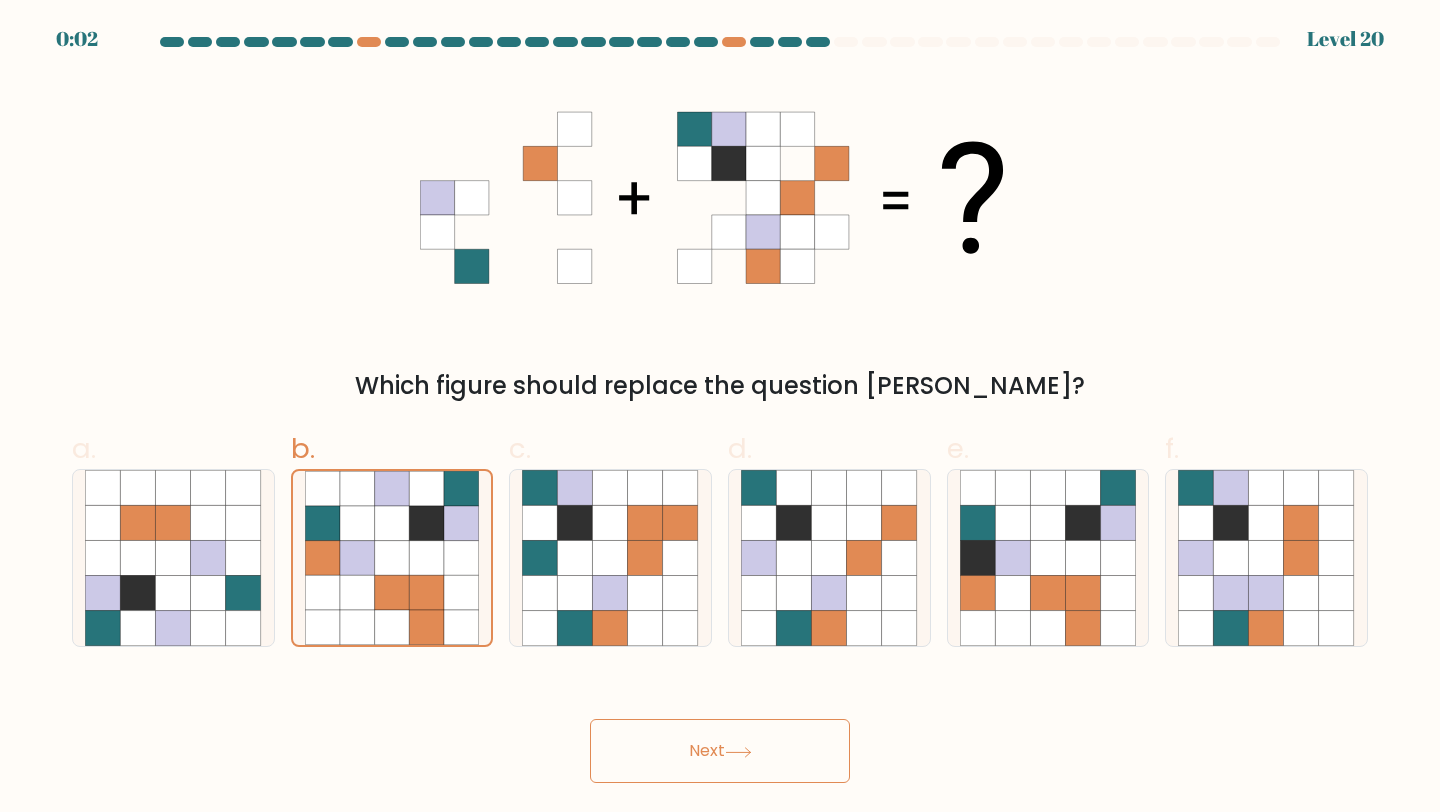 click on "Next" at bounding box center [720, 751] 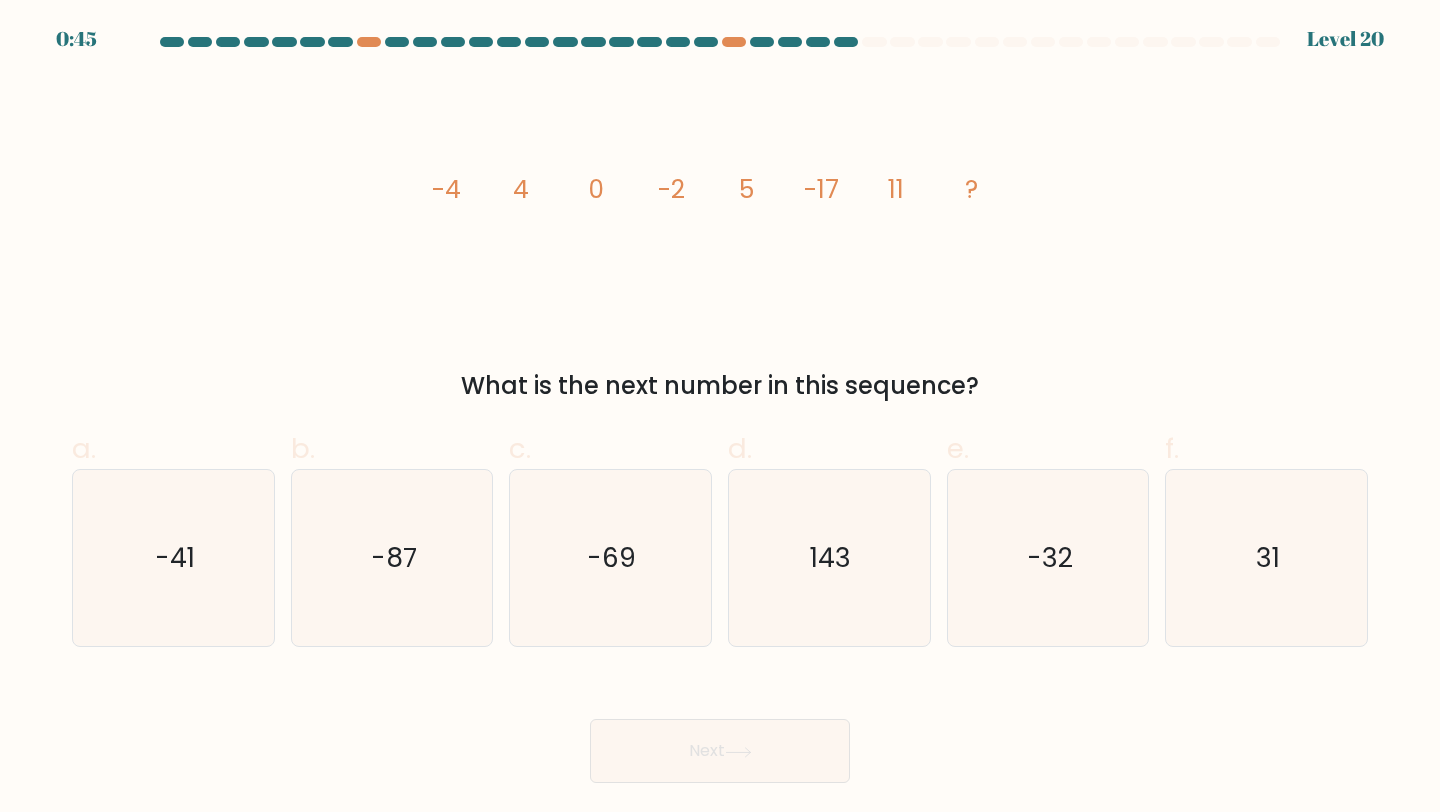 click on "Next" at bounding box center (720, 727) 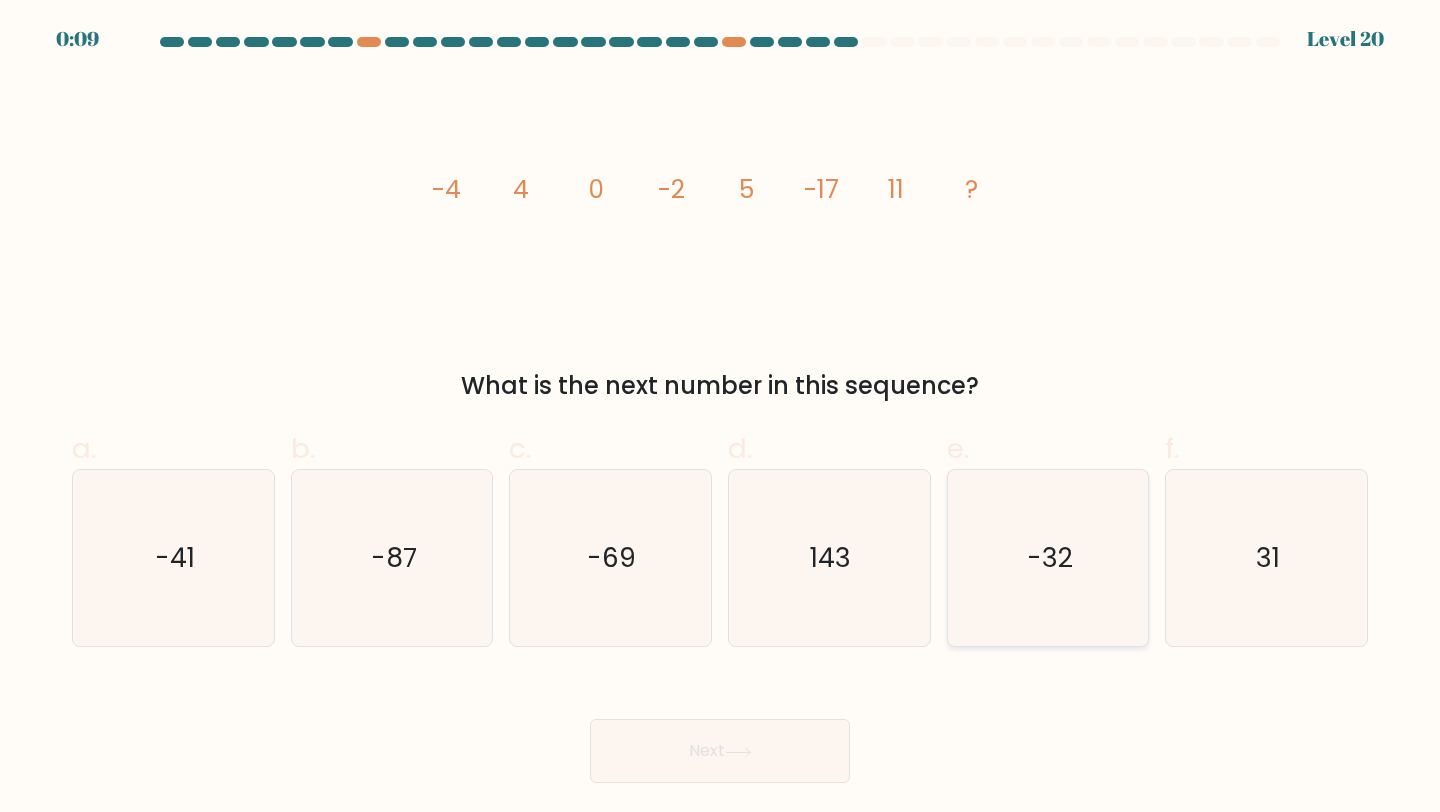 click on "-32" 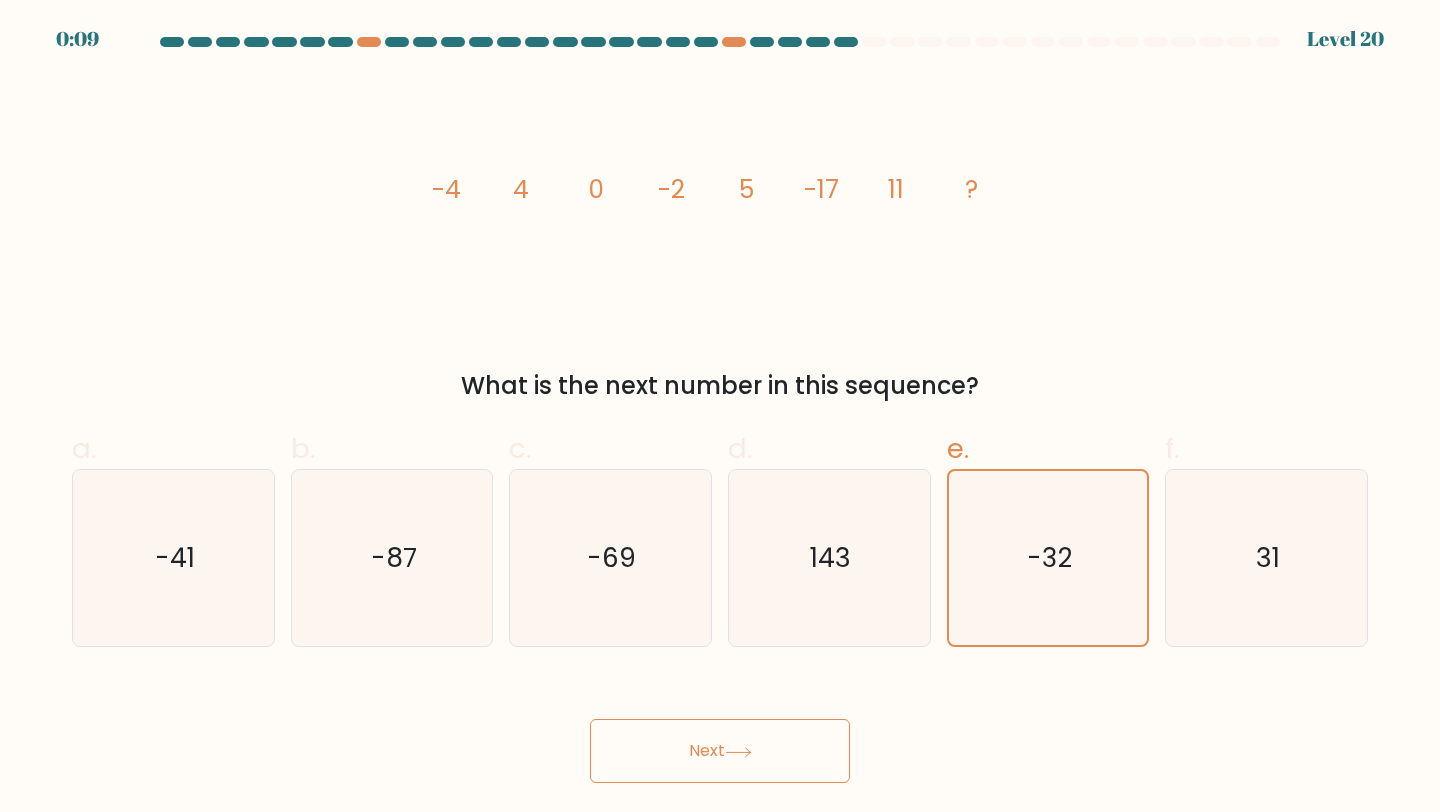 click on "Next" at bounding box center (720, 751) 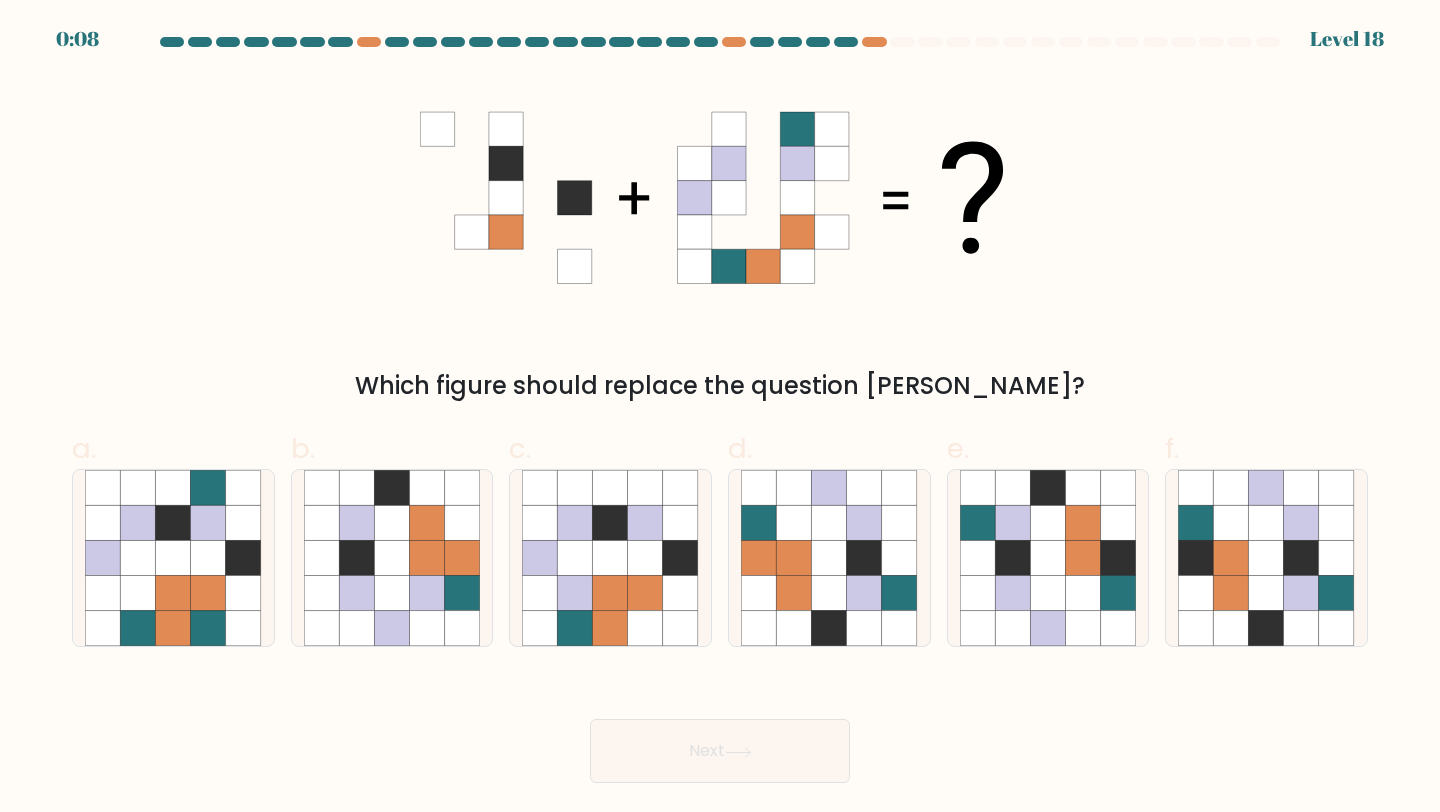 click on "Next" at bounding box center [720, 727] 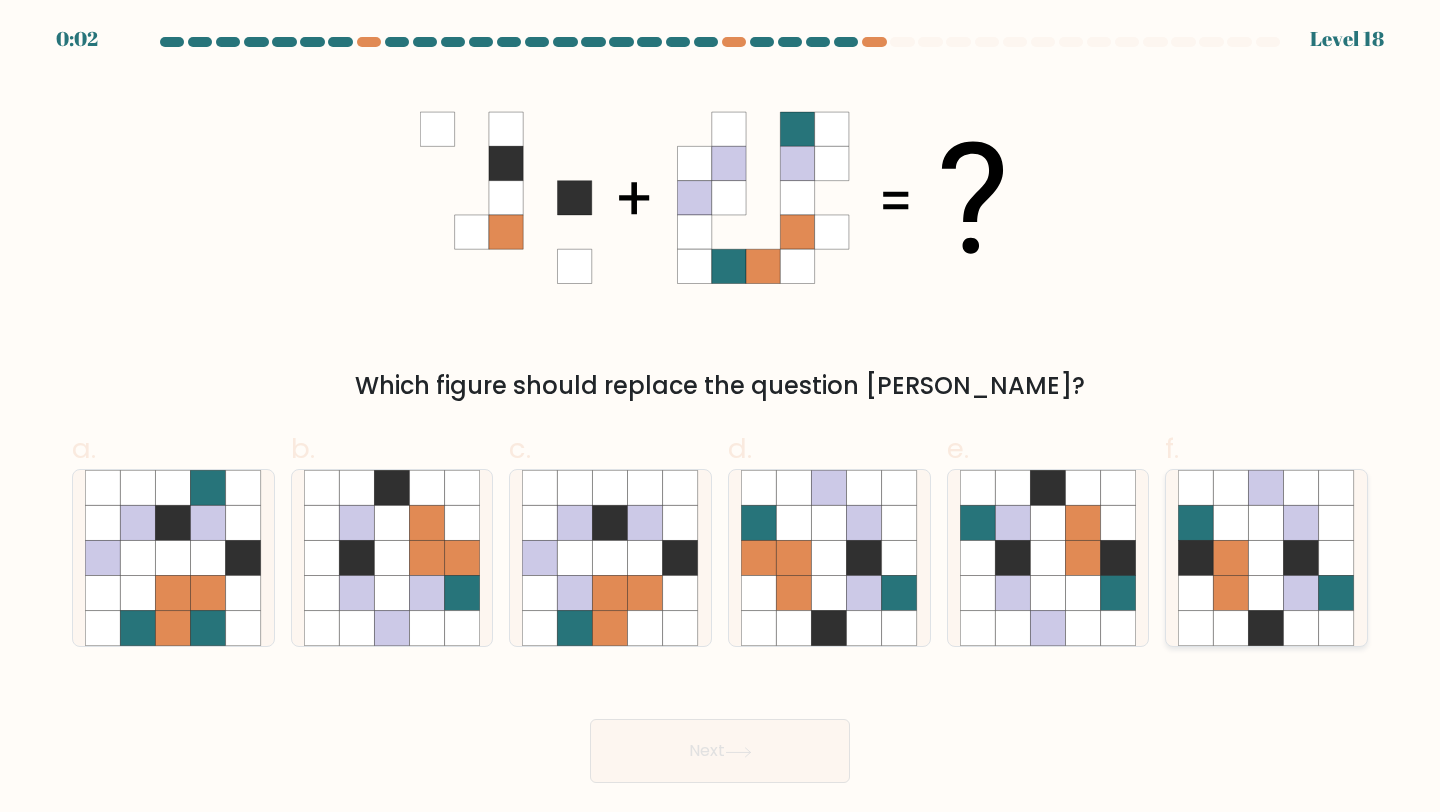 click 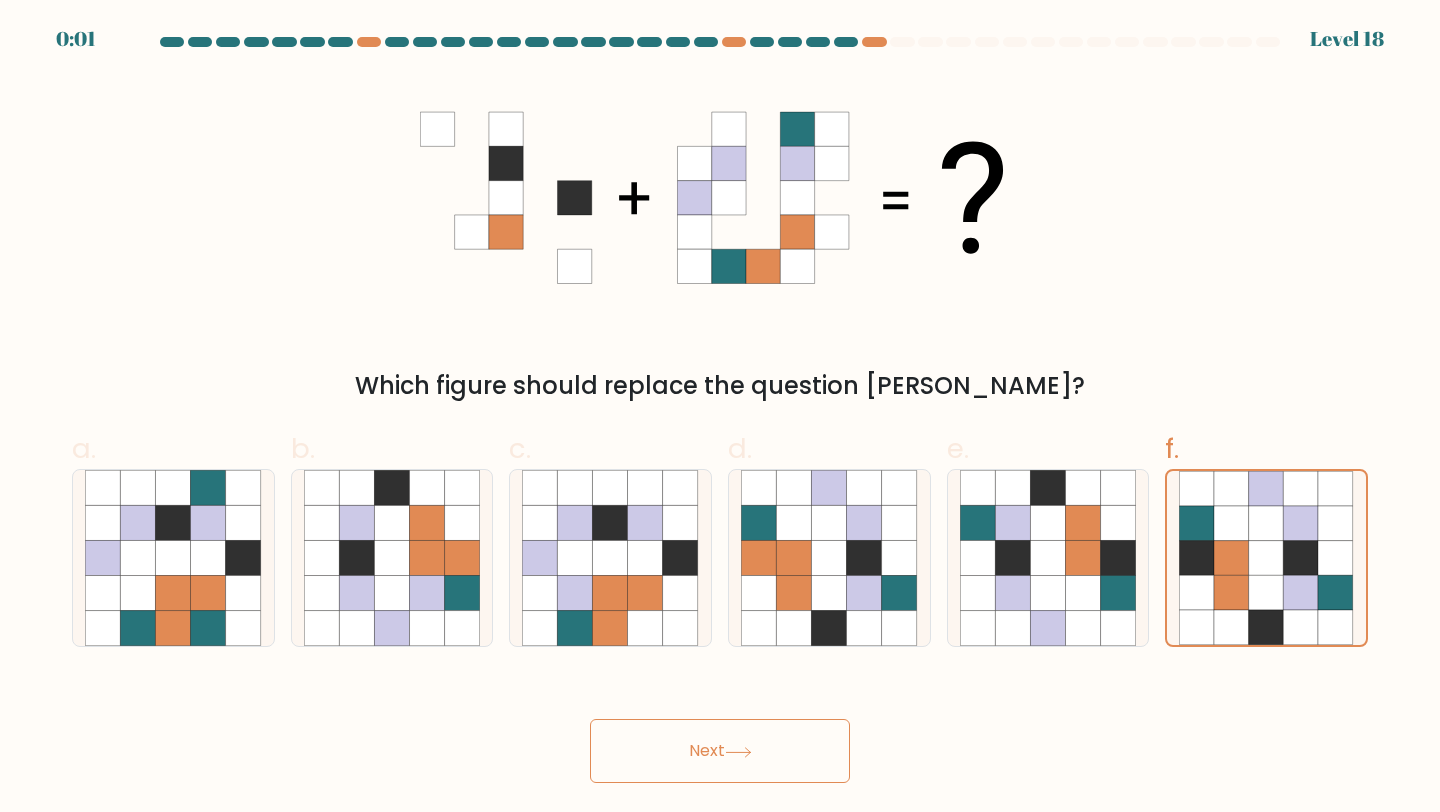 click on "Next" at bounding box center [720, 751] 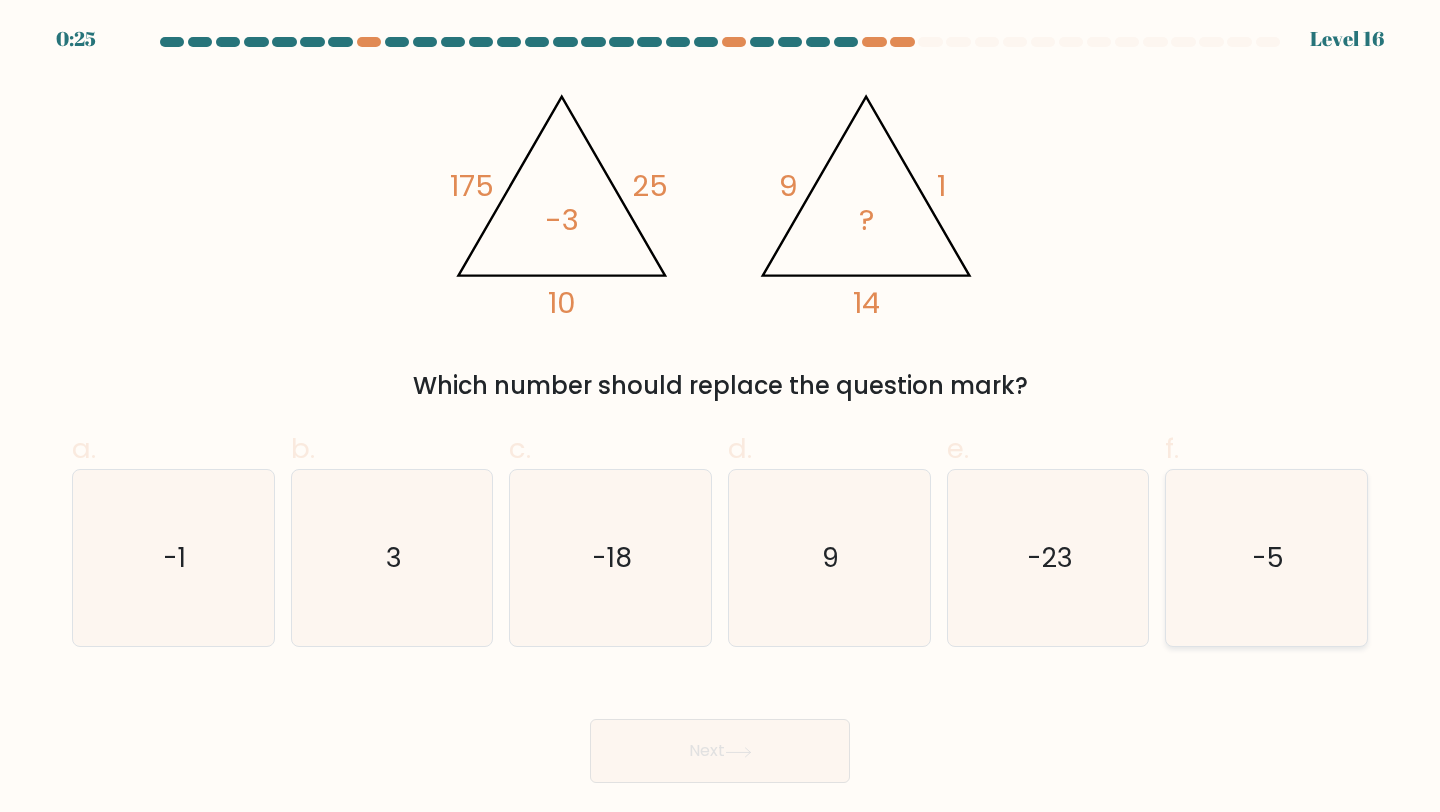click on "-5" 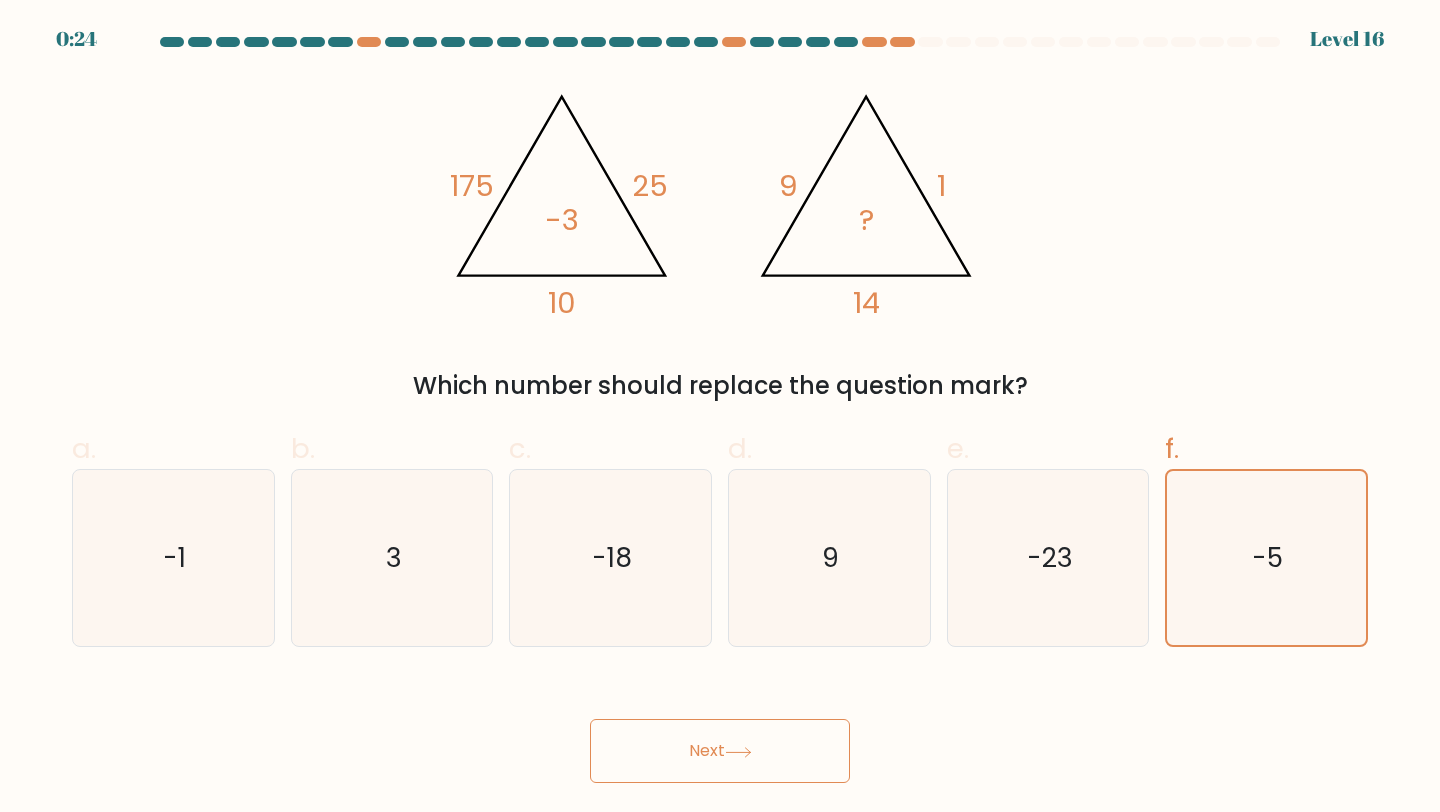 click 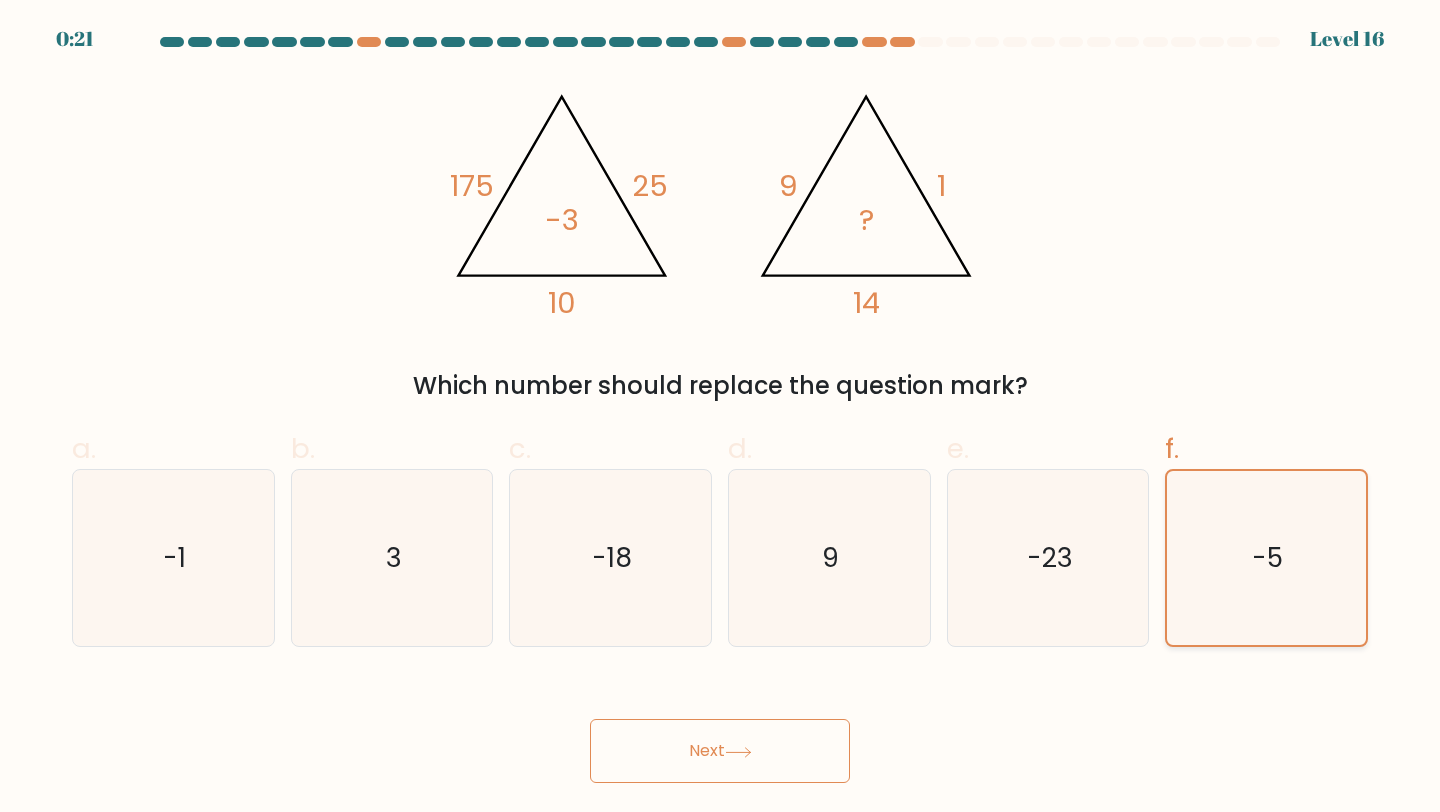 click on "-5" 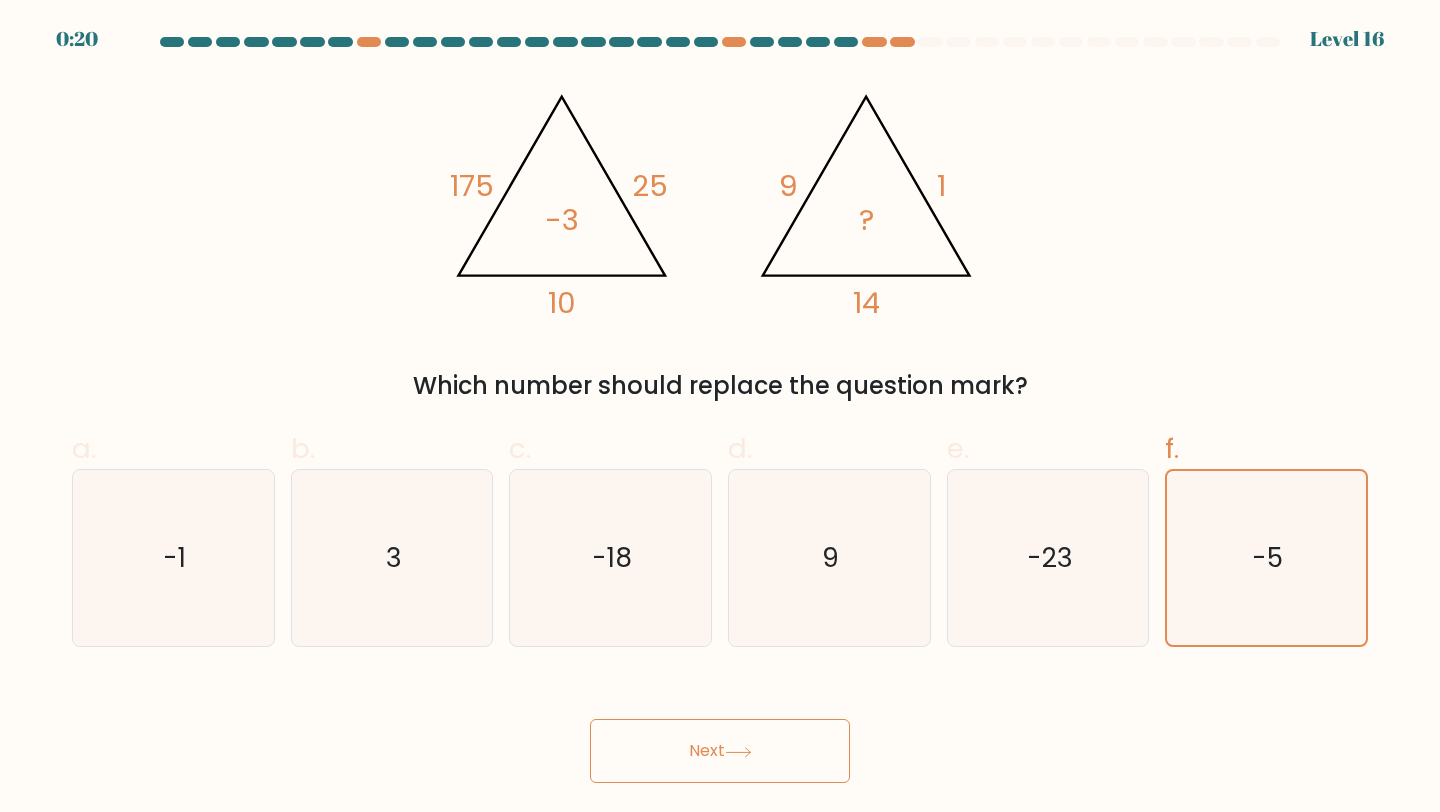 click on "Next" at bounding box center [720, 751] 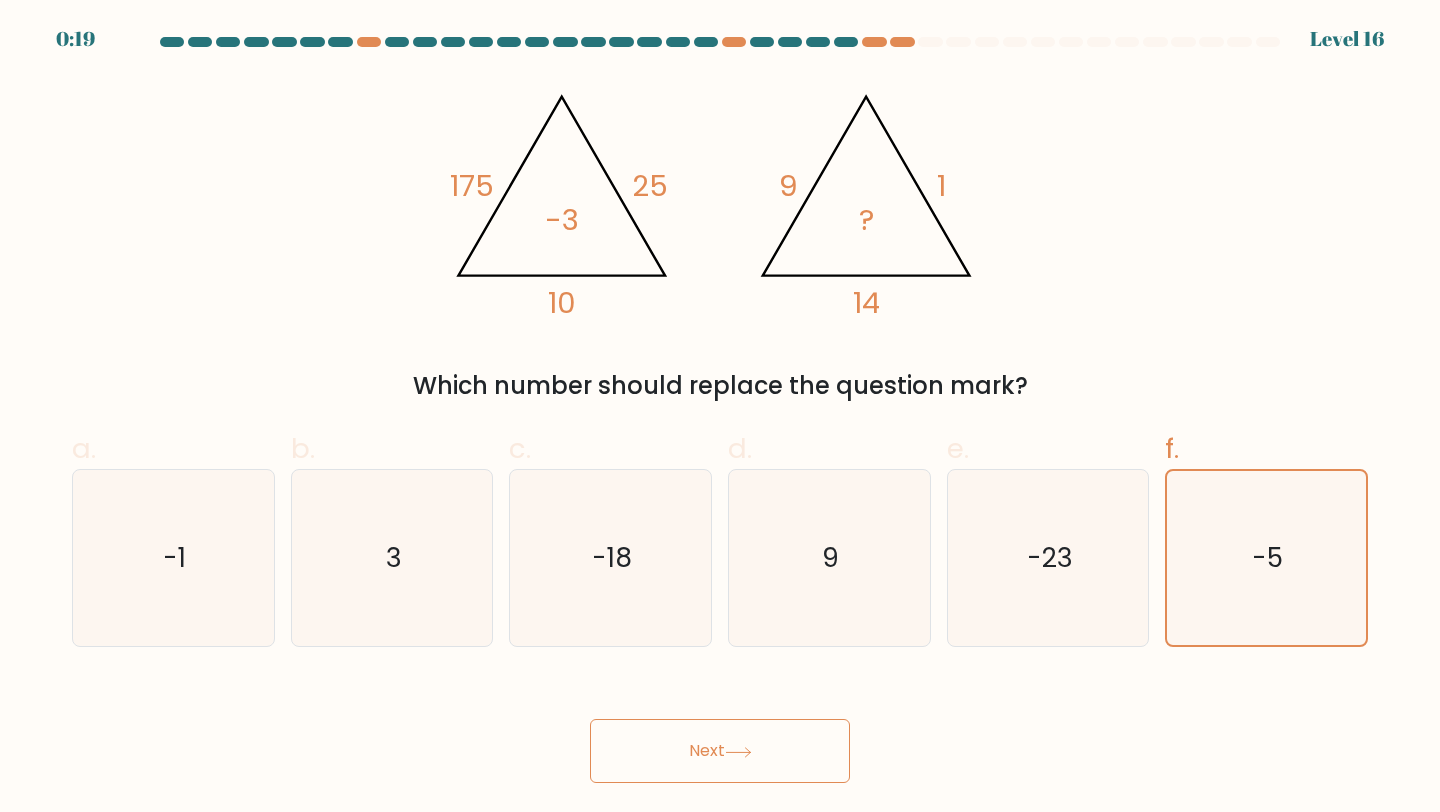 type 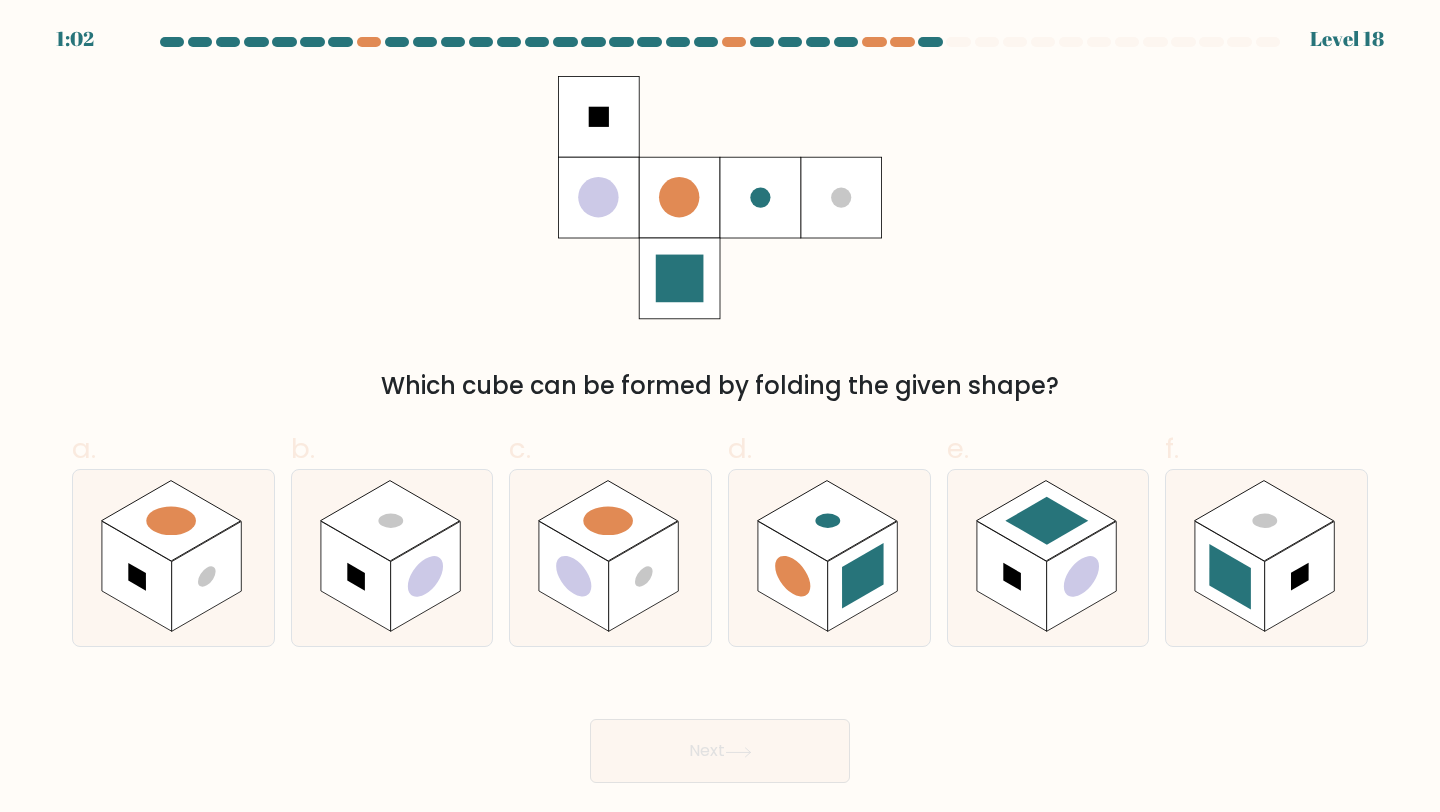 scroll, scrollTop: 0, scrollLeft: 0, axis: both 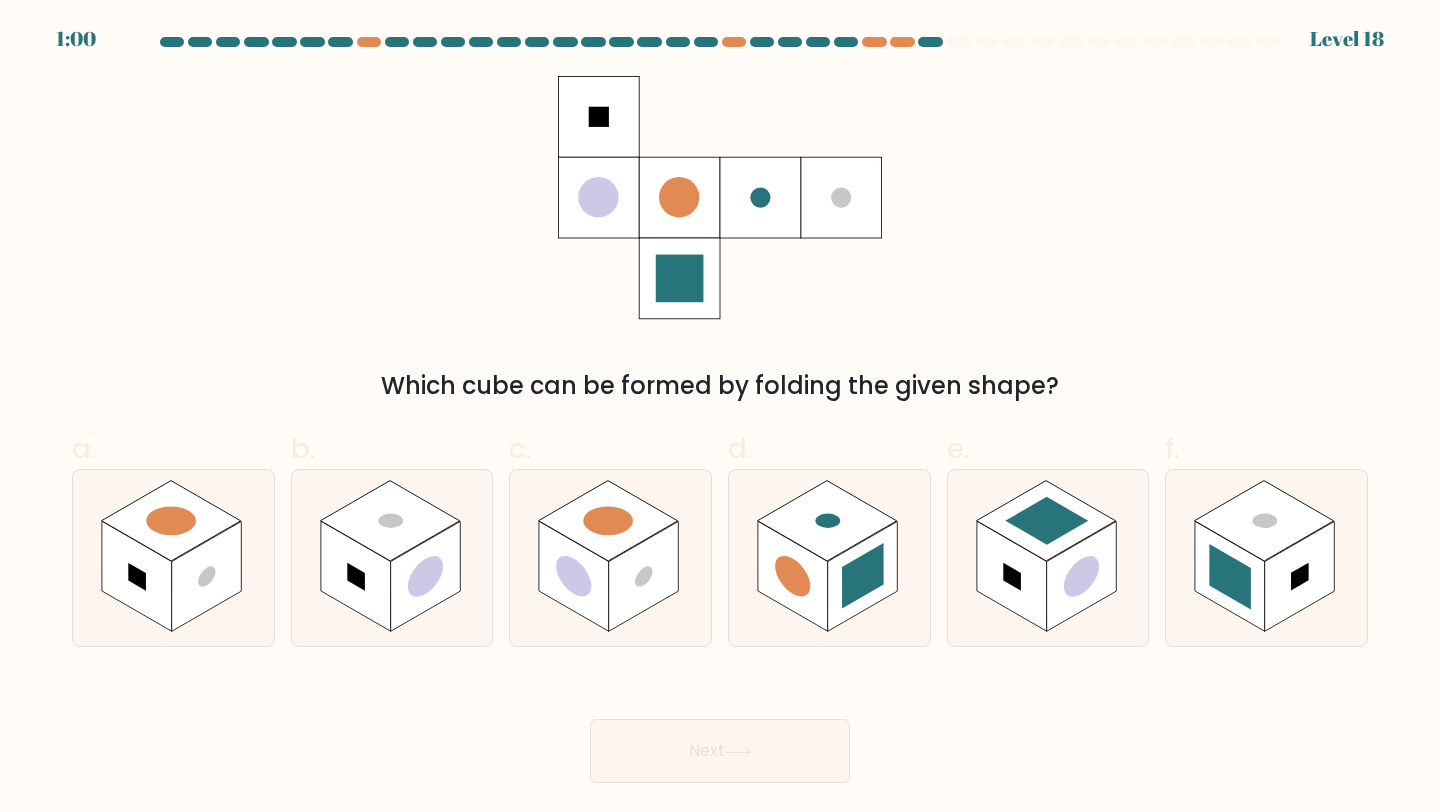 click on "Which cube can be formed by folding the given shape?" at bounding box center (720, 240) 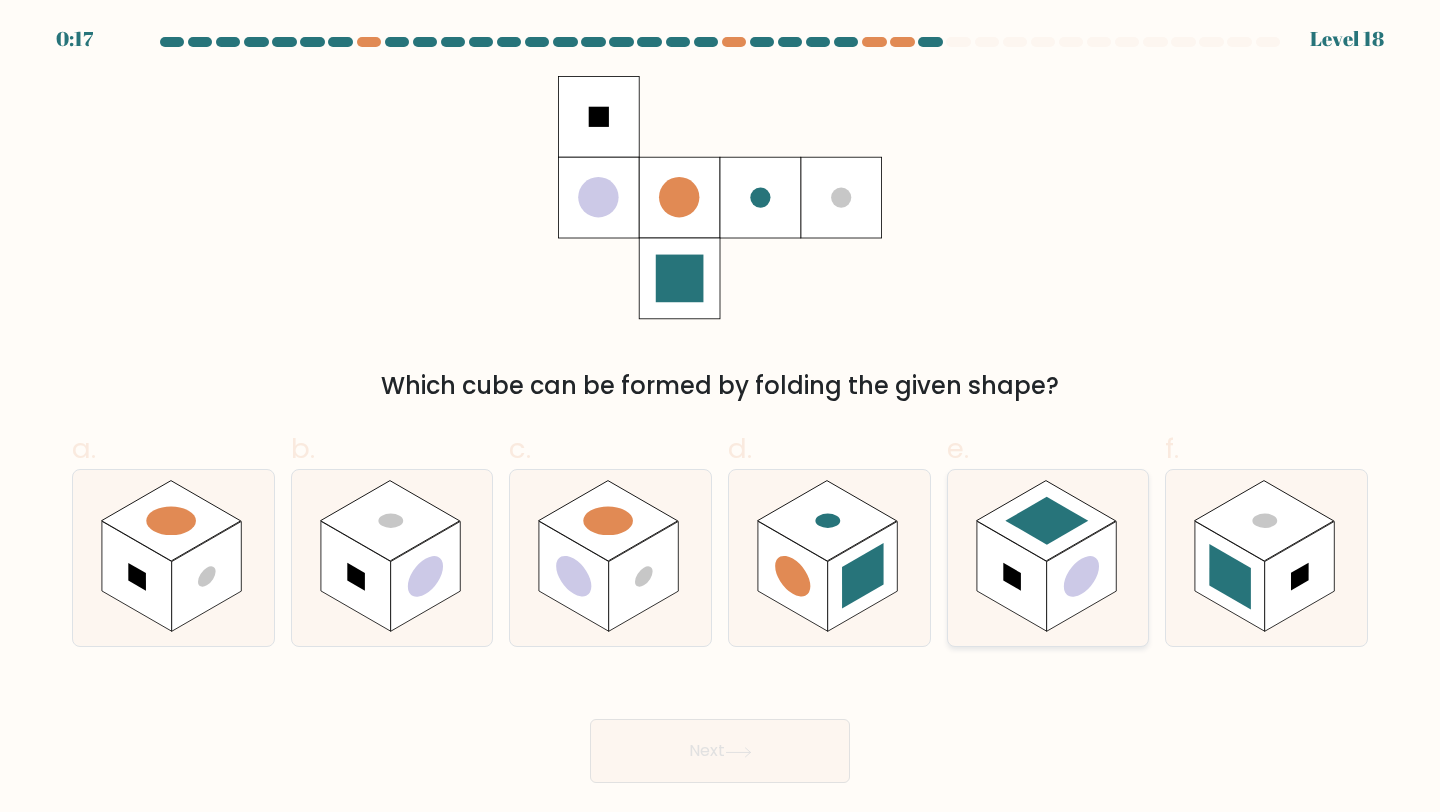 click 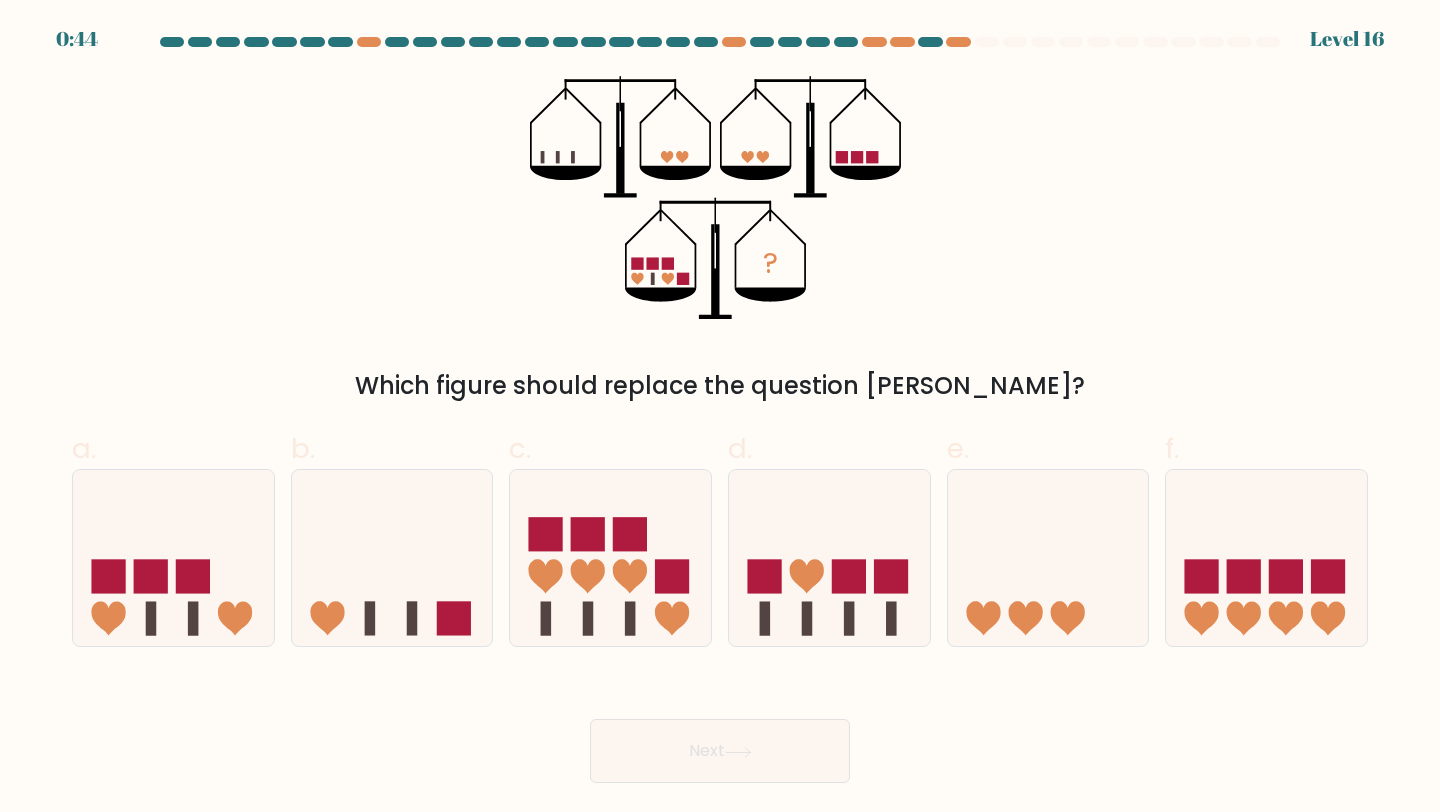 scroll, scrollTop: 0, scrollLeft: 0, axis: both 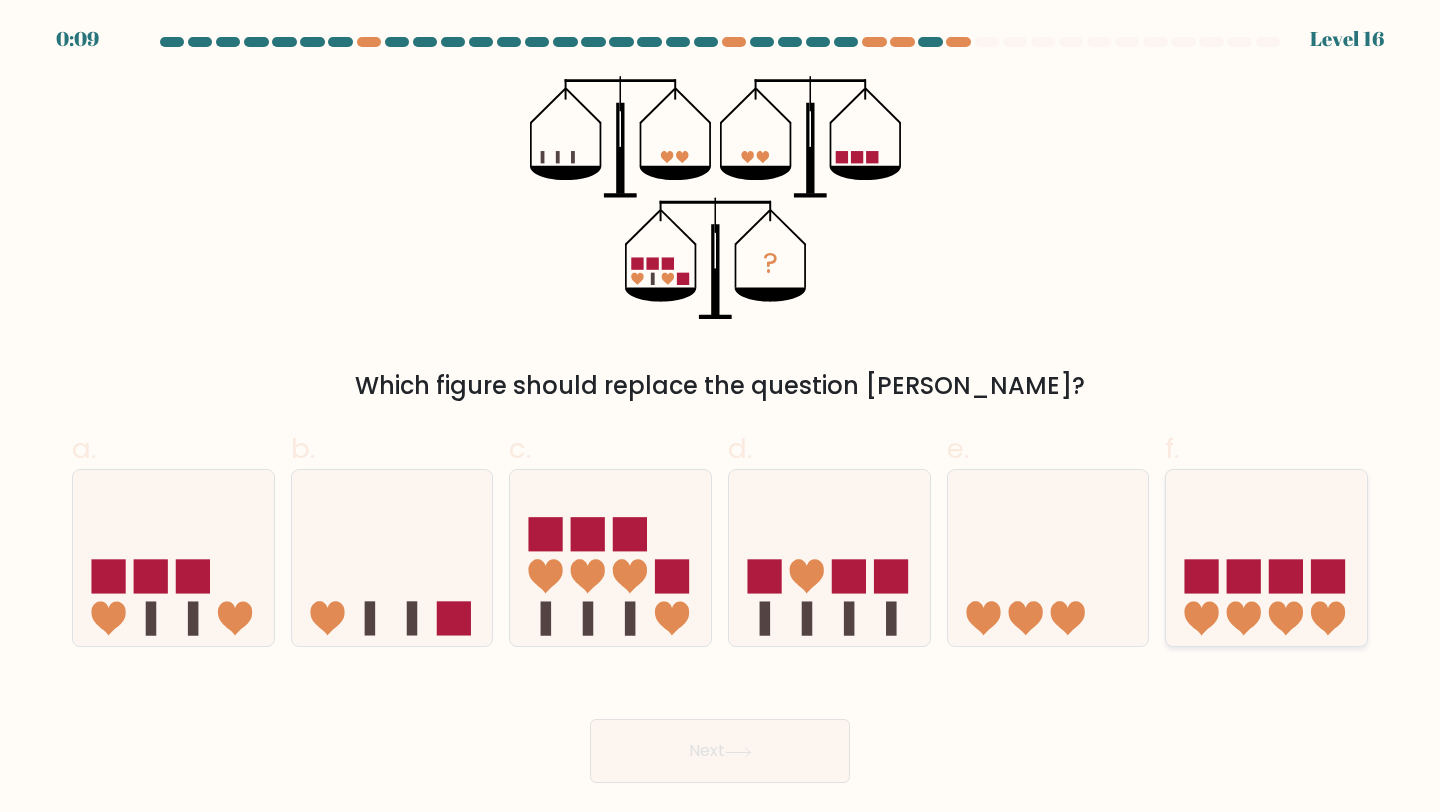 click 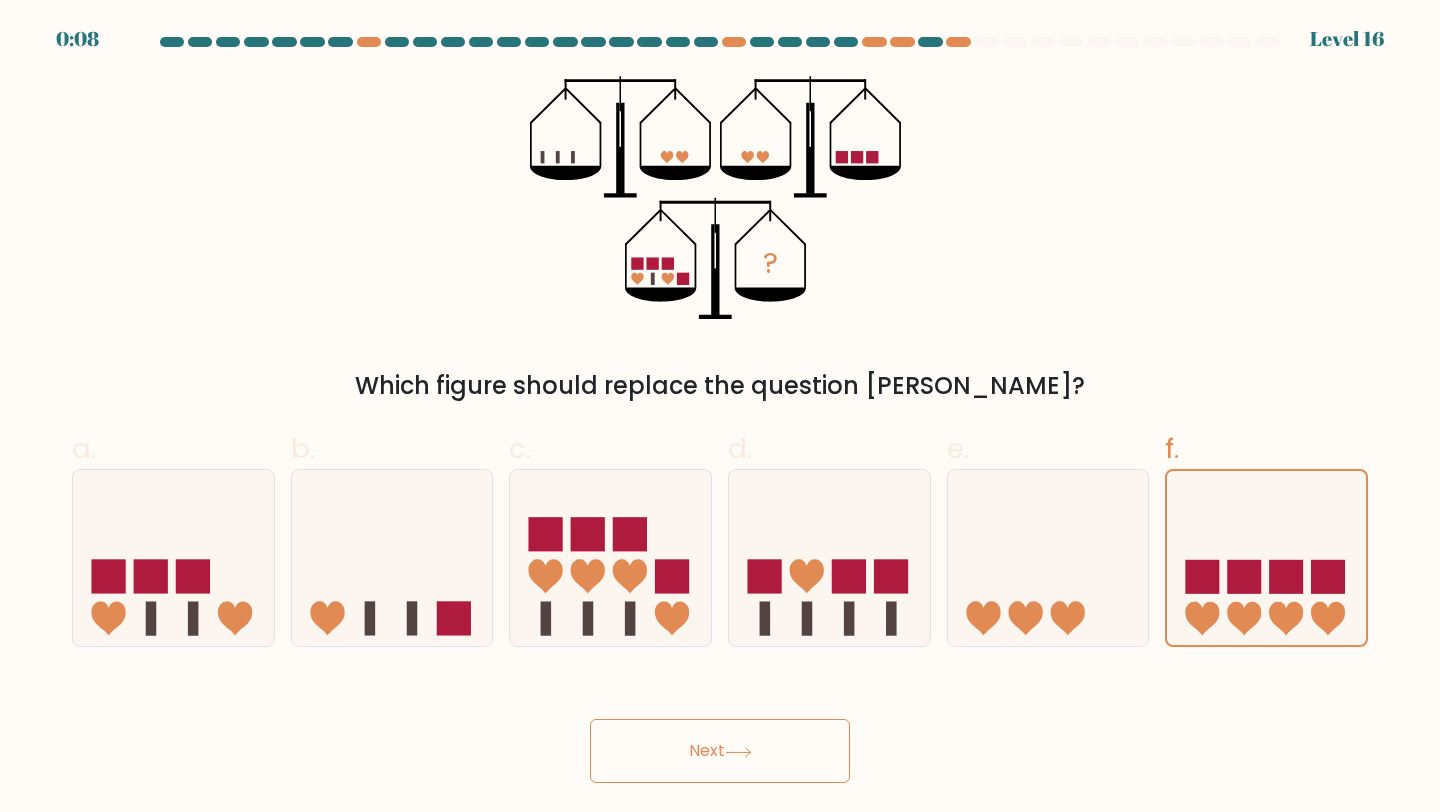 click on "Next" at bounding box center [720, 751] 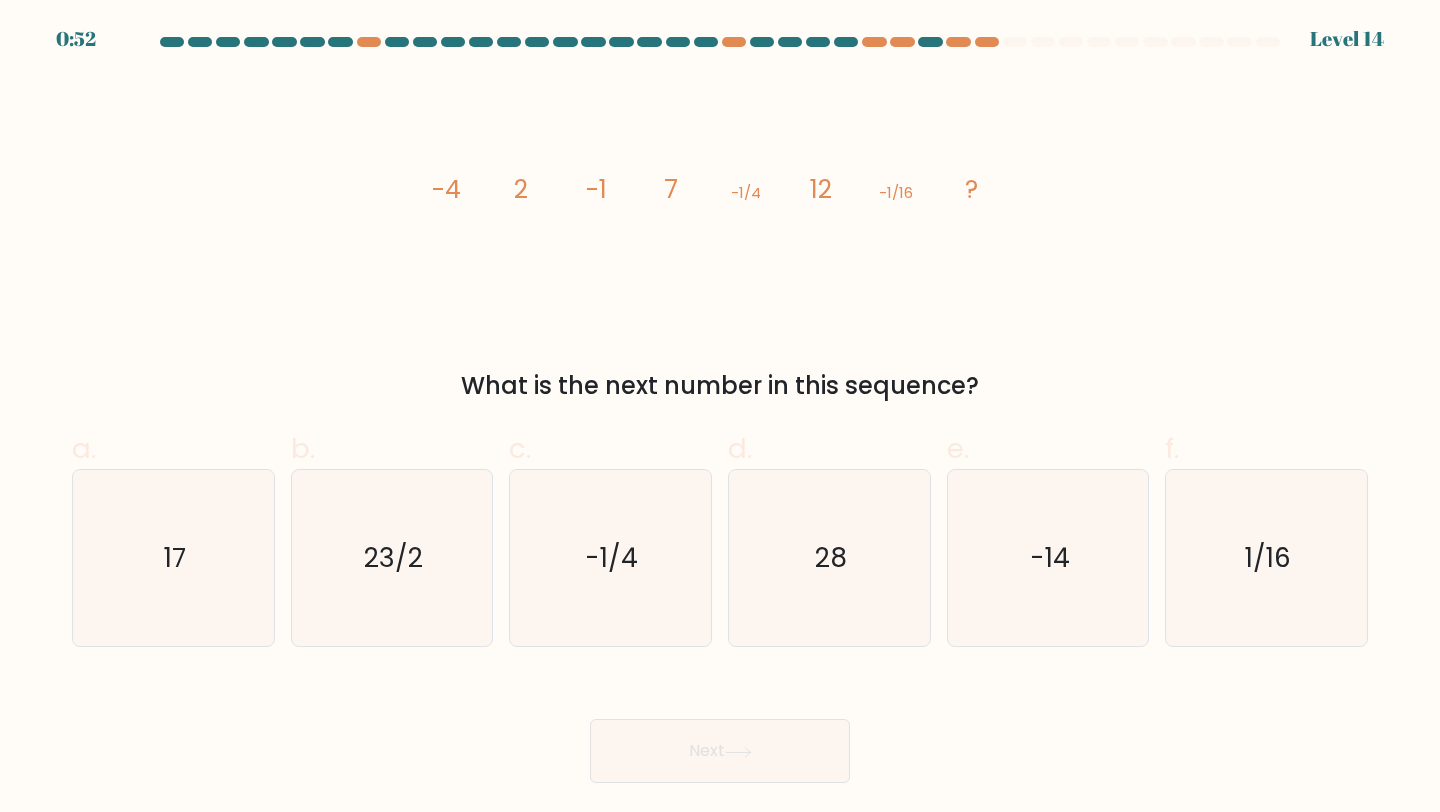 click on "Next" at bounding box center [720, 727] 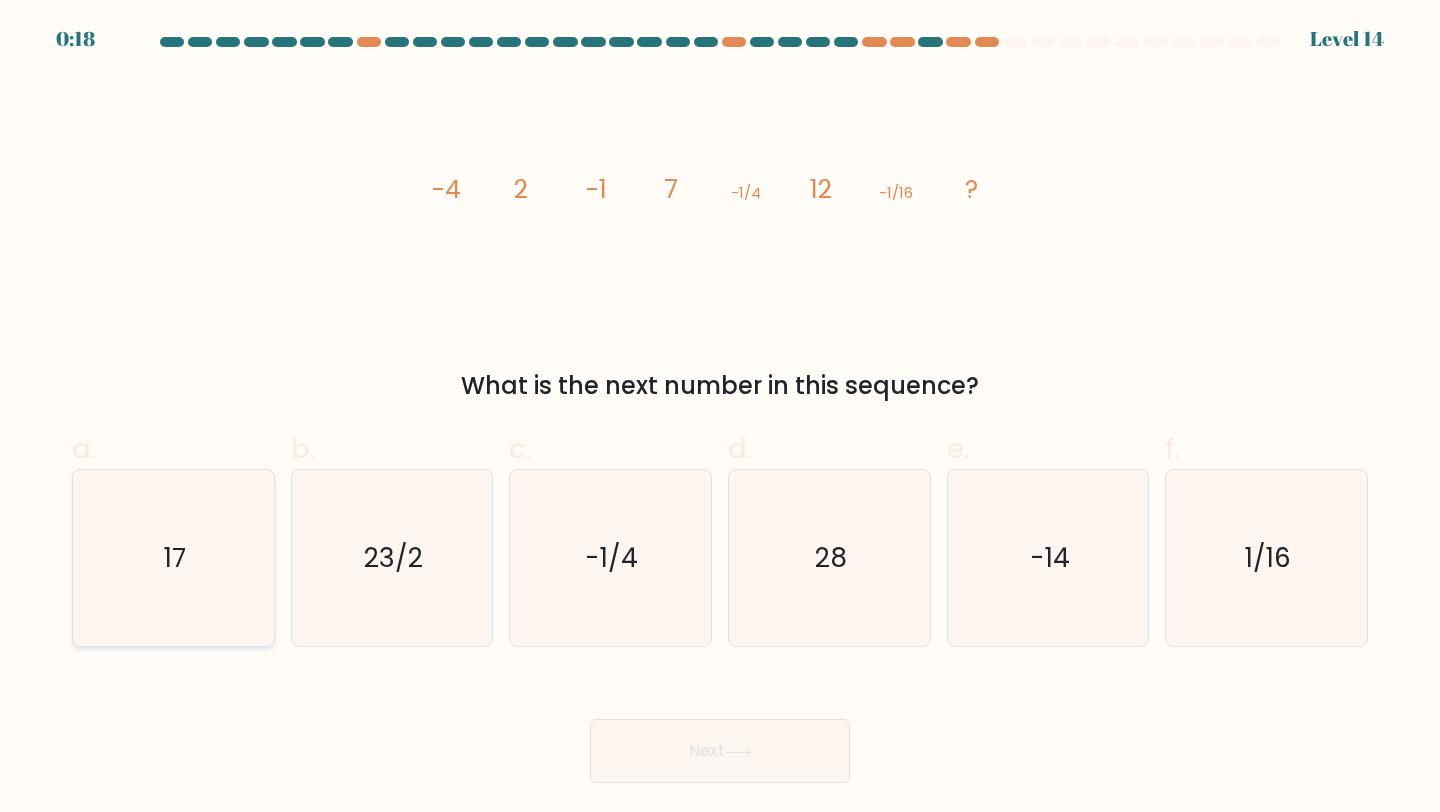 click on "17" 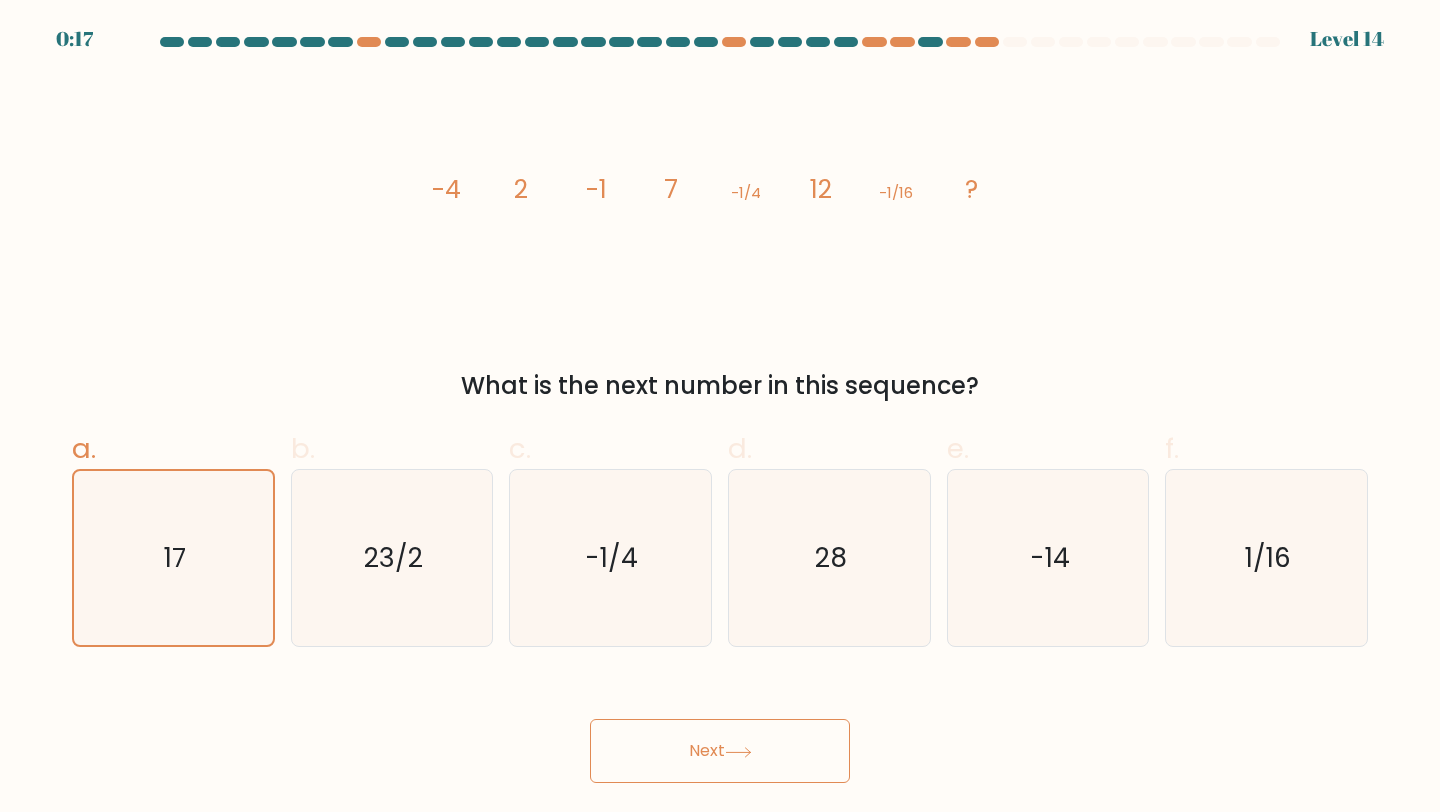 click on "Next" at bounding box center [720, 751] 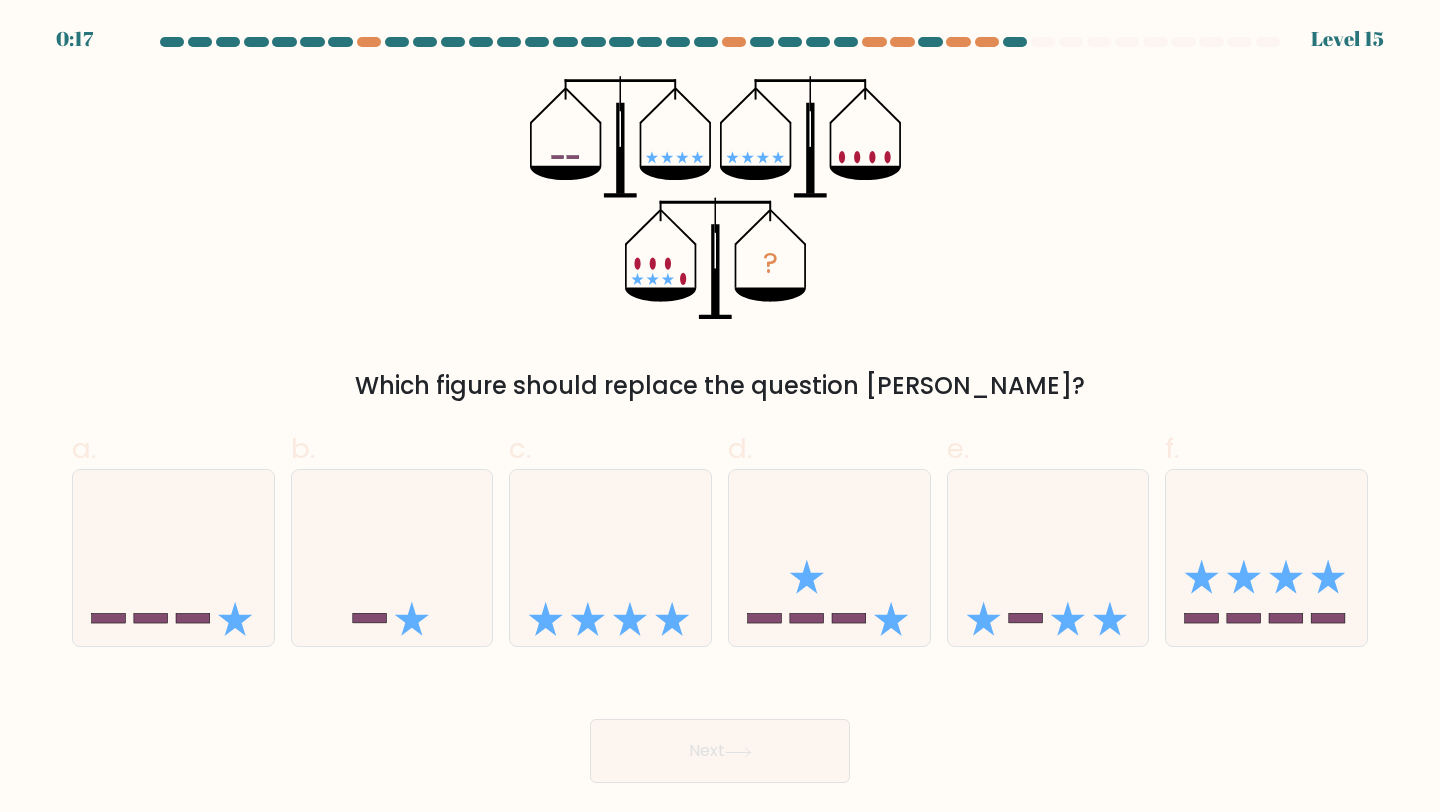 click on "Next" at bounding box center (720, 727) 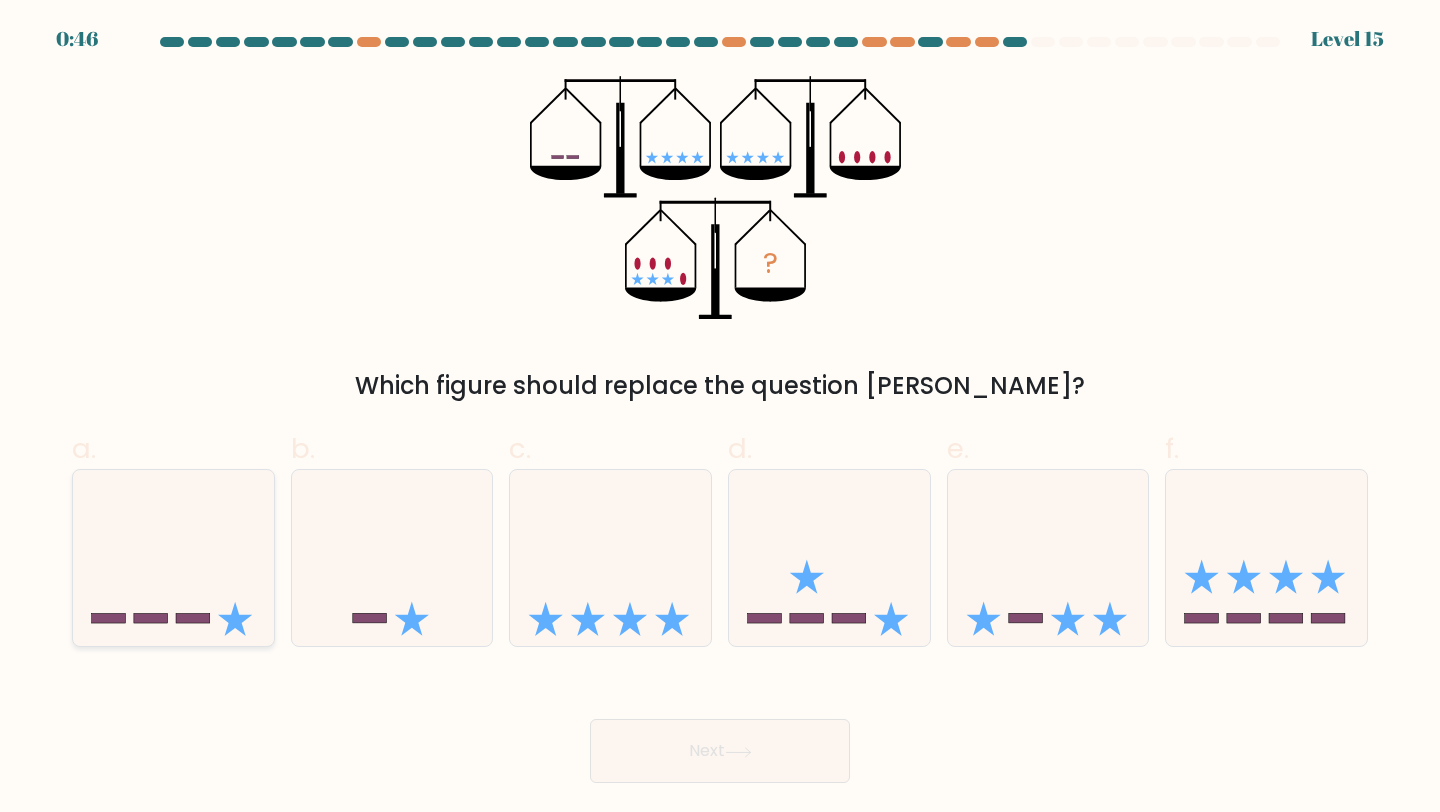 click 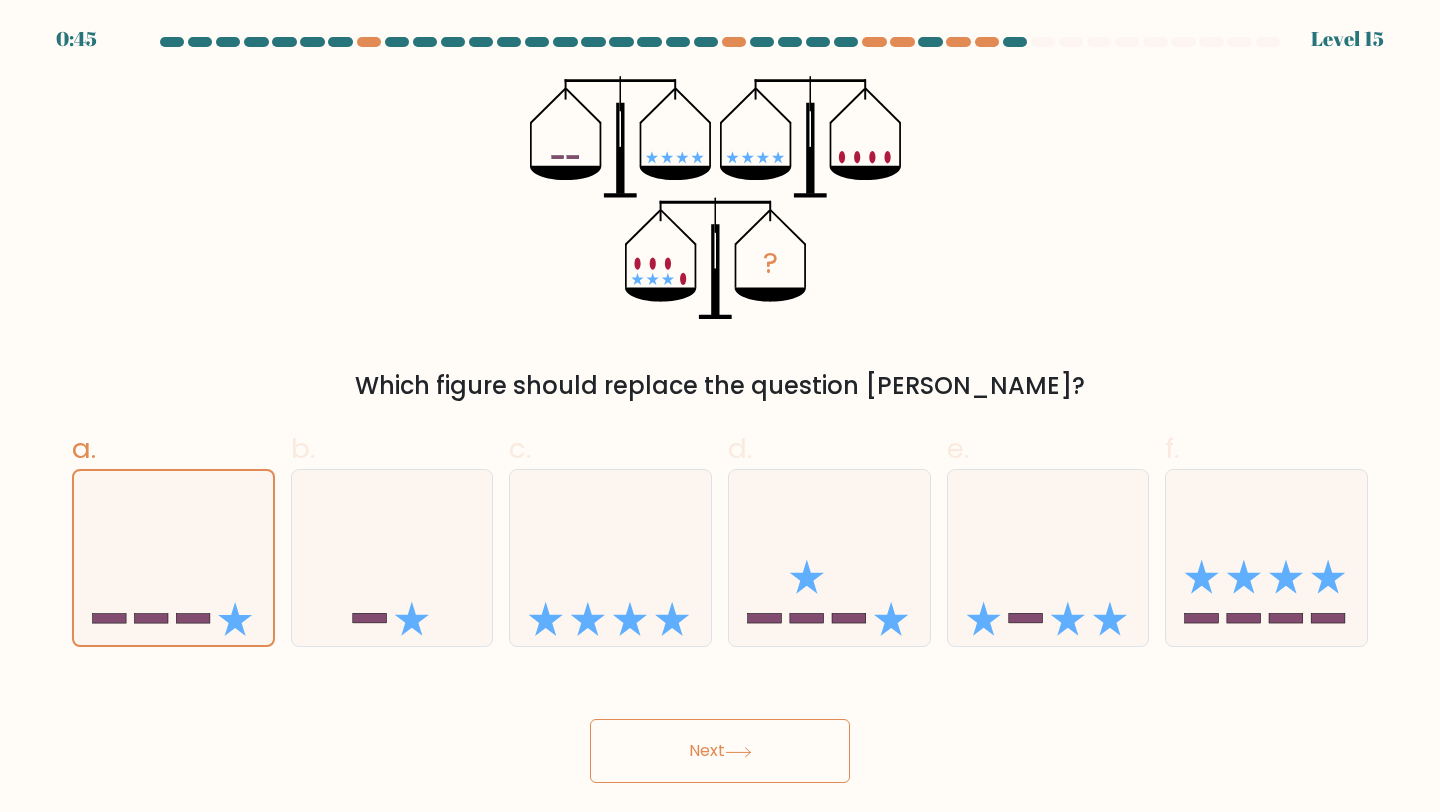 click on "Next" at bounding box center [720, 751] 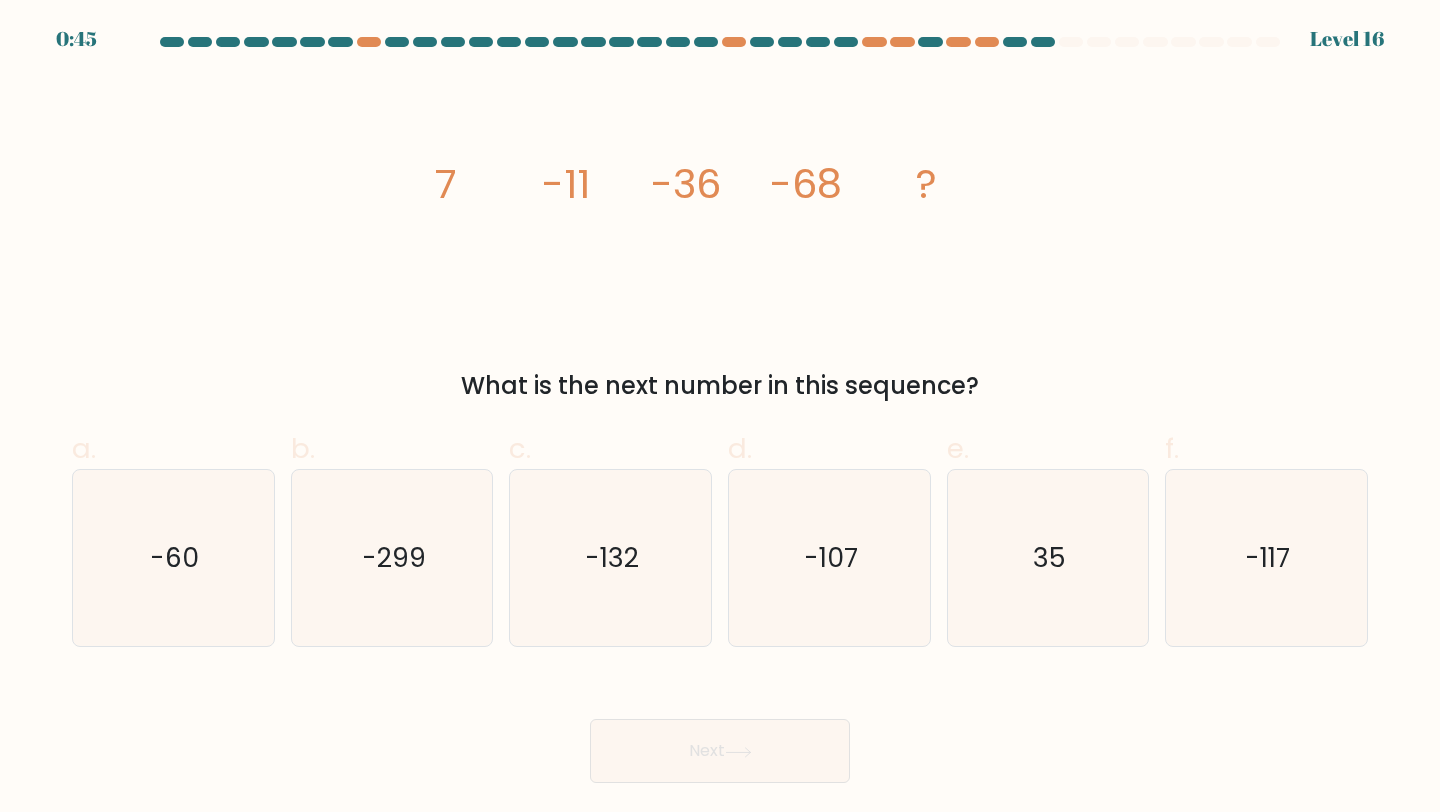 click on "Next" at bounding box center (720, 727) 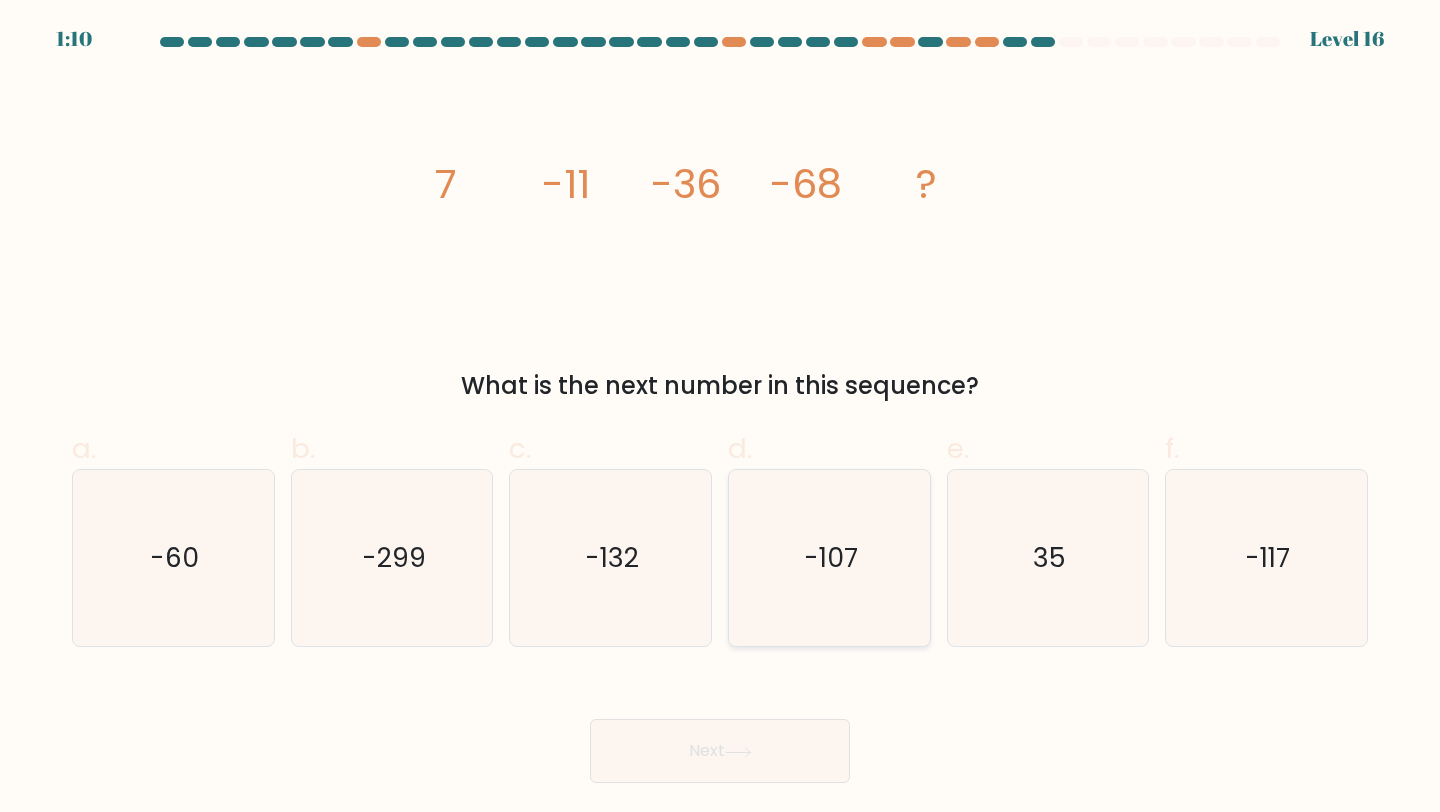 click on "-107" 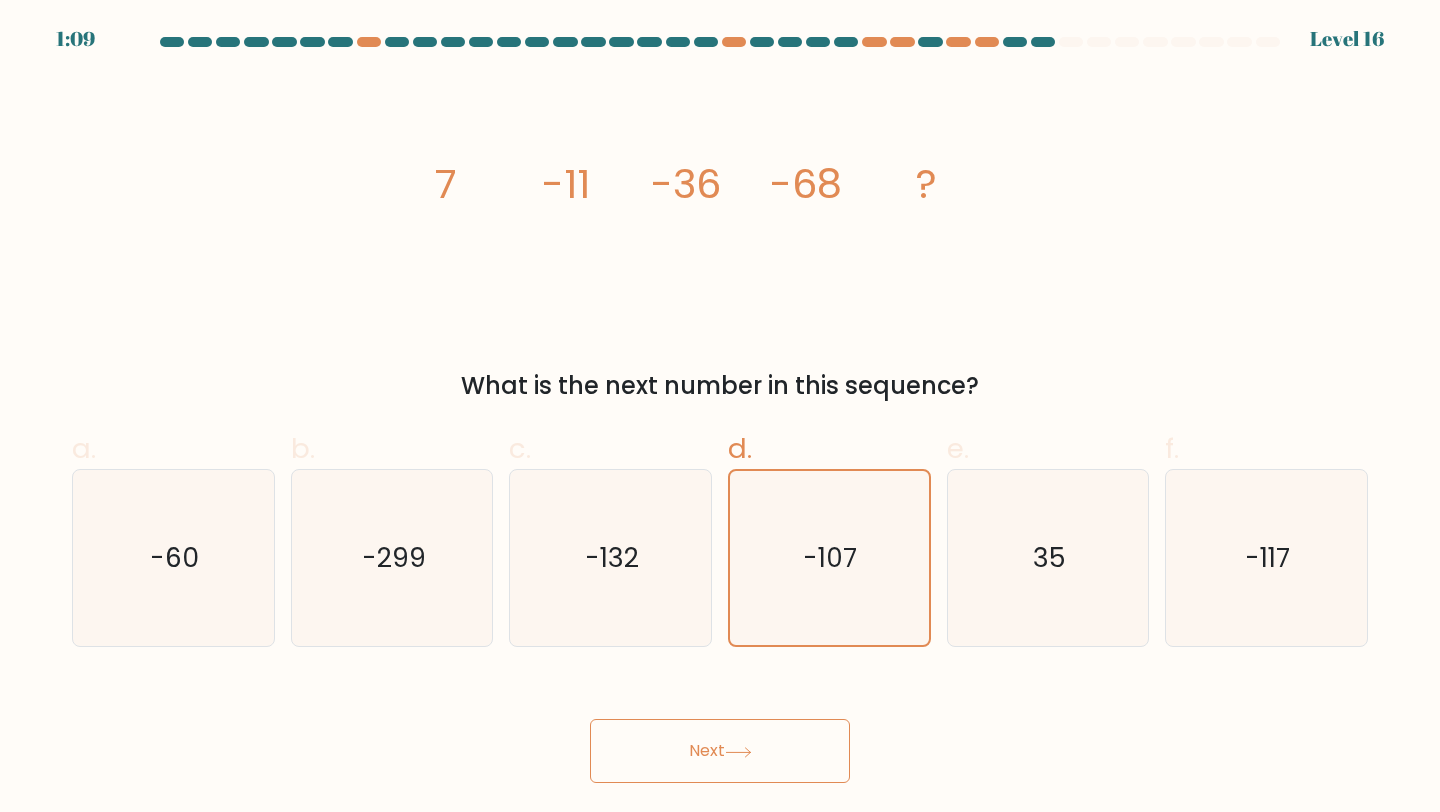 click on "Next" at bounding box center (720, 751) 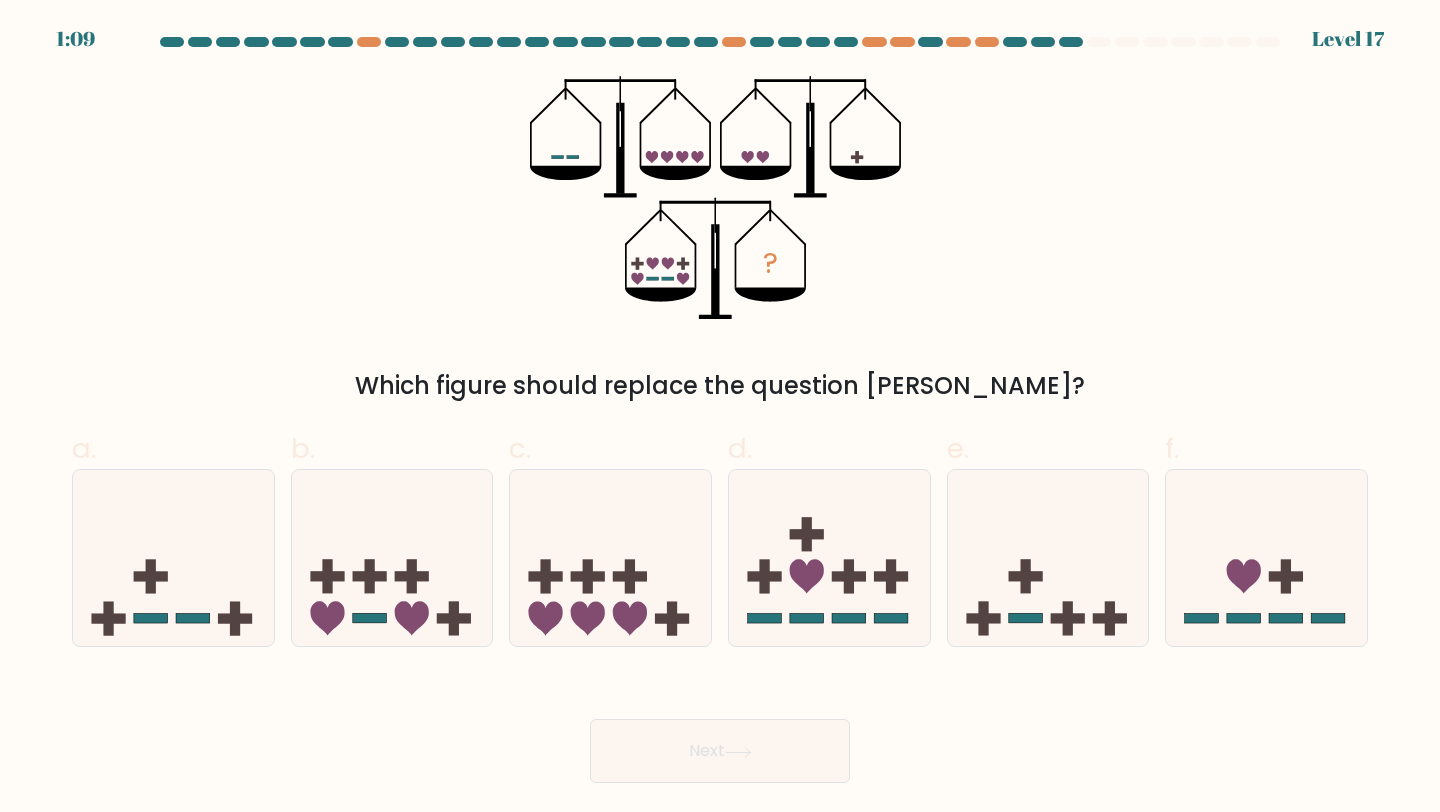 click on "Next" at bounding box center (720, 727) 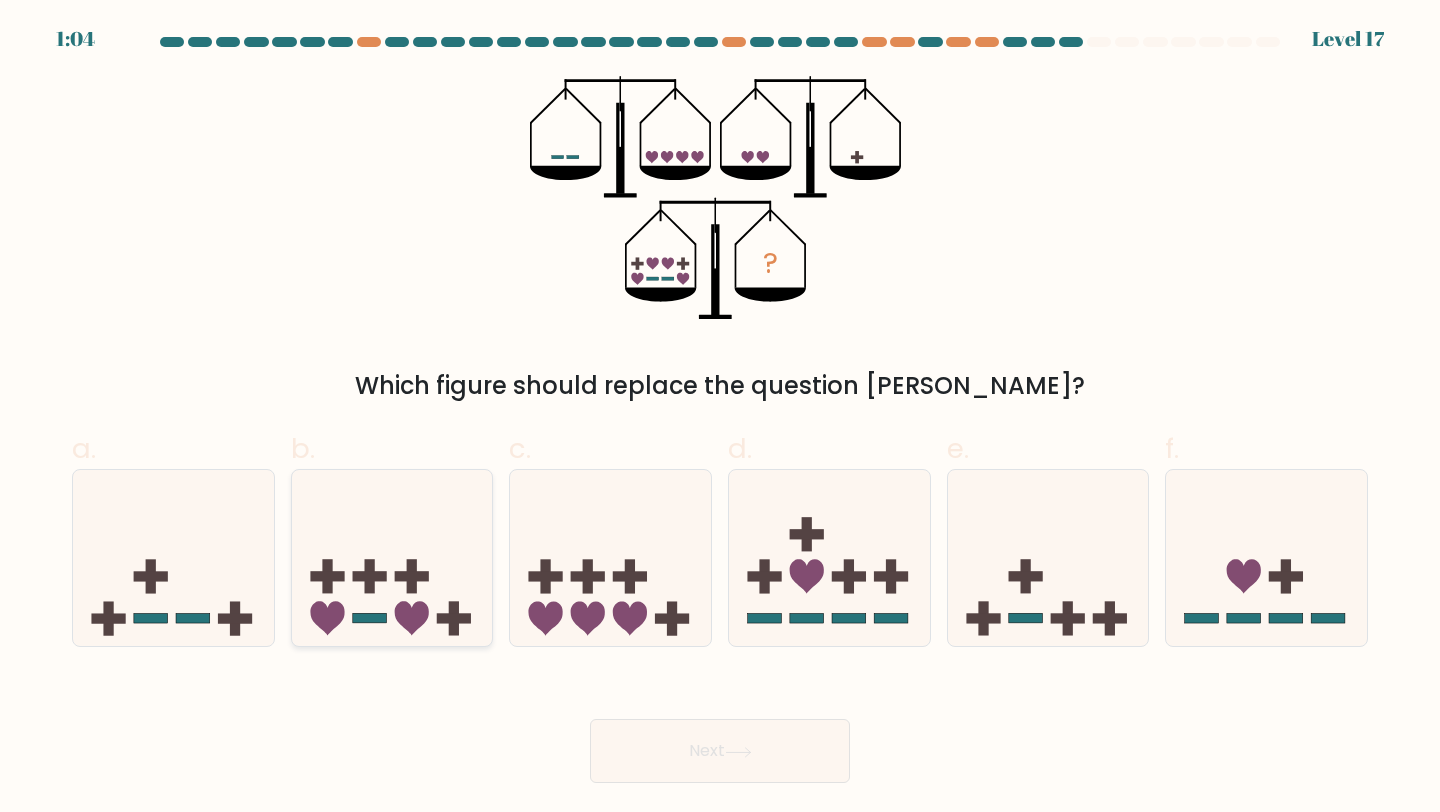 click 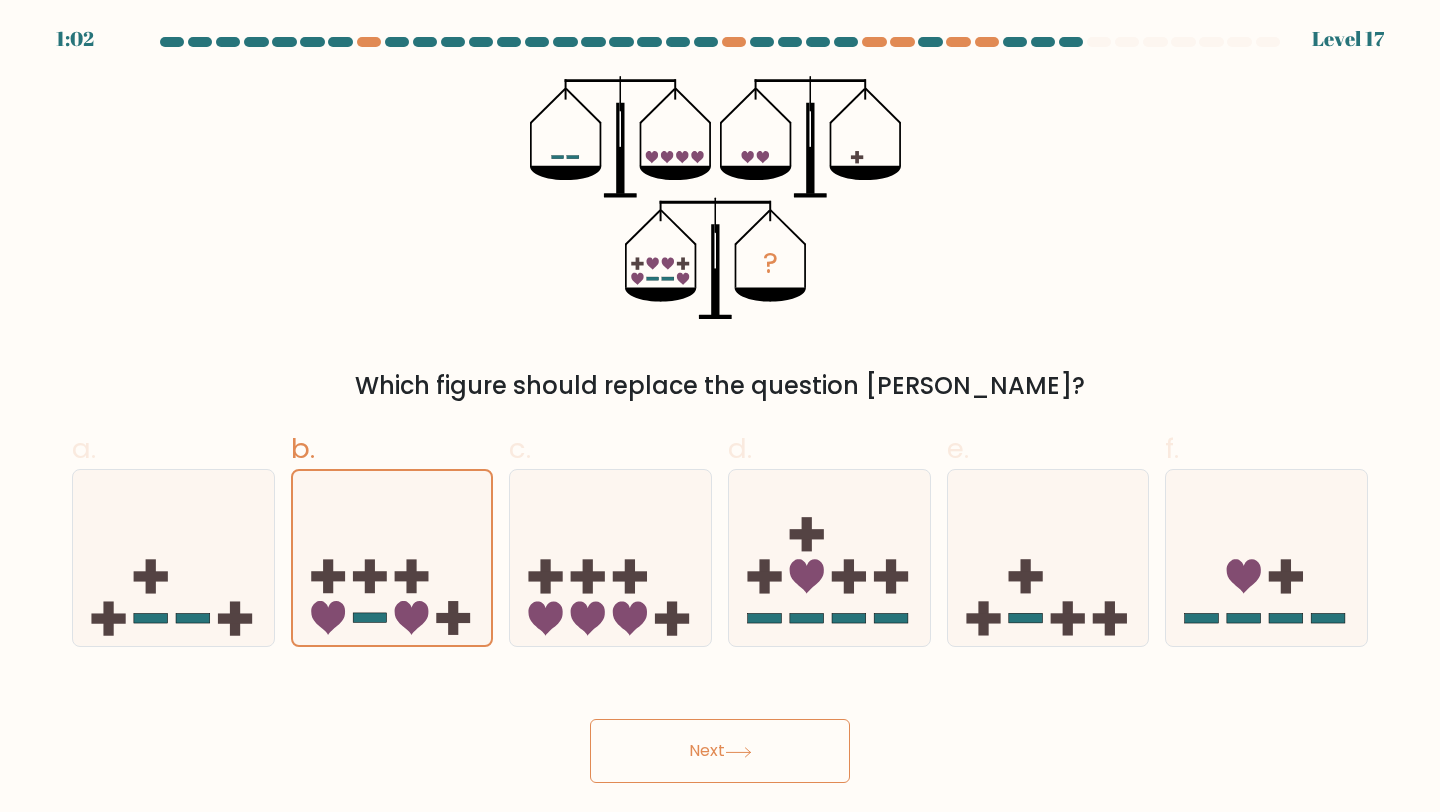 click on "Next" at bounding box center [720, 751] 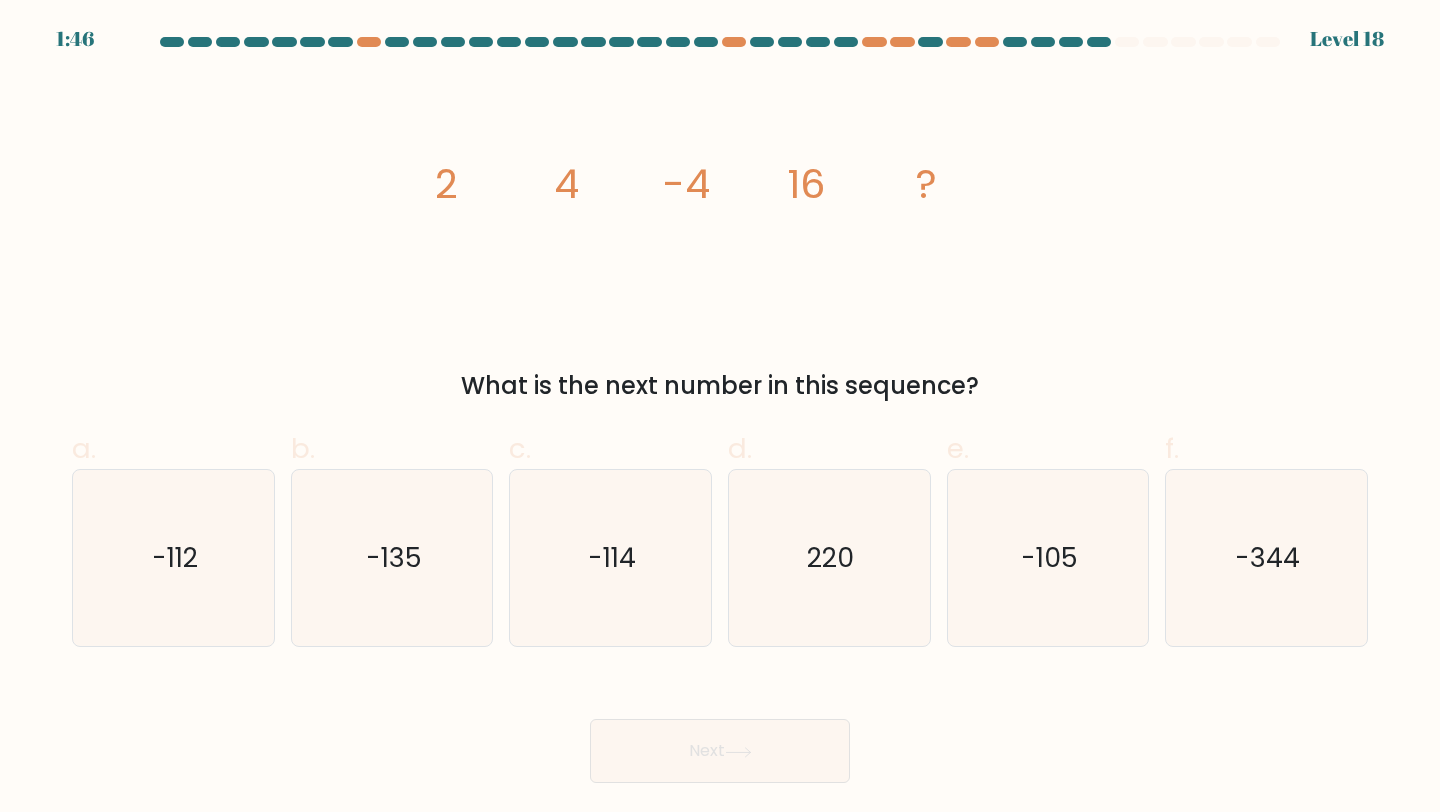 click on "Next" at bounding box center (720, 727) 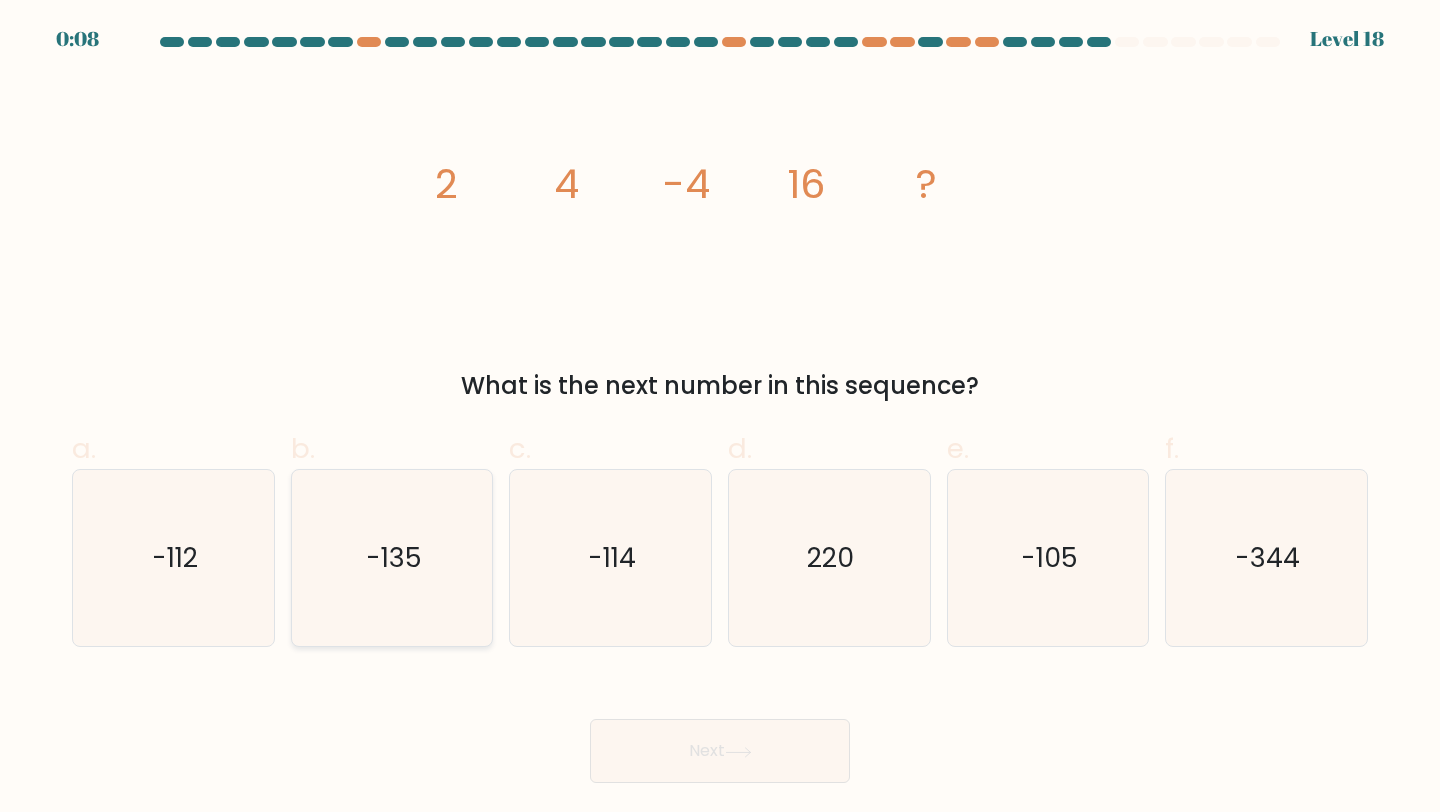 click on "-135" 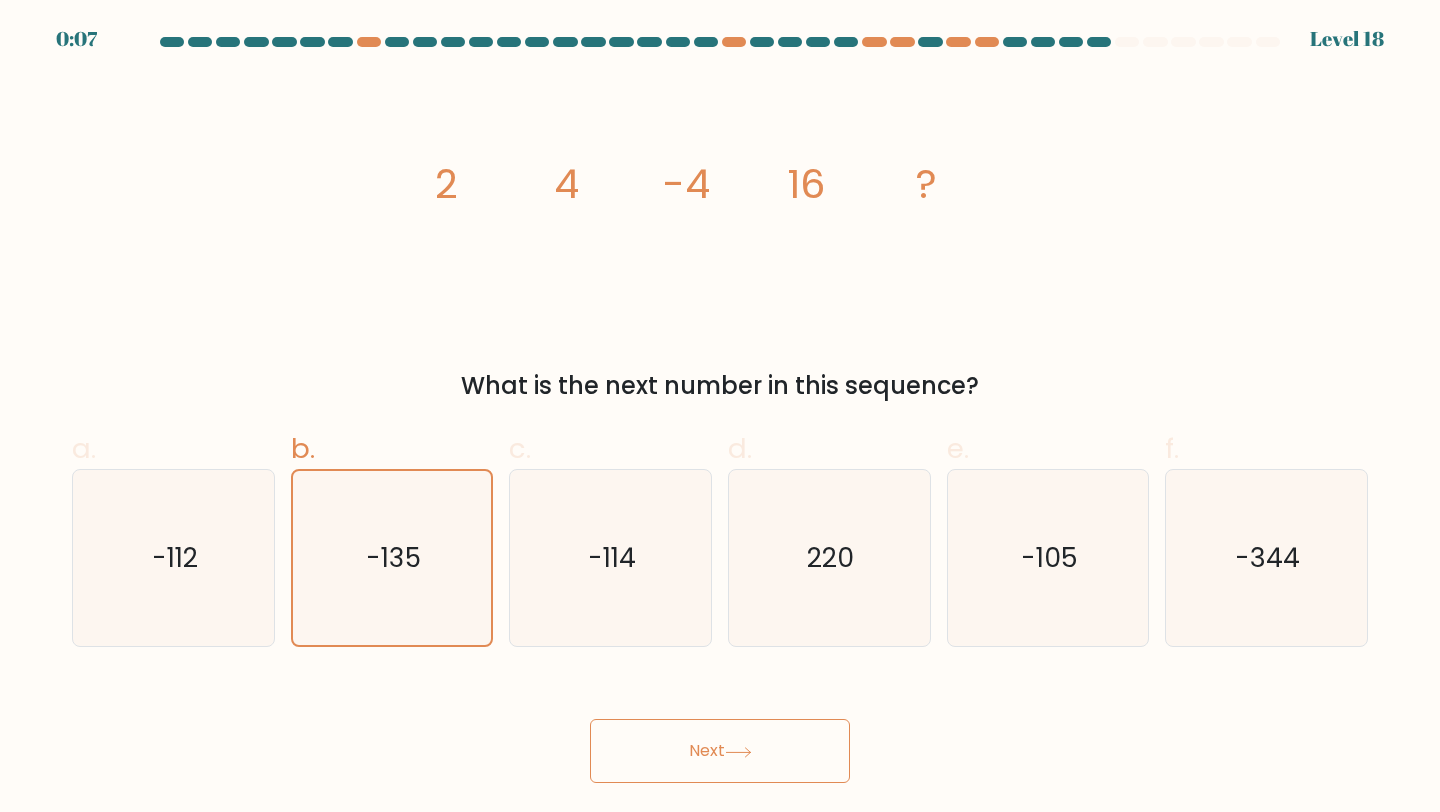click on "Next" at bounding box center [720, 751] 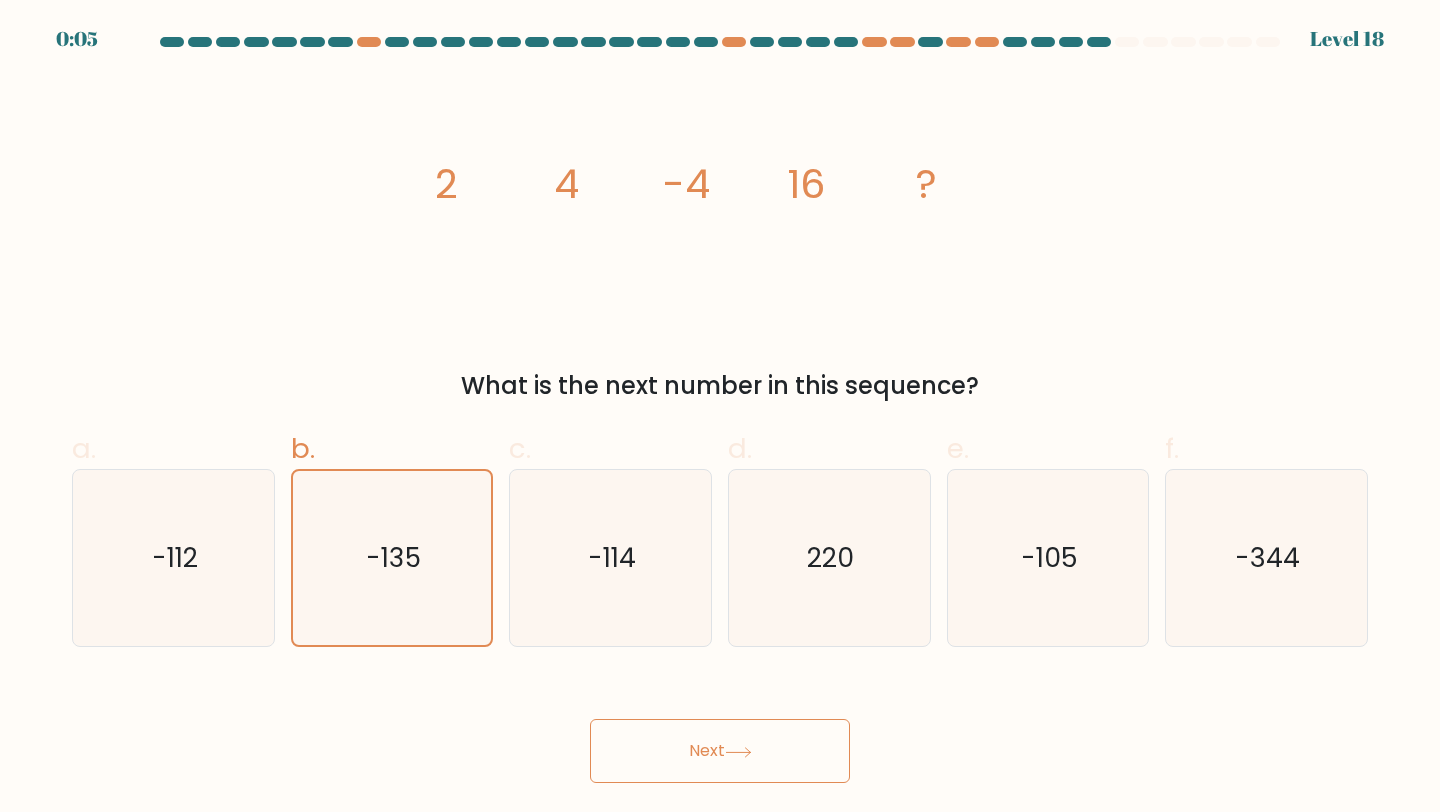 click on "Next" at bounding box center [720, 751] 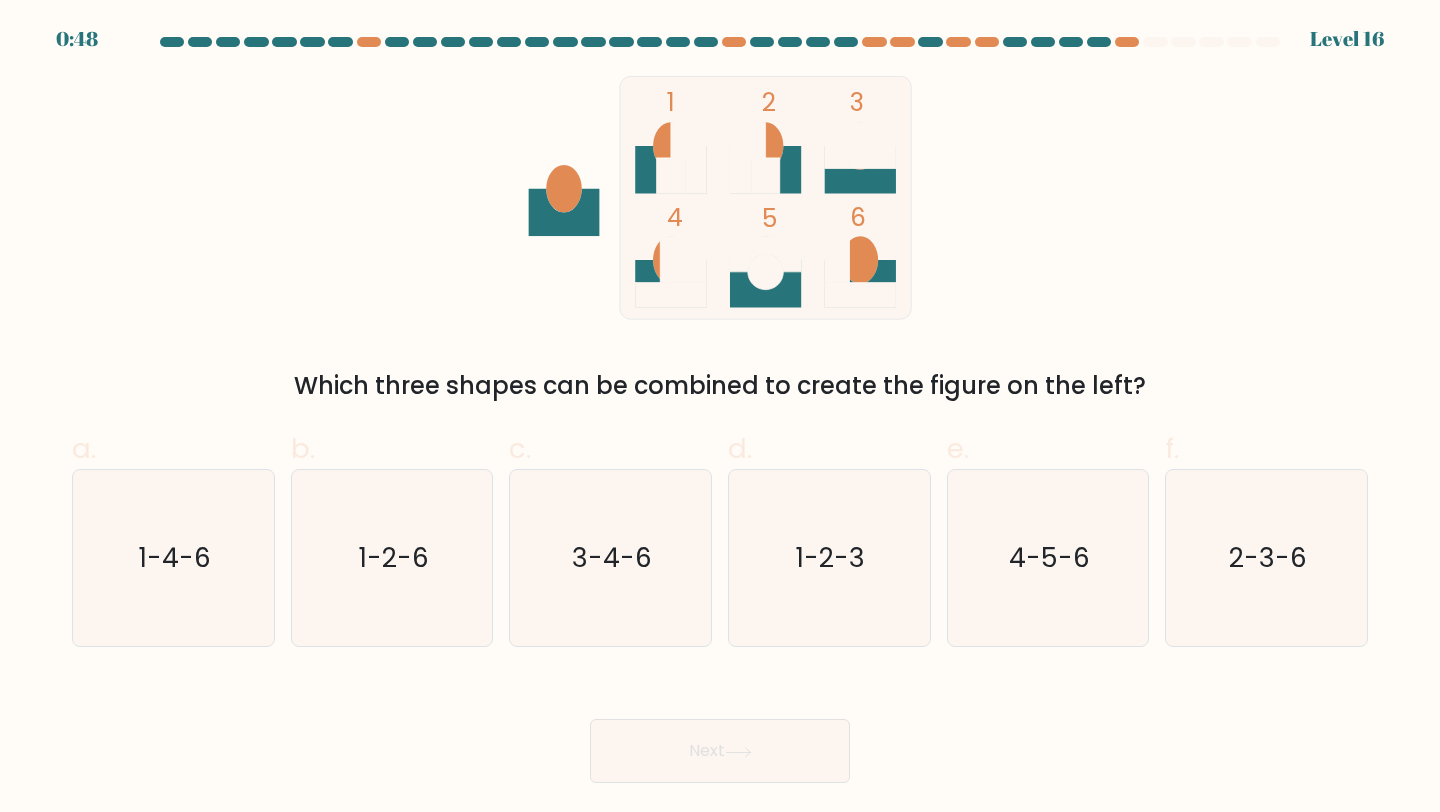 scroll, scrollTop: 0, scrollLeft: 0, axis: both 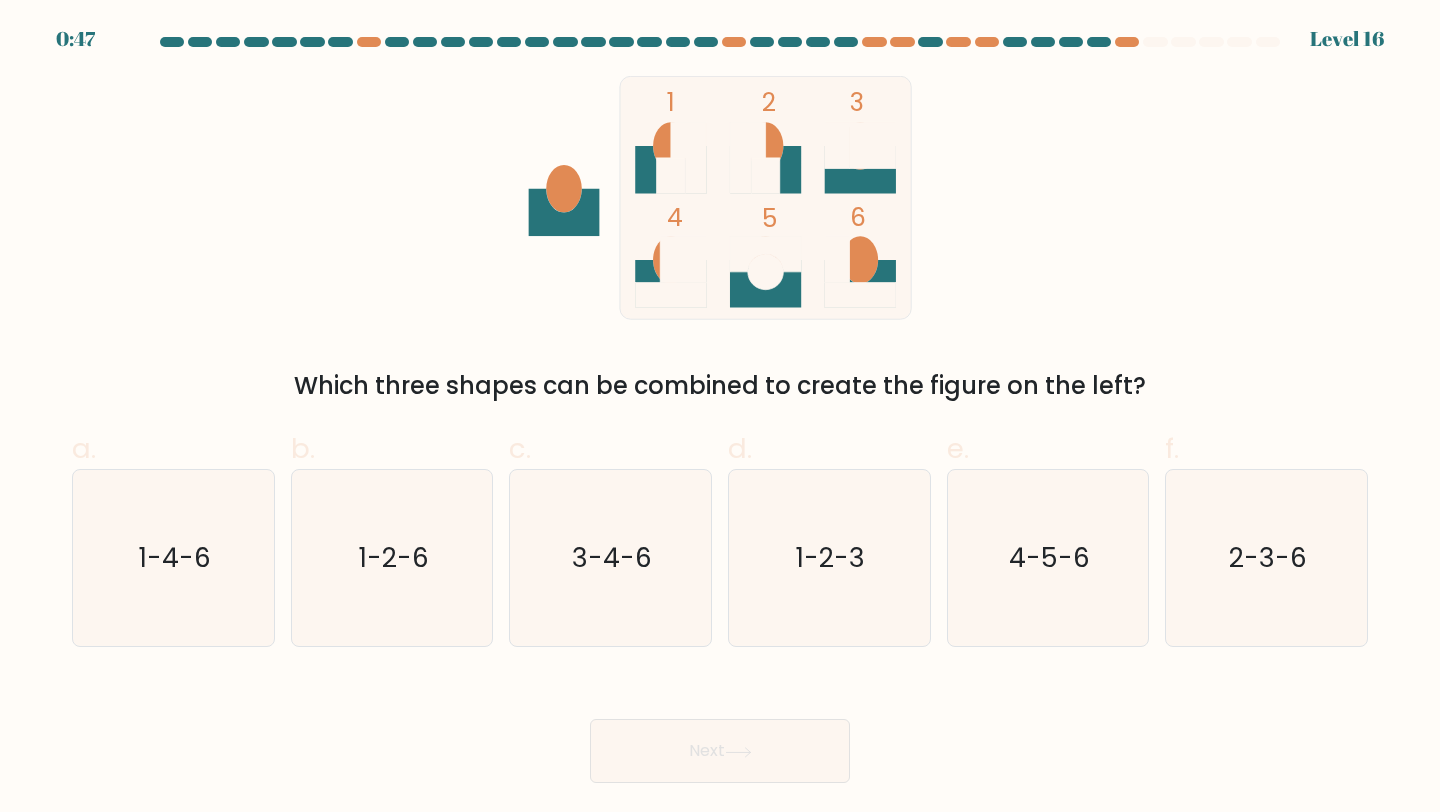 click on "Next" at bounding box center [720, 727] 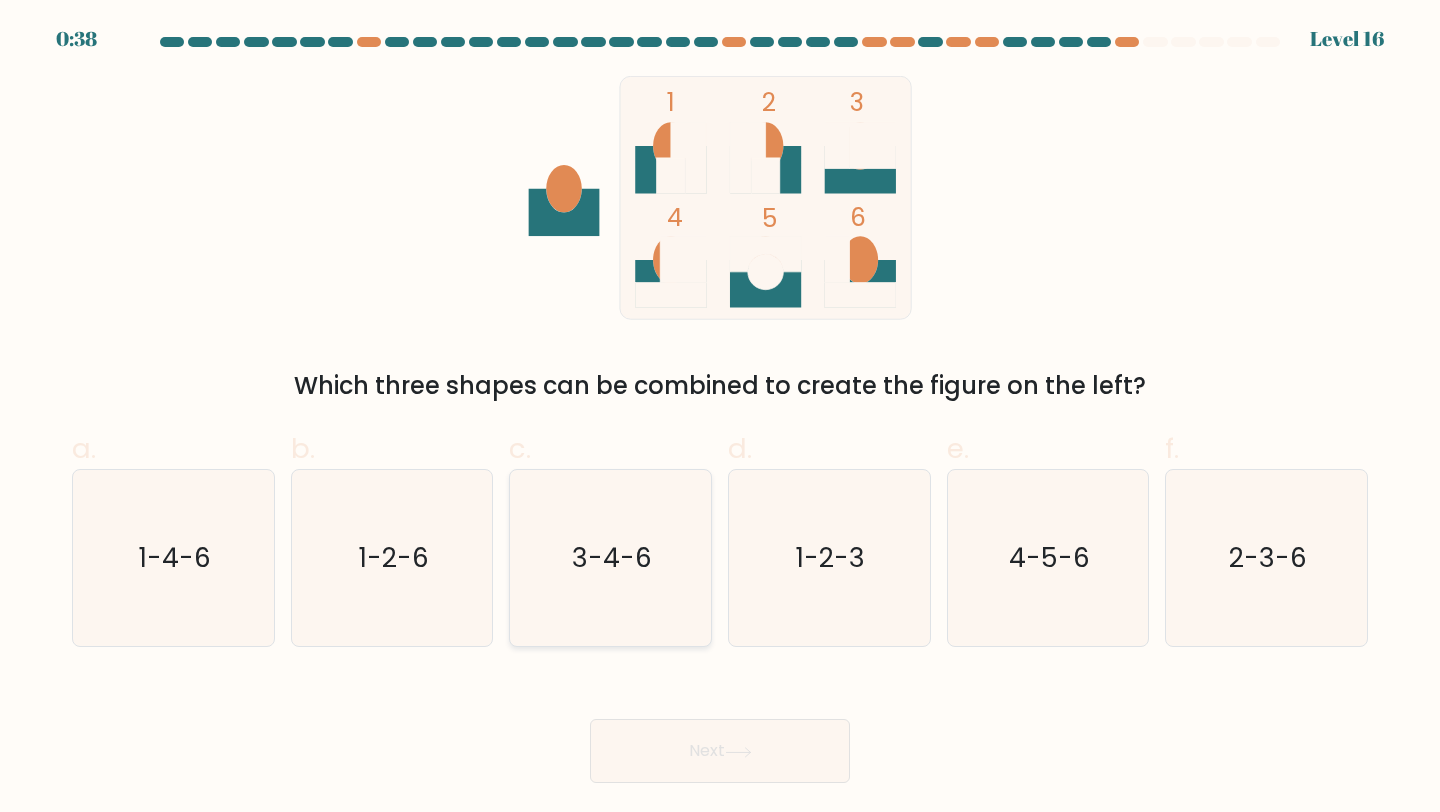click on "3-4-6" 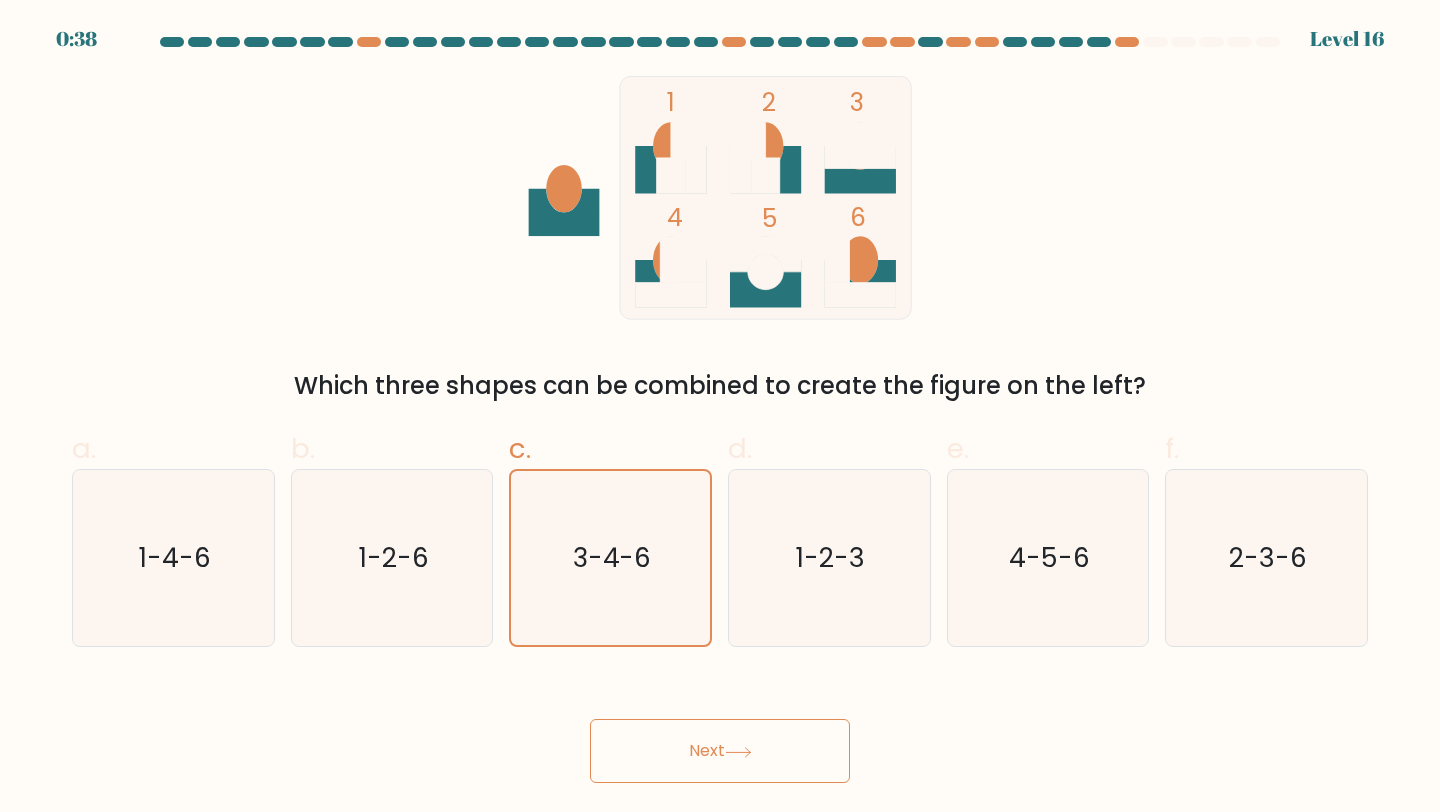 click on "Next" at bounding box center [720, 751] 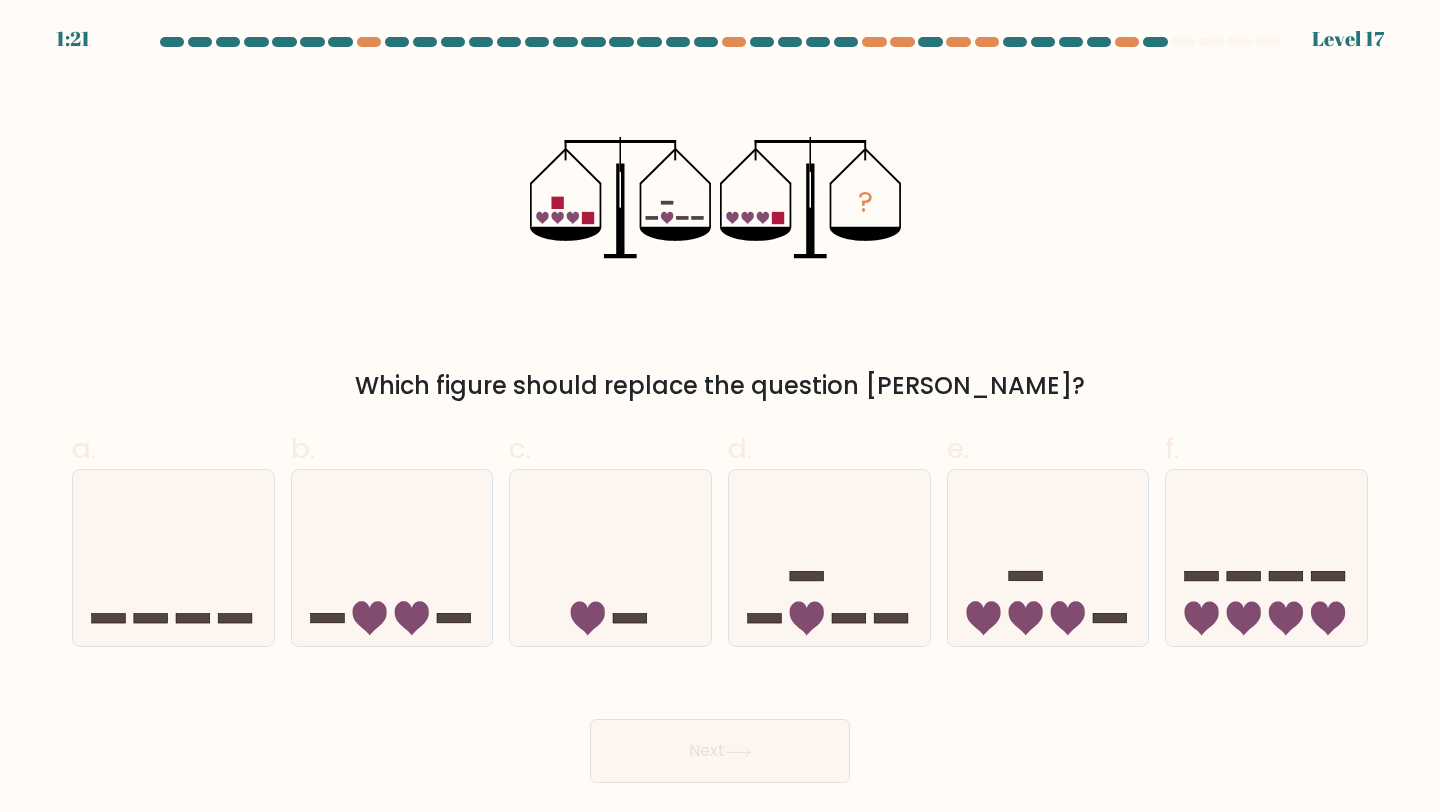 click on "Next" at bounding box center [720, 727] 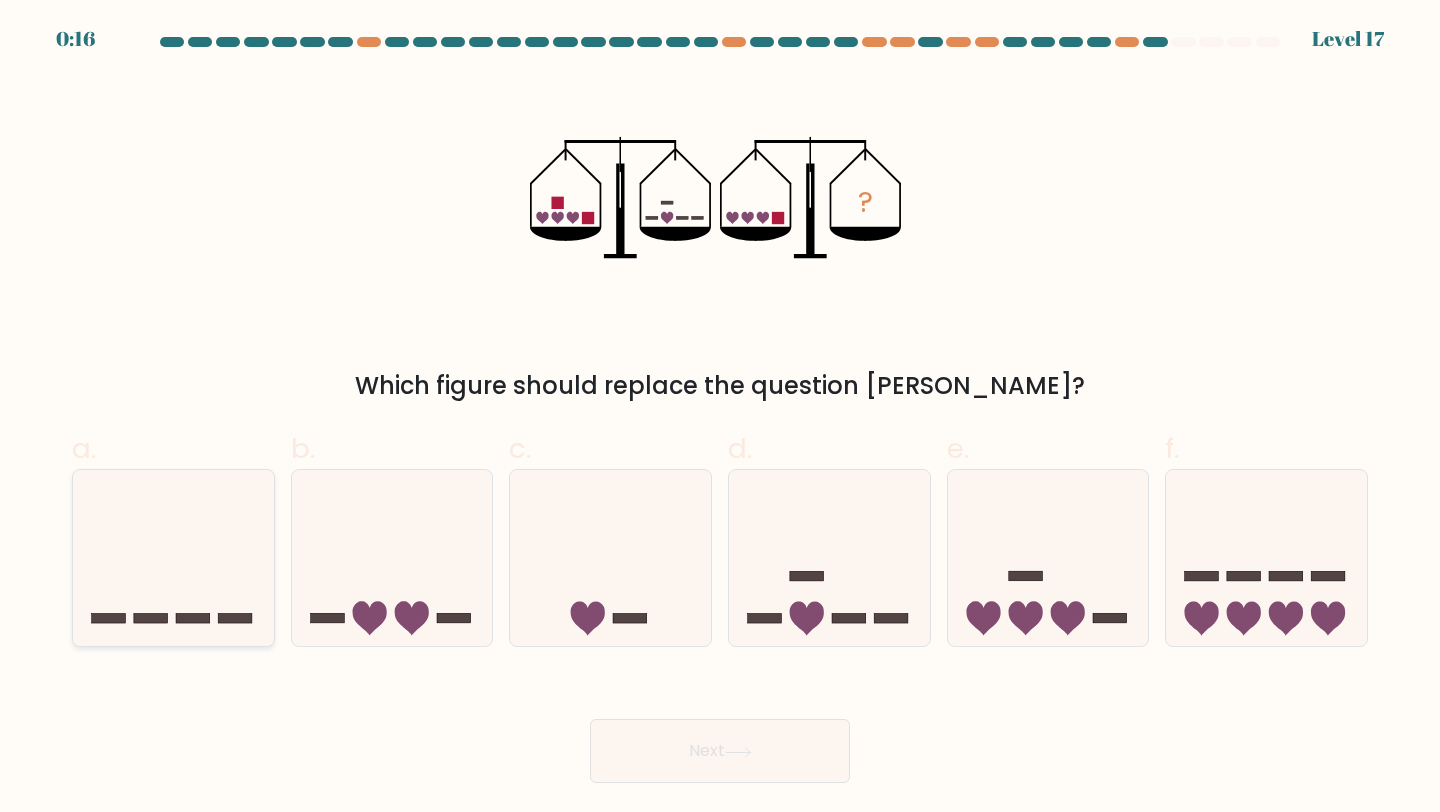 click 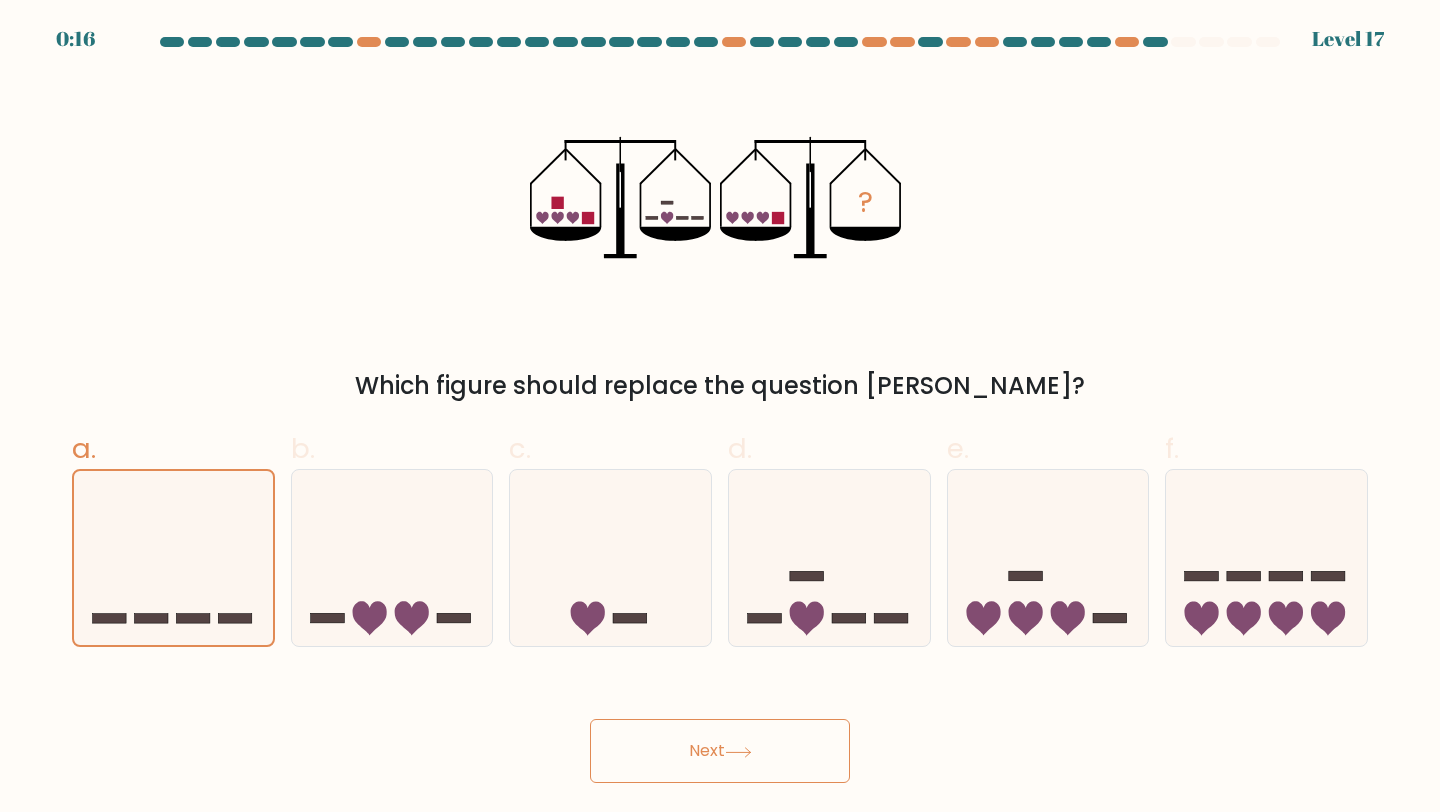 click on "Next" at bounding box center [720, 751] 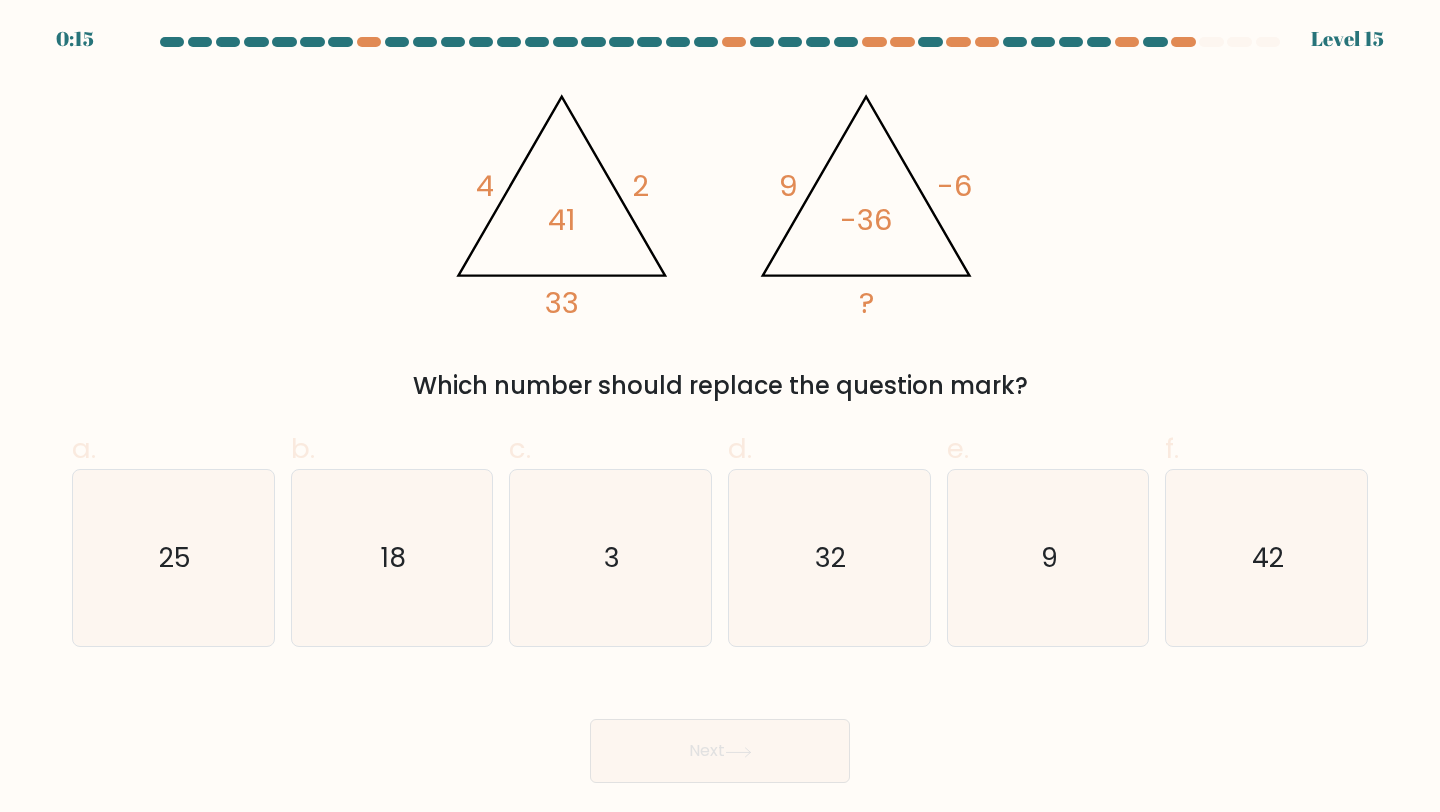 click on "Next" at bounding box center (720, 727) 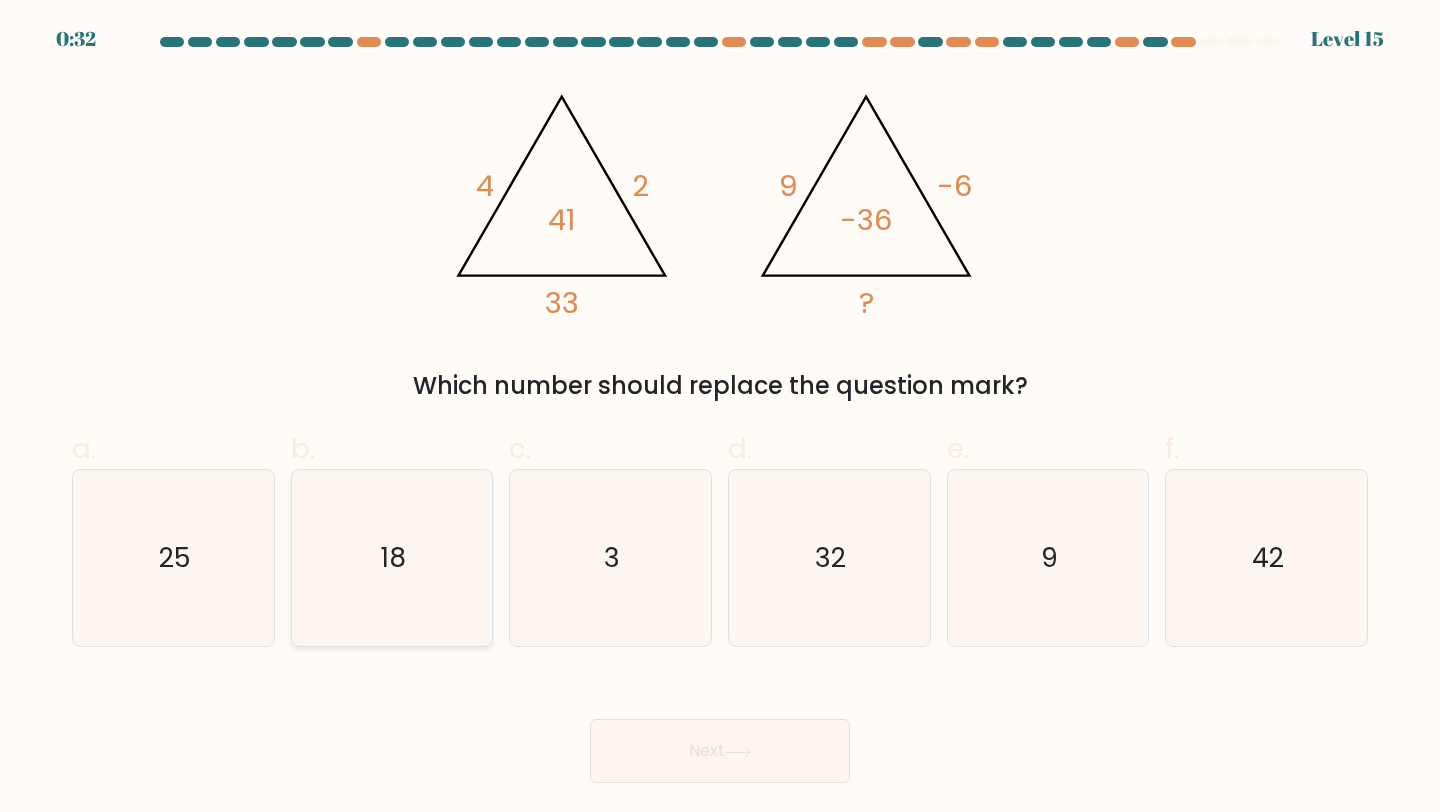 click on "18" 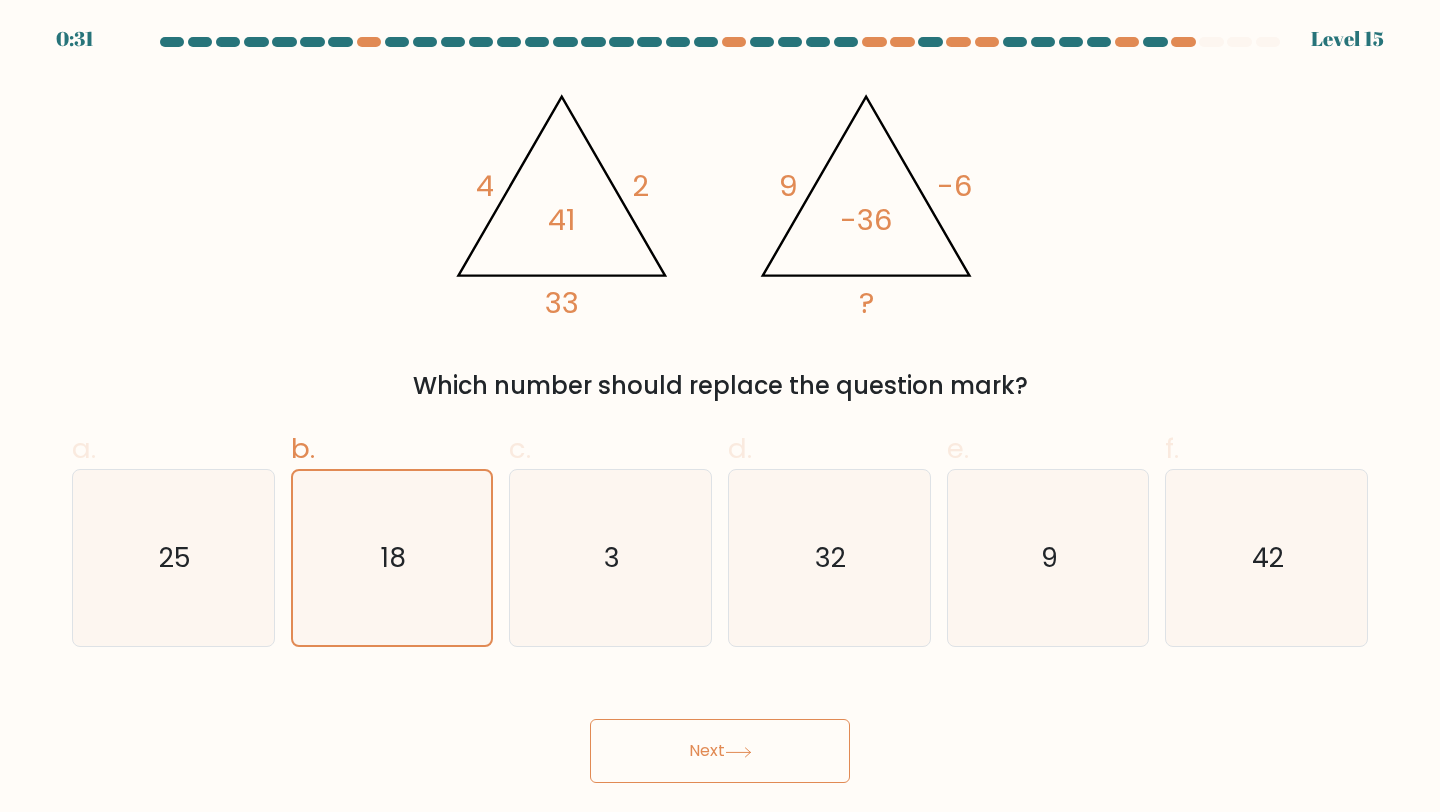 click on "Next" at bounding box center (720, 751) 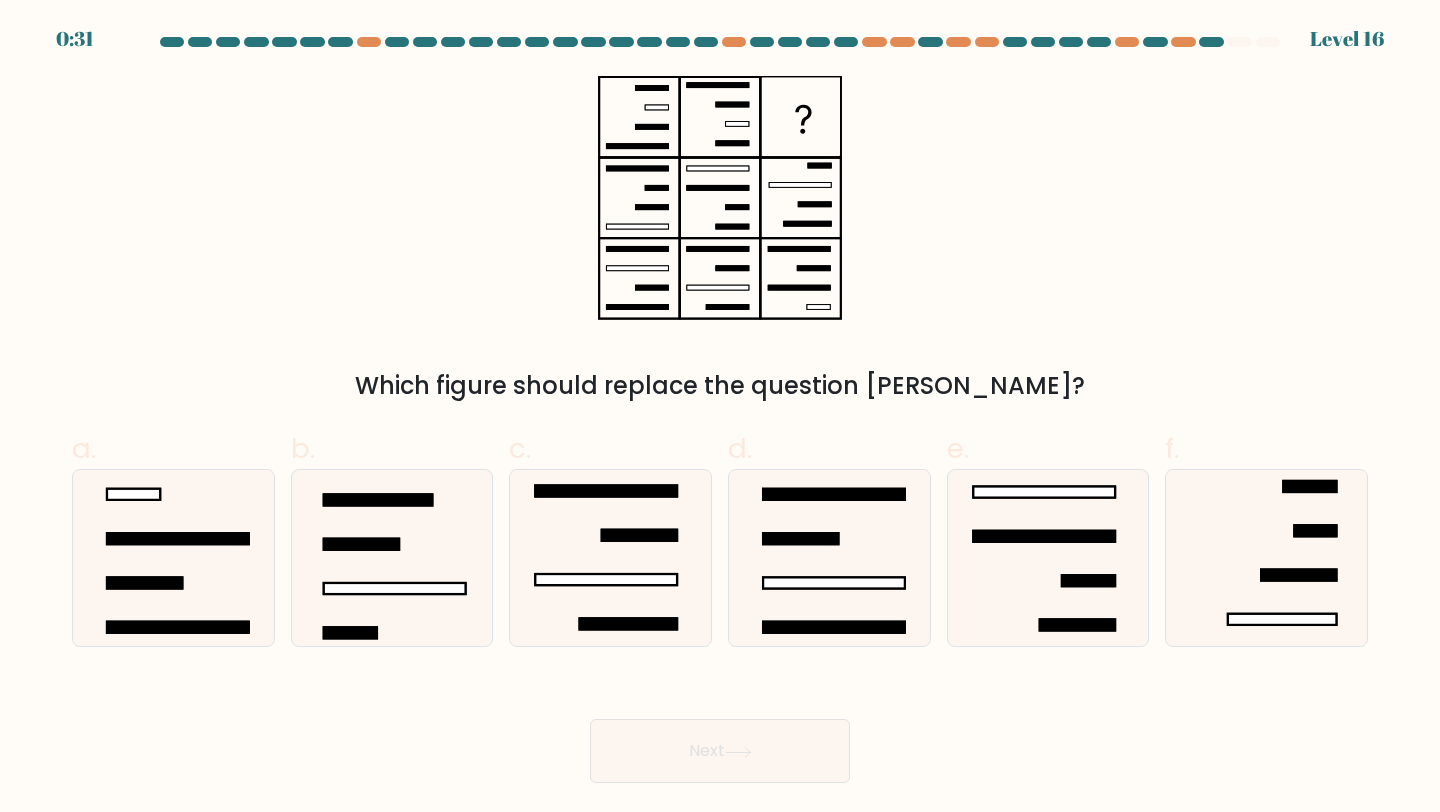 click on "Next" at bounding box center (720, 727) 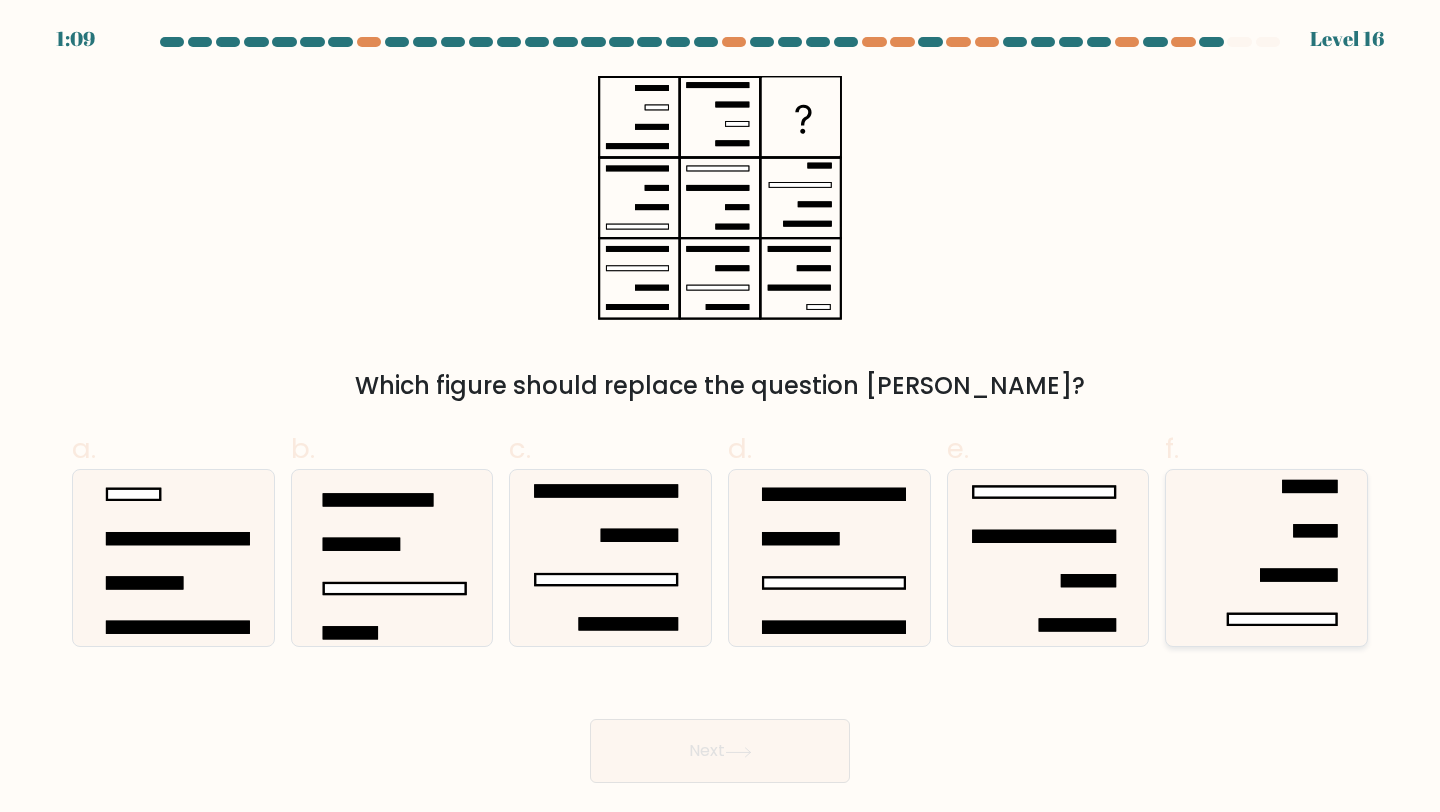click 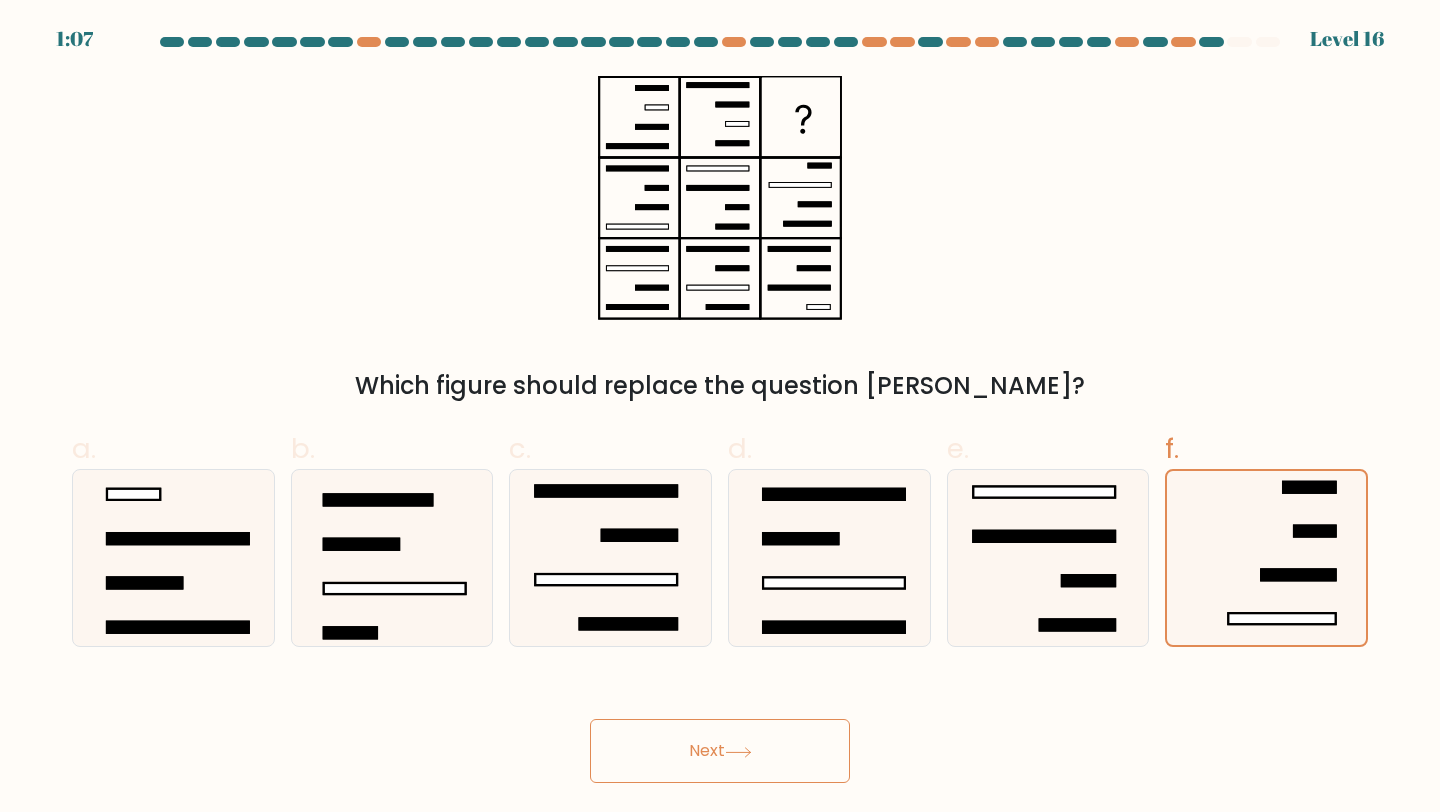 click on "Next" at bounding box center [720, 751] 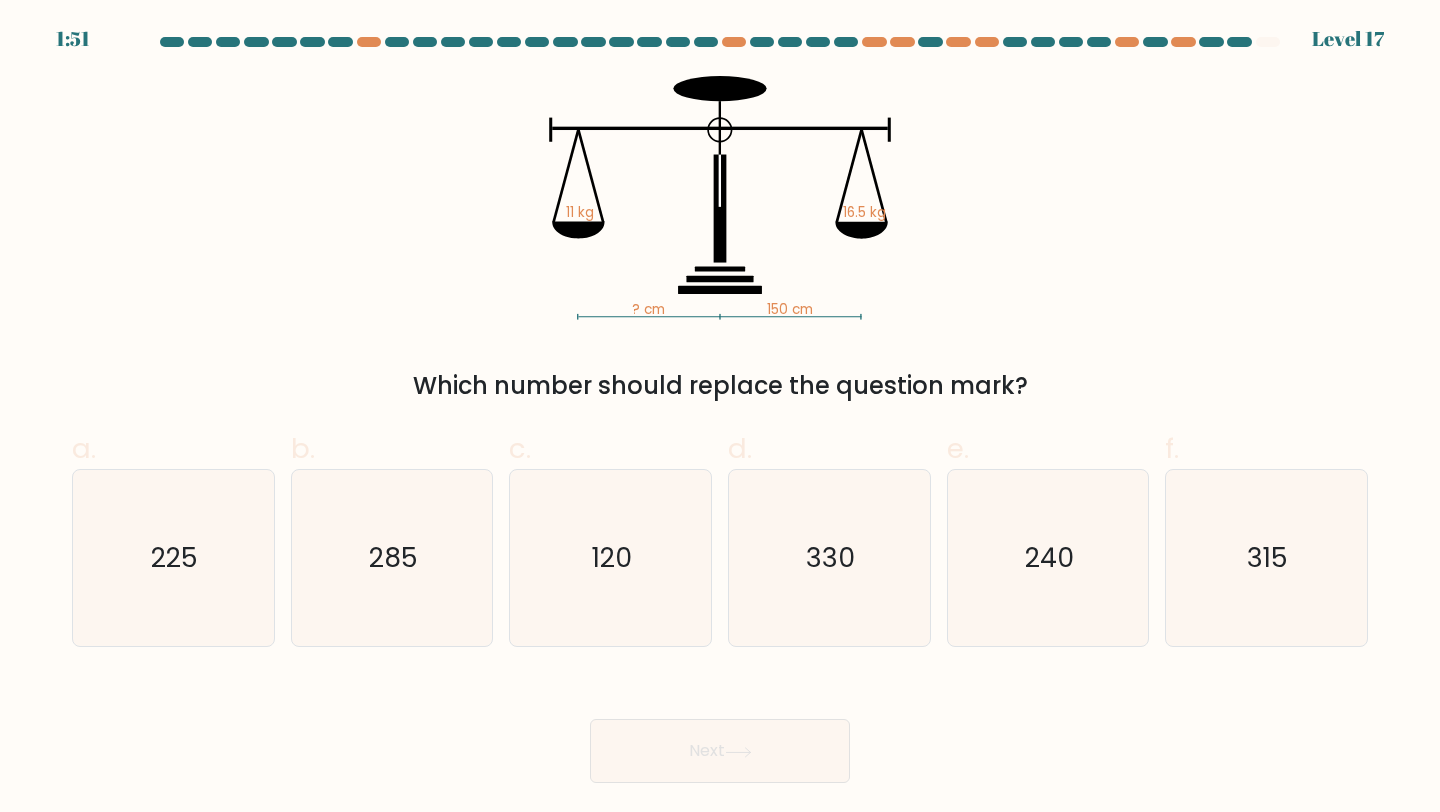 click on "Next" at bounding box center [720, 727] 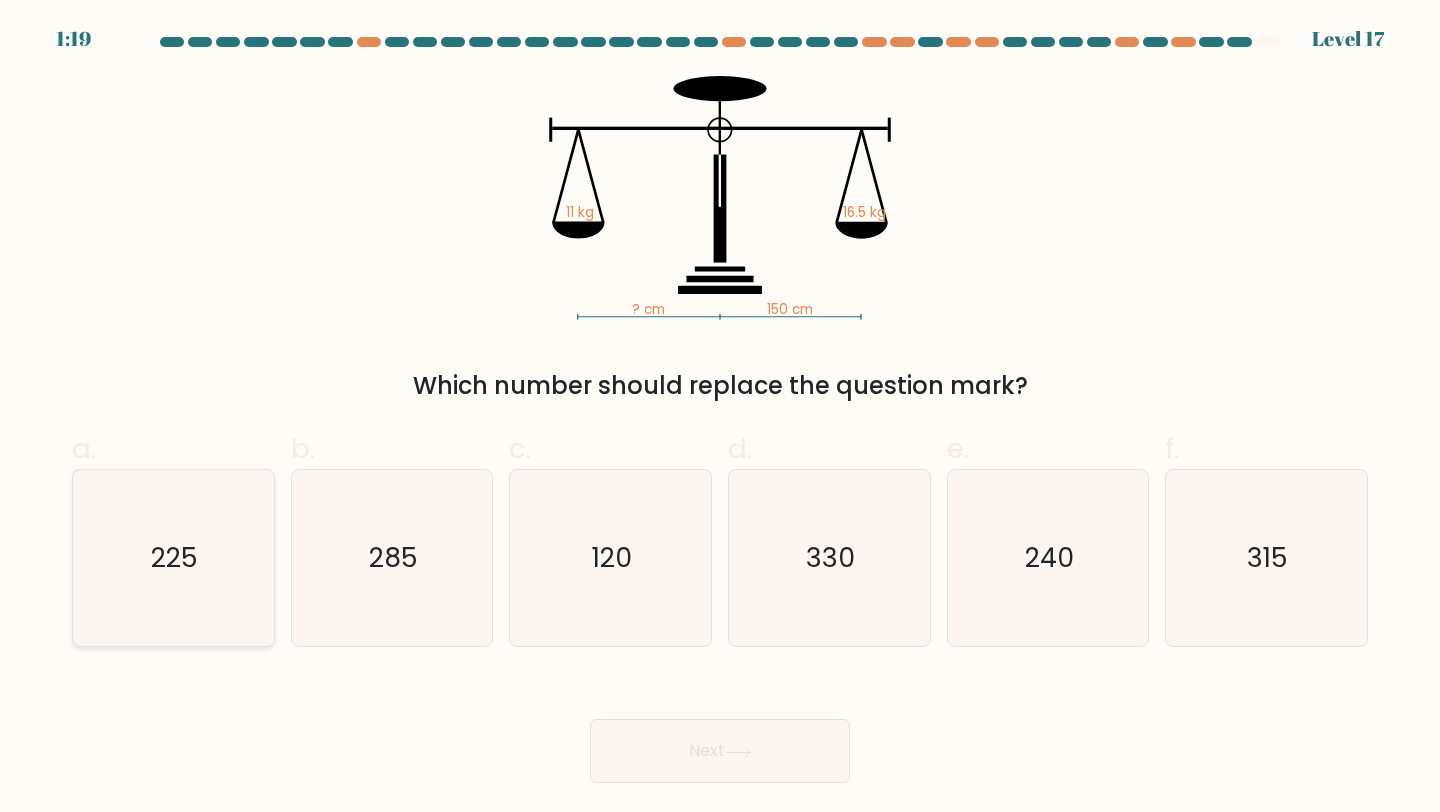 click on "225" 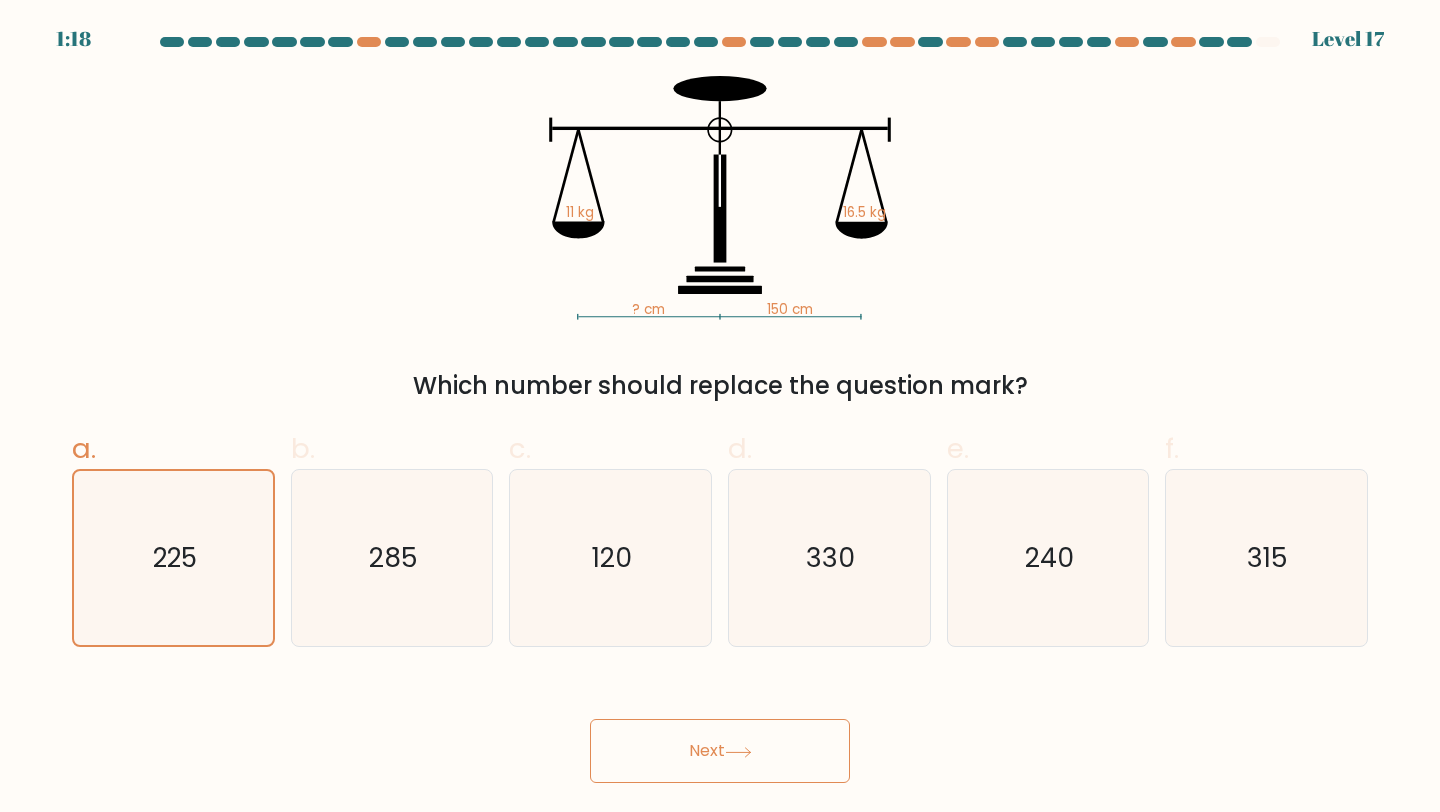 click on "Next" at bounding box center (720, 751) 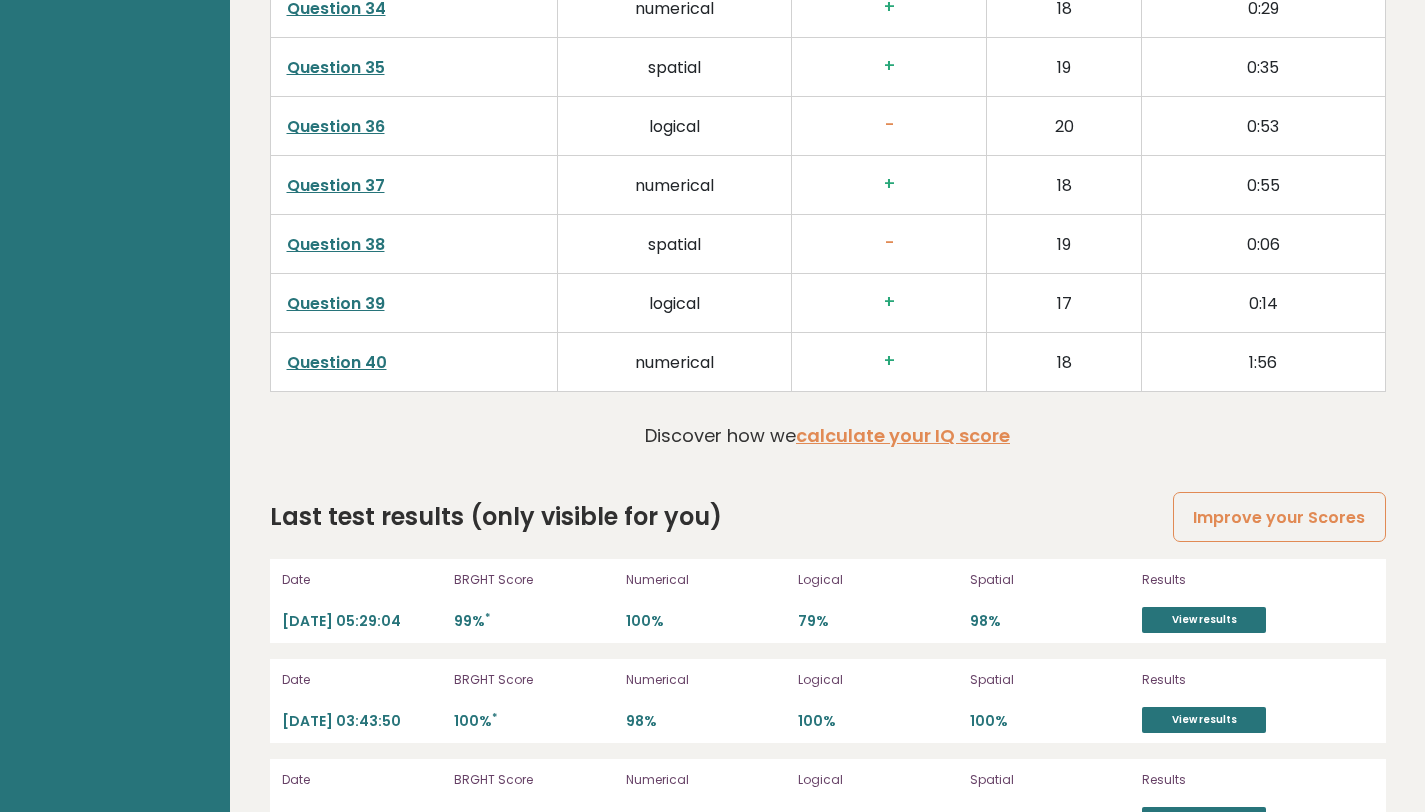 scroll, scrollTop: 5350, scrollLeft: 0, axis: vertical 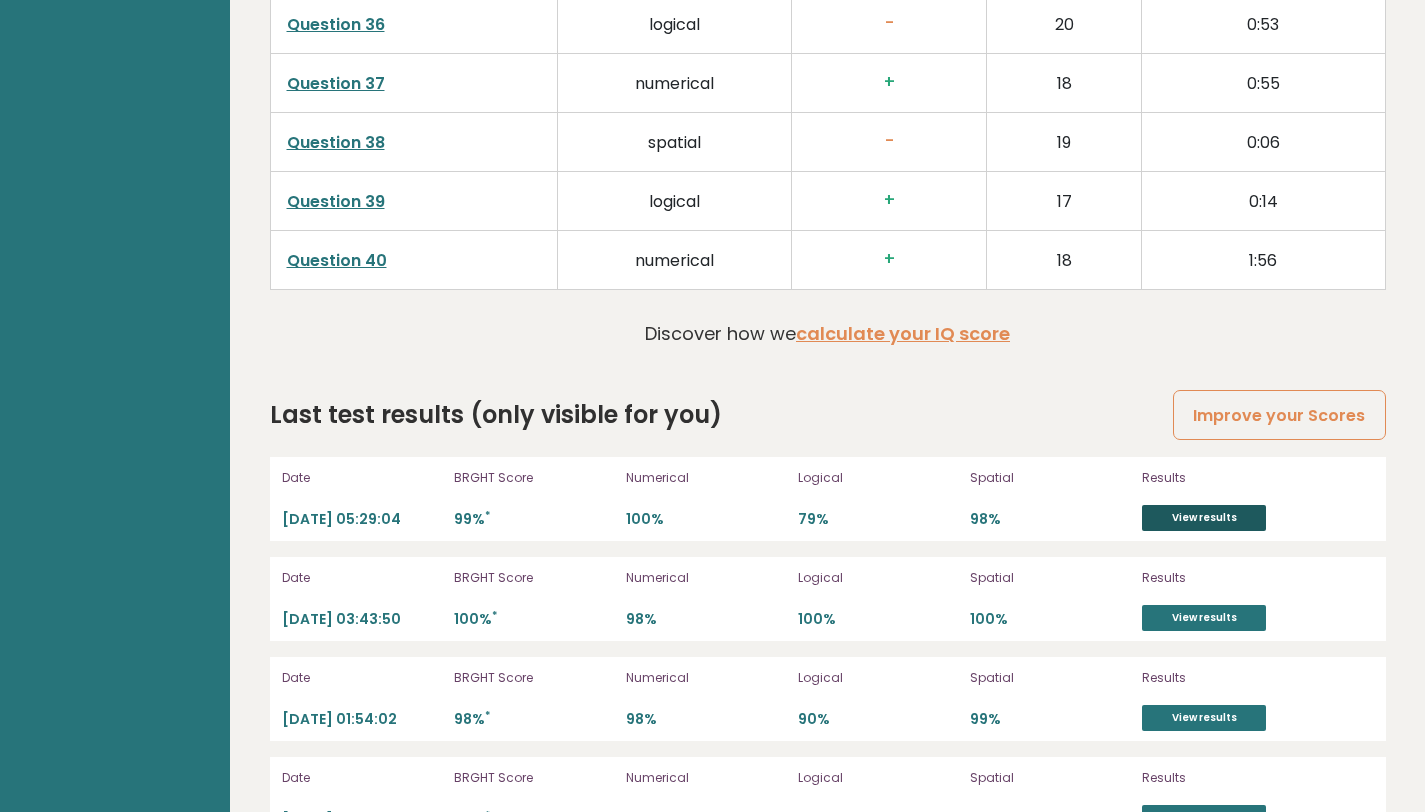 click on "View results" at bounding box center [1204, 518] 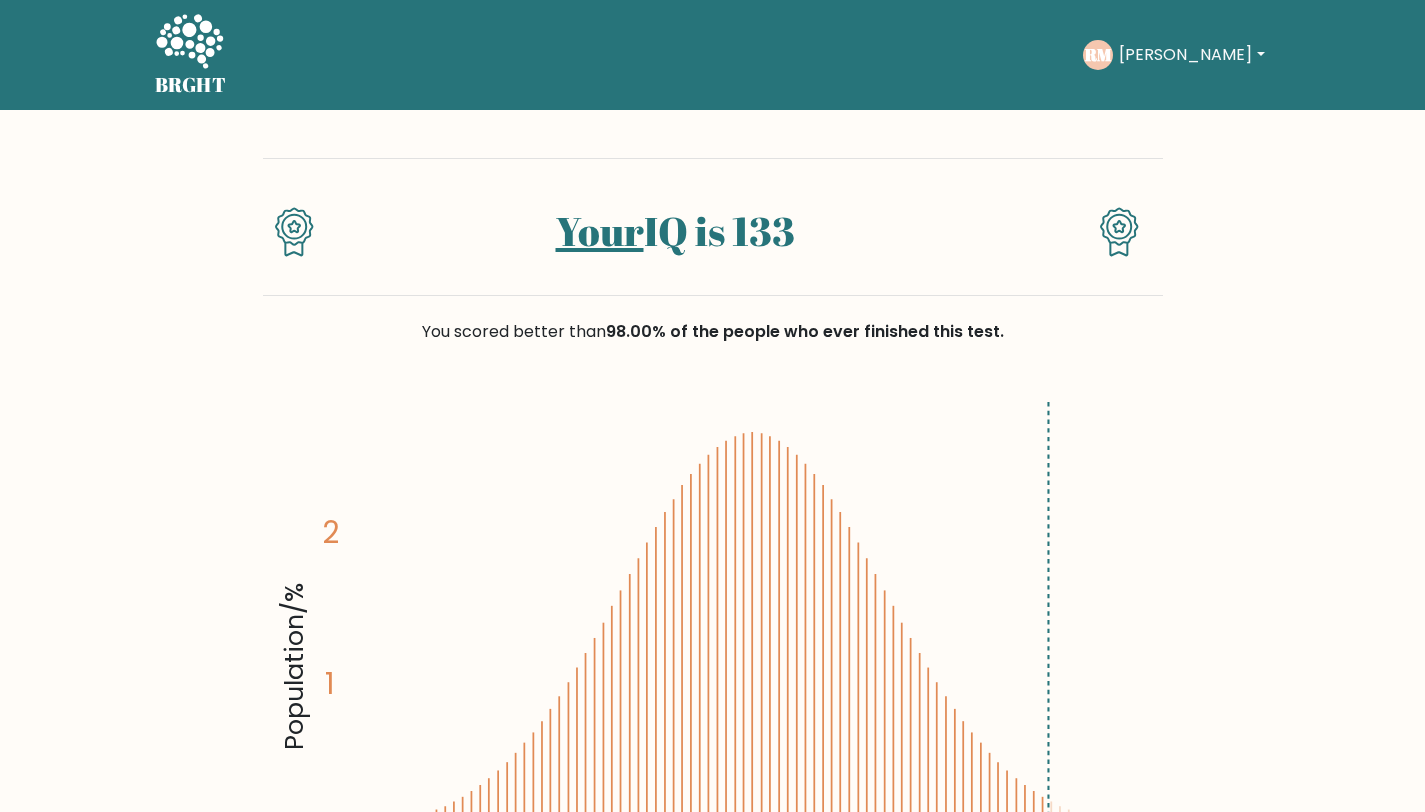 scroll, scrollTop: 0, scrollLeft: 0, axis: both 